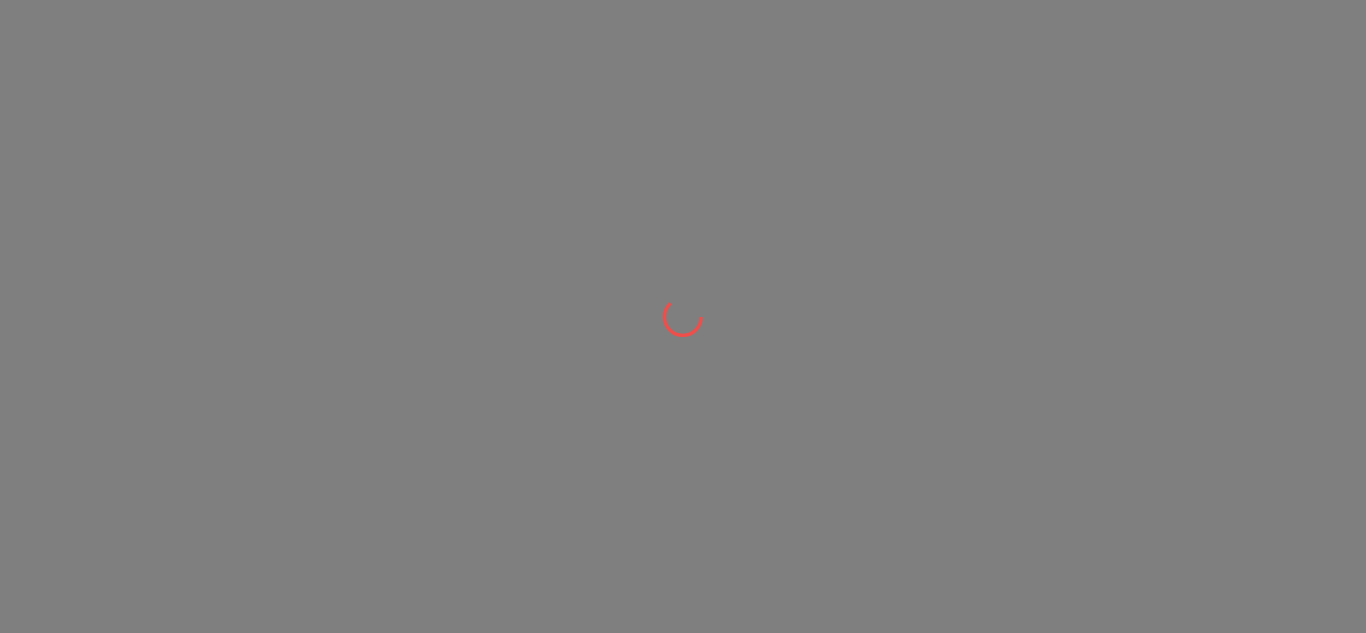 scroll, scrollTop: 0, scrollLeft: 0, axis: both 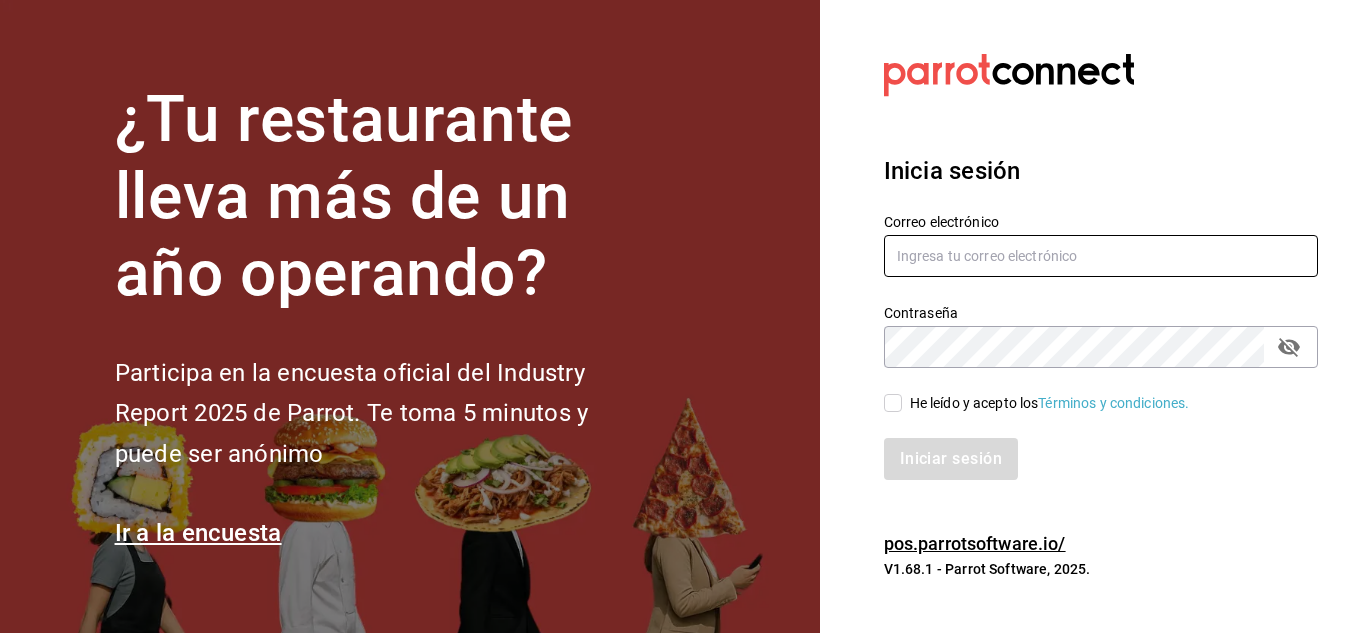 click at bounding box center (1101, 256) 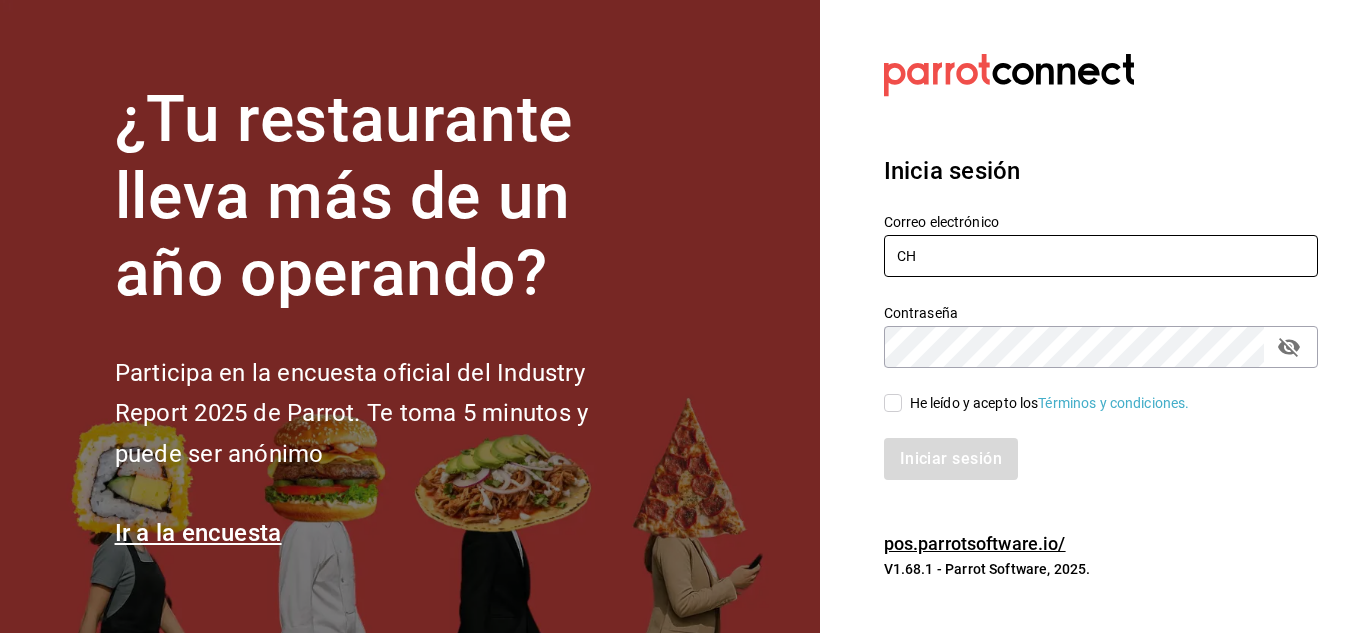 type on "C" 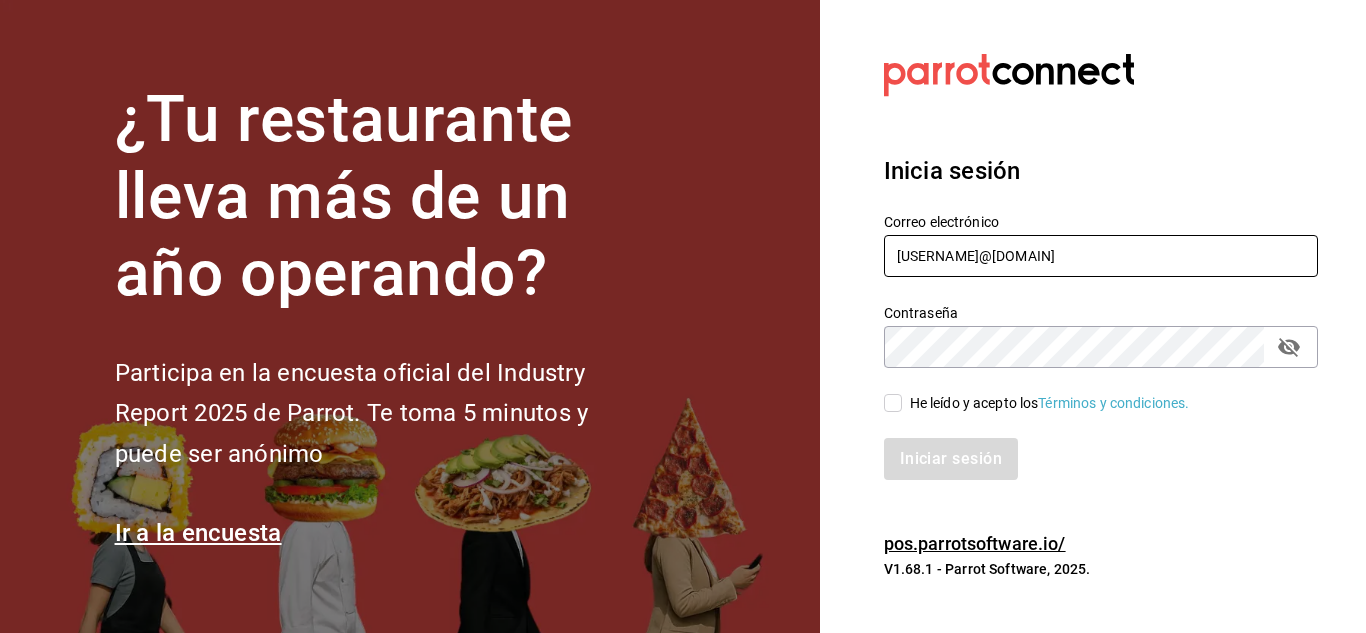 type on "[USERNAME]@[DOMAIN]" 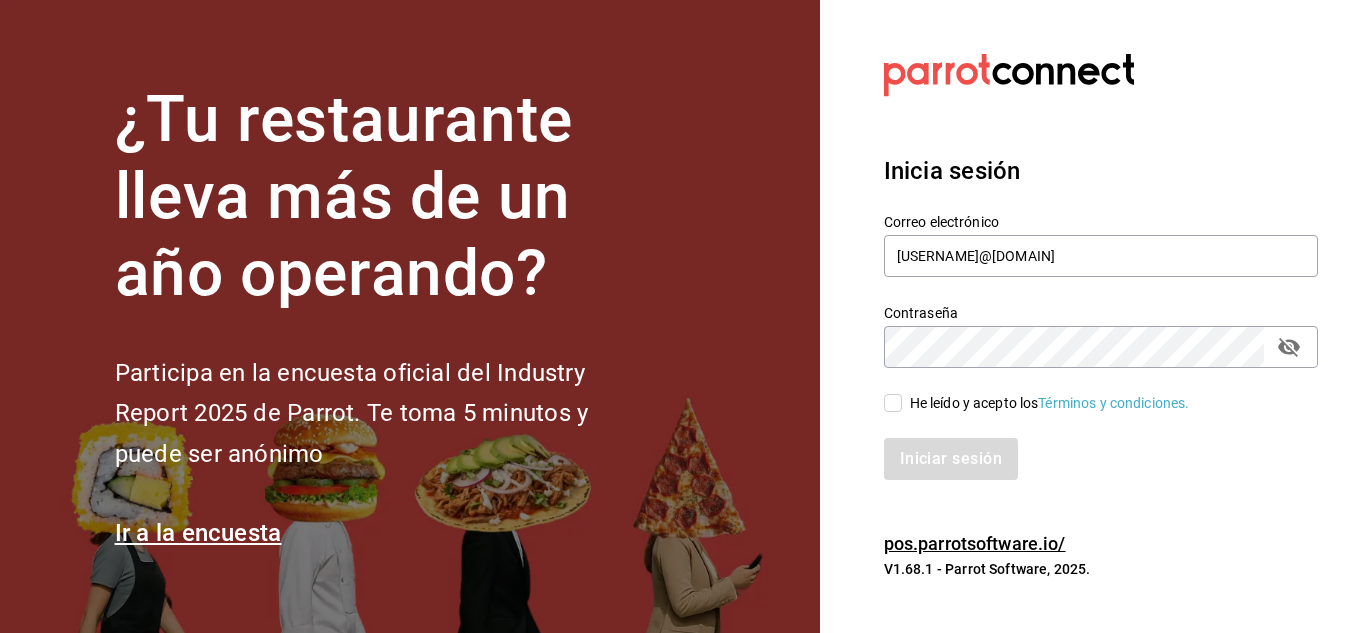 click 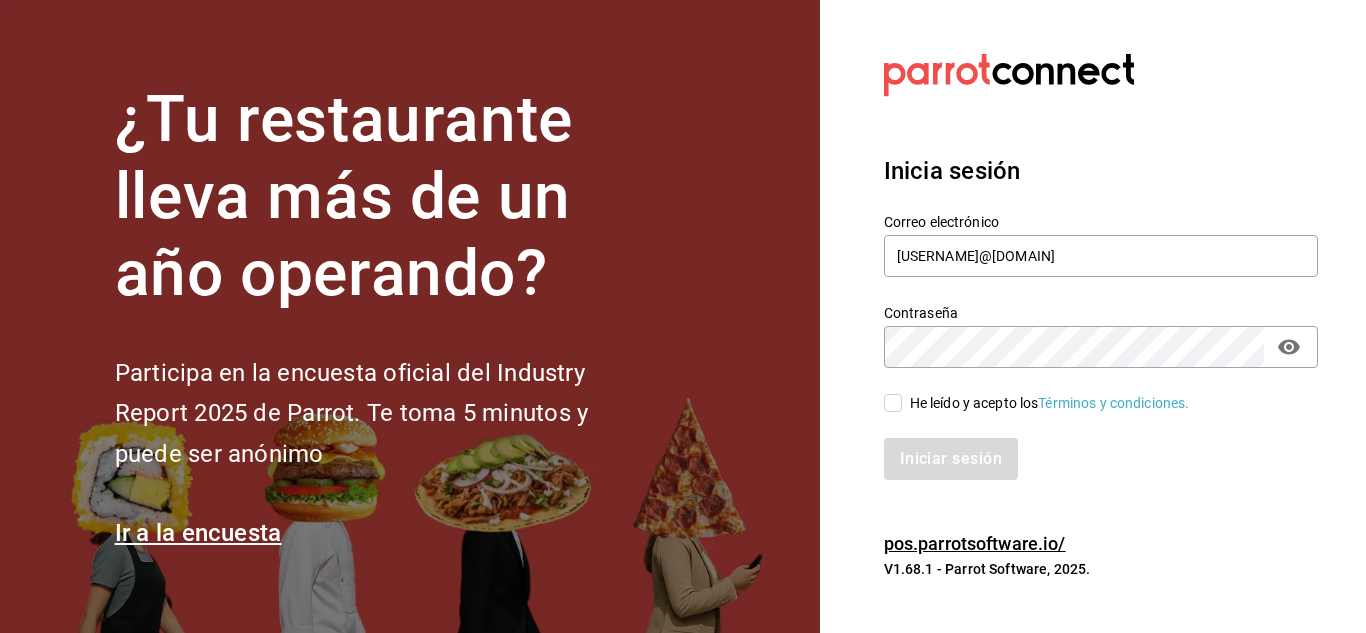 click on "He leído y acepto los  Términos y condiciones." at bounding box center [1046, 403] 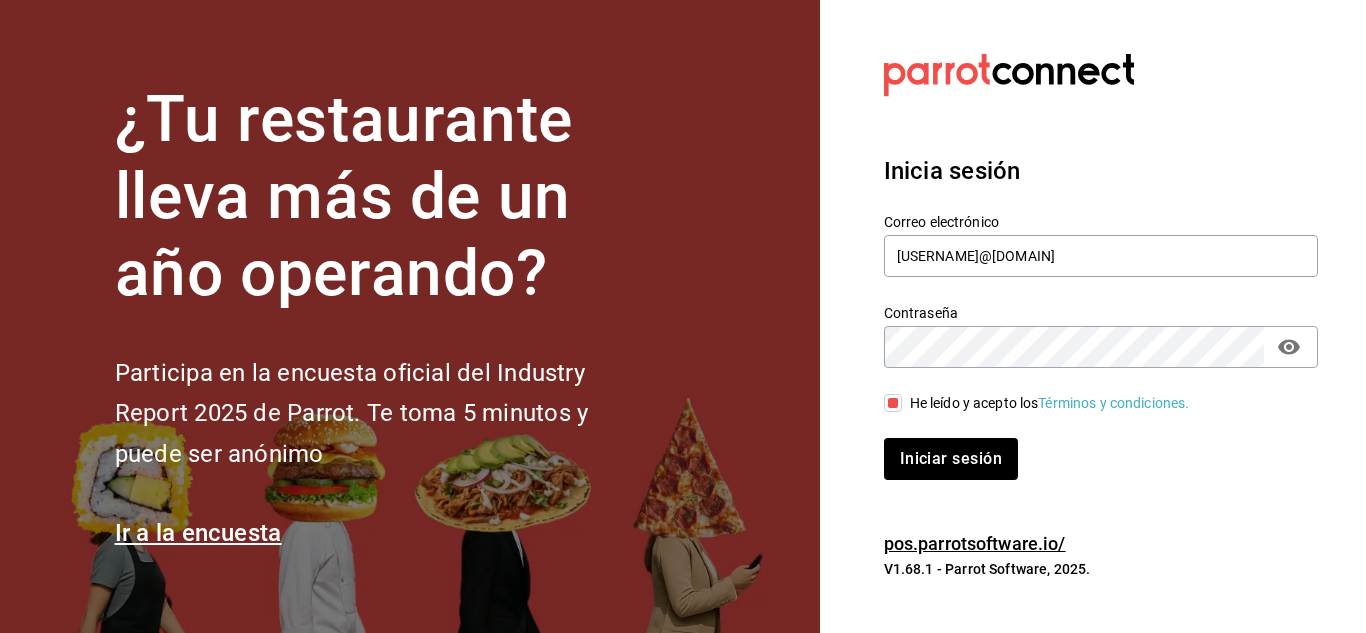 click on "Iniciar sesión" at bounding box center (1089, 447) 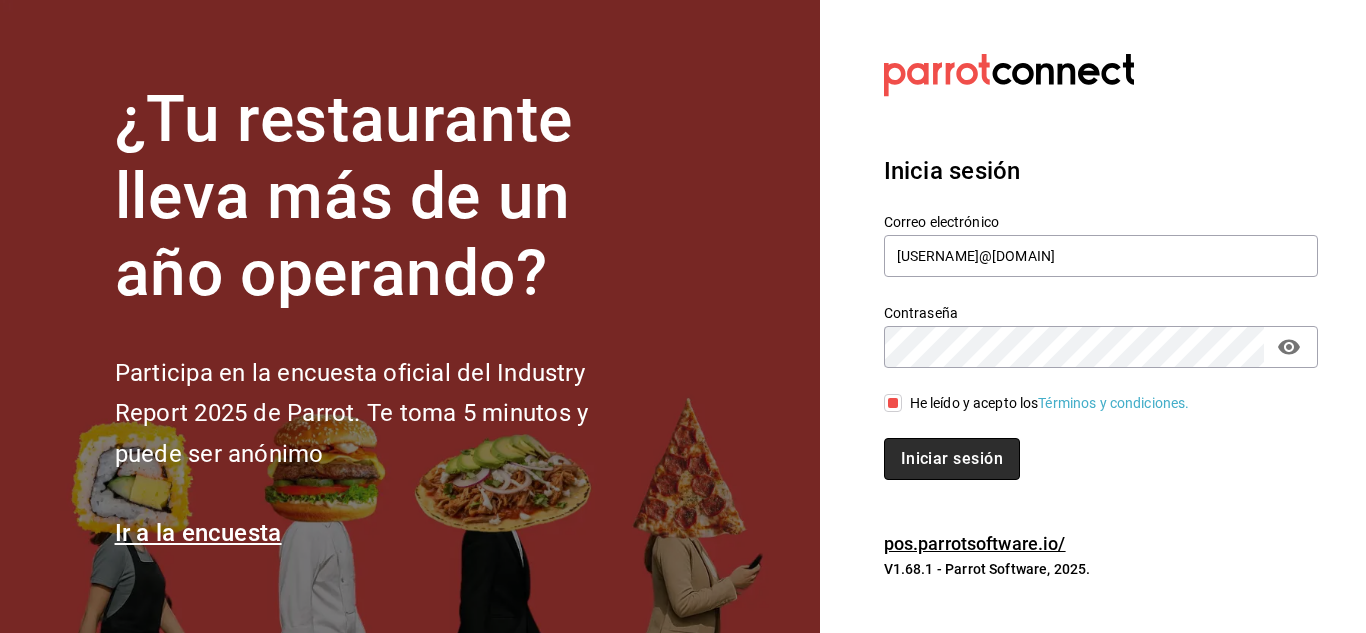 click on "Iniciar sesión" at bounding box center (952, 459) 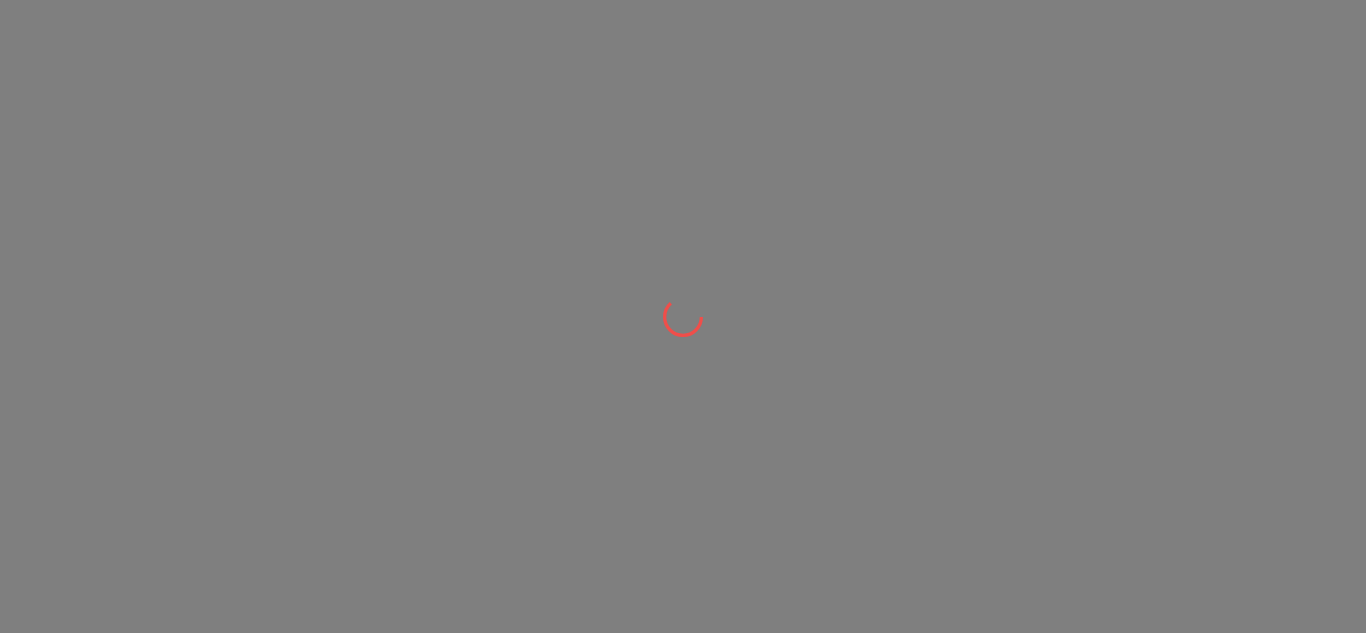 scroll, scrollTop: 0, scrollLeft: 0, axis: both 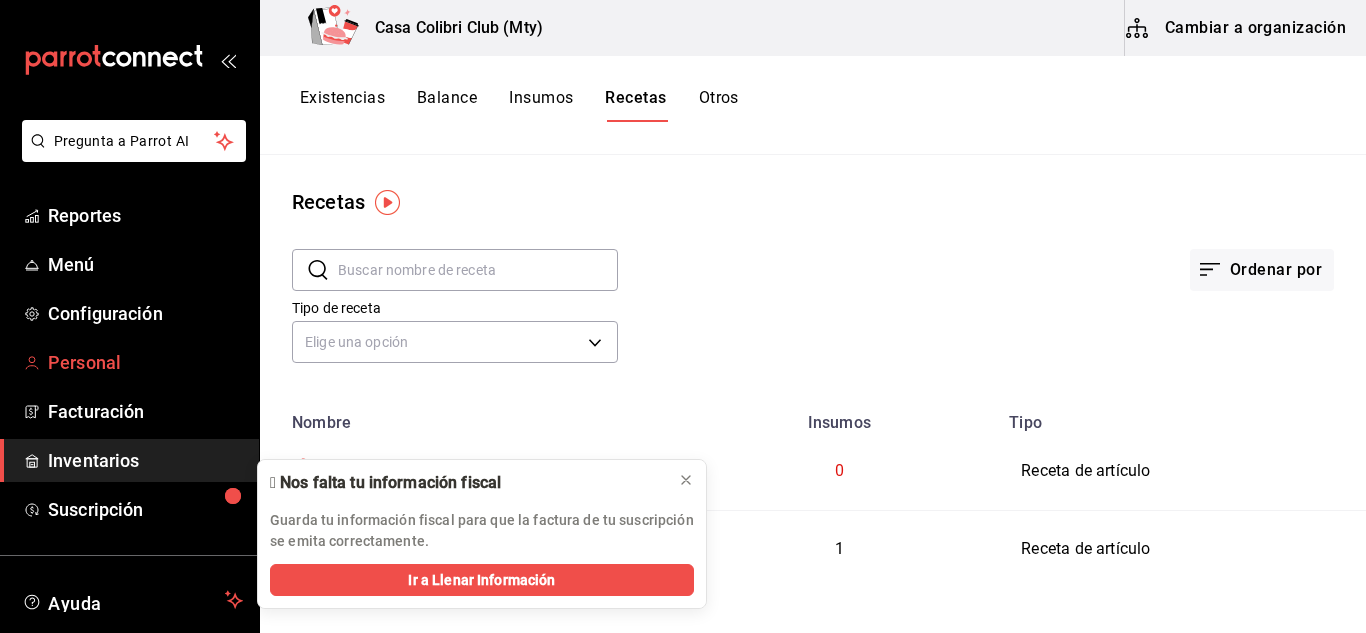 click on "Personal" at bounding box center (145, 362) 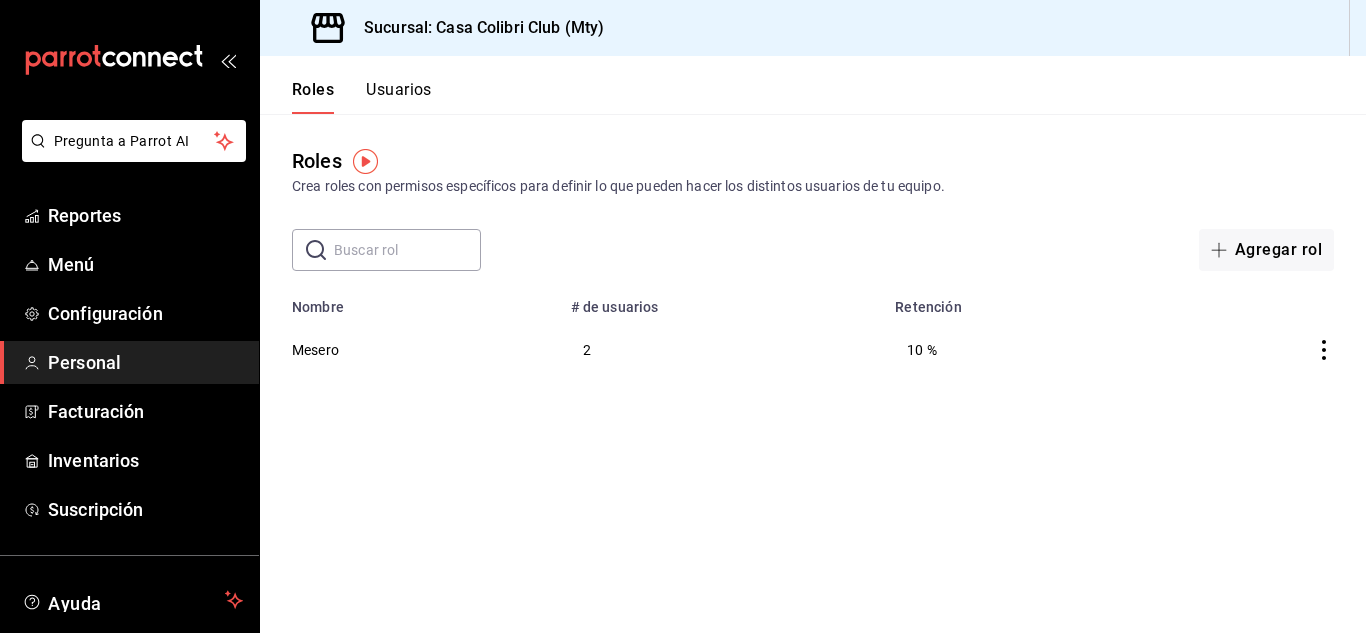 click on "Usuarios" at bounding box center (399, 97) 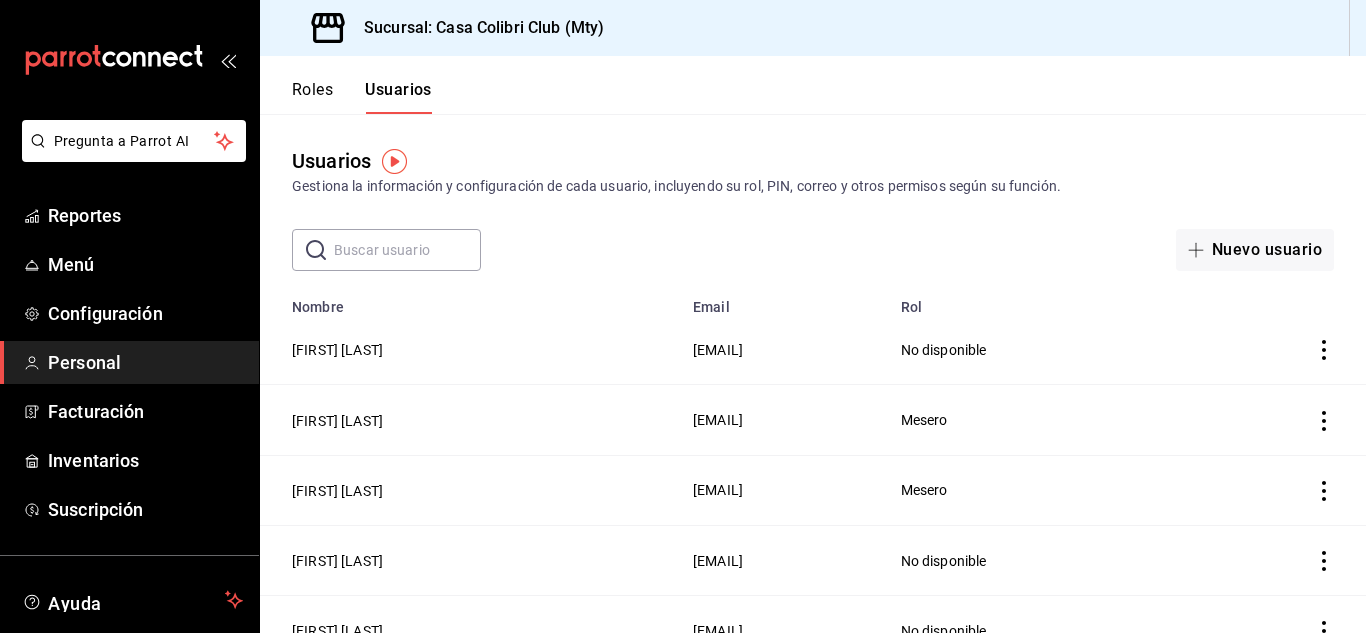 click at bounding box center [1274, 420] 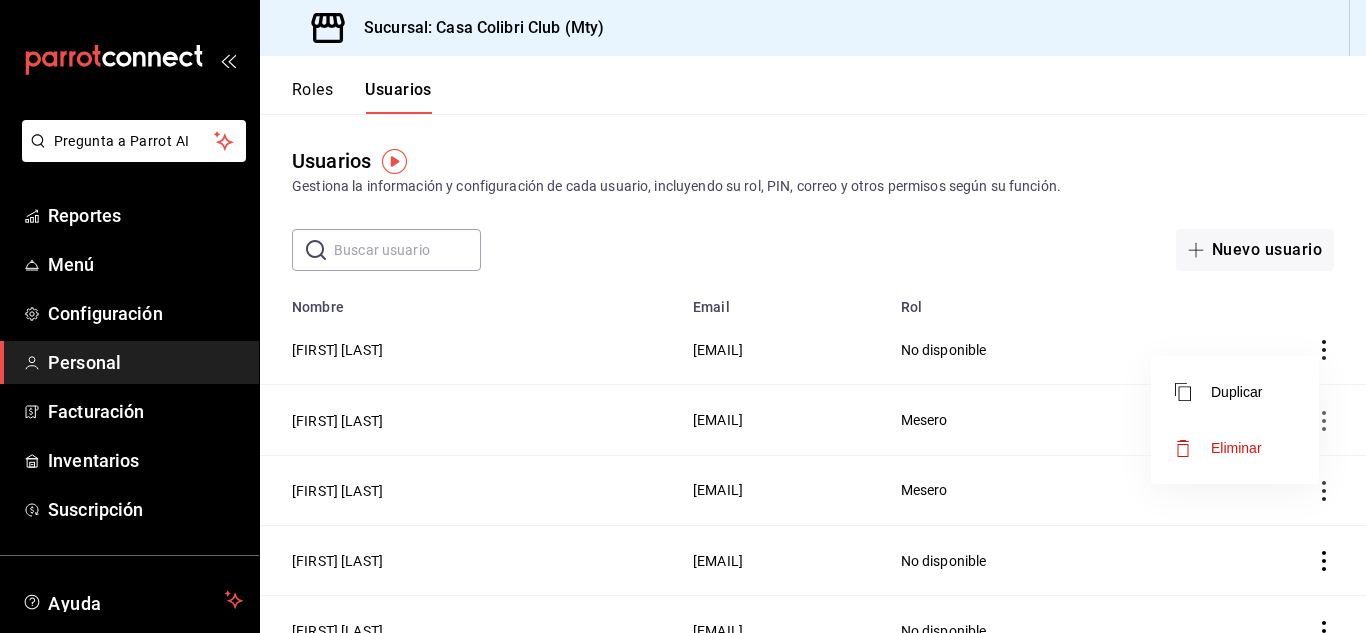 click at bounding box center (683, 316) 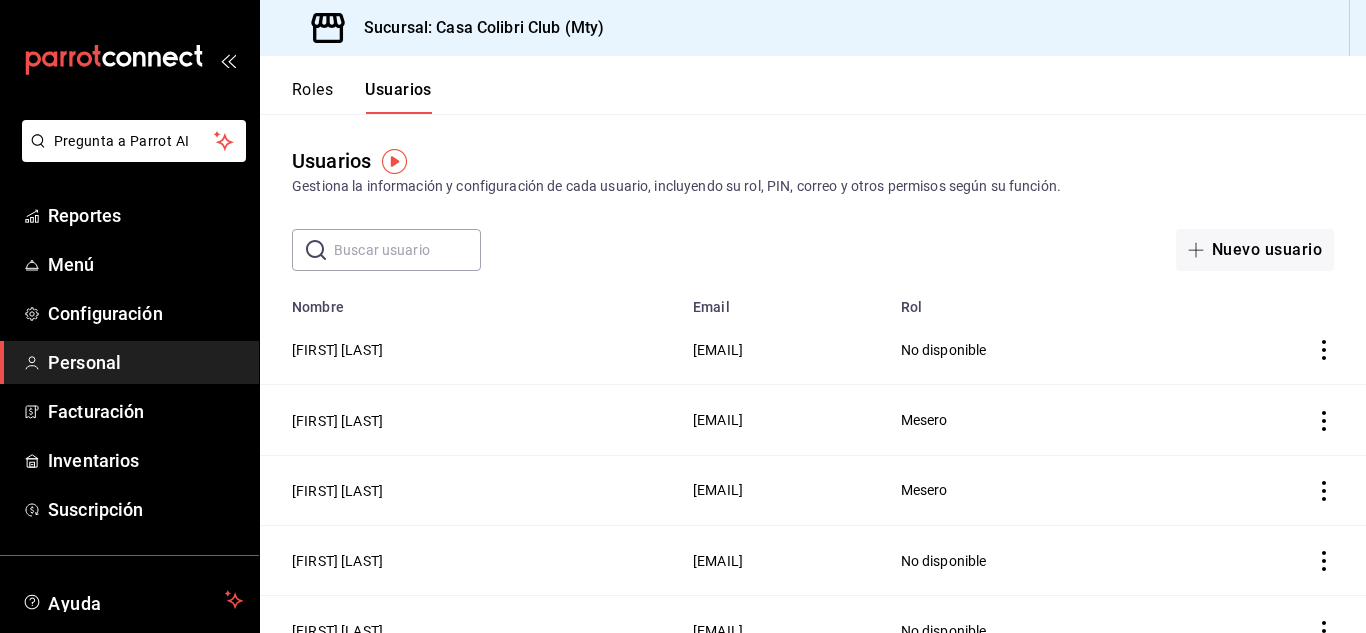 click at bounding box center (683, 316) 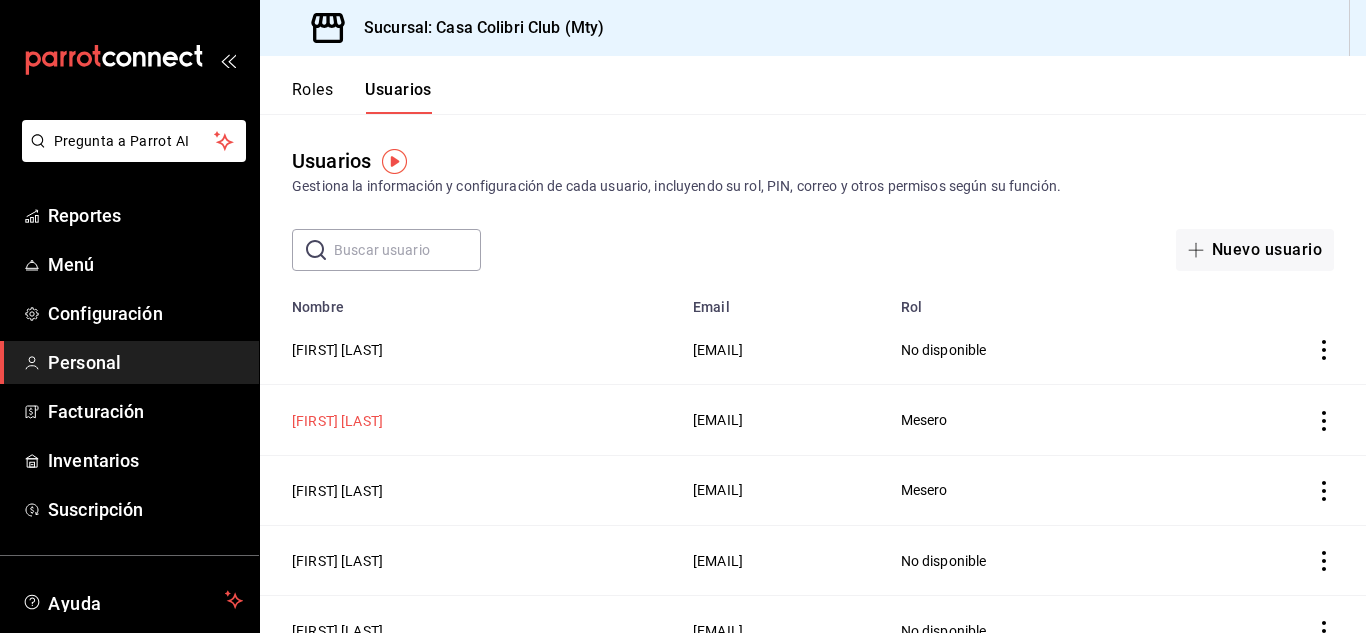 click on "[FIRST] [LAST]" at bounding box center [337, 421] 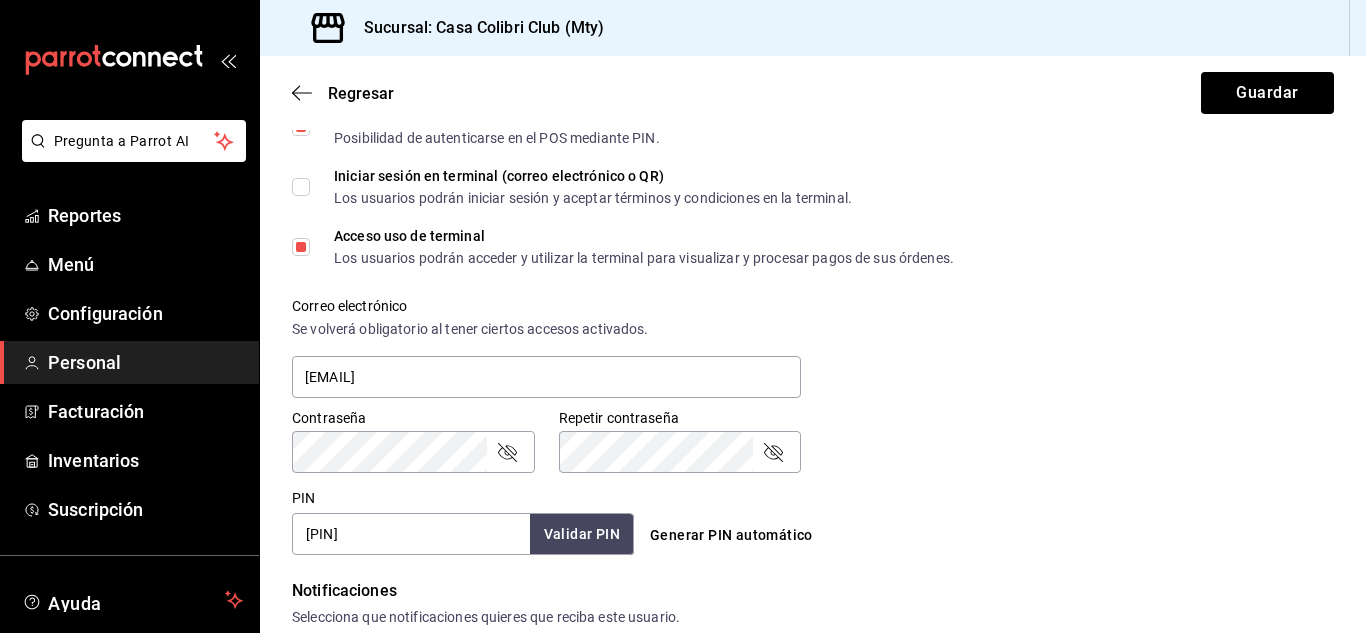 scroll, scrollTop: 597, scrollLeft: 0, axis: vertical 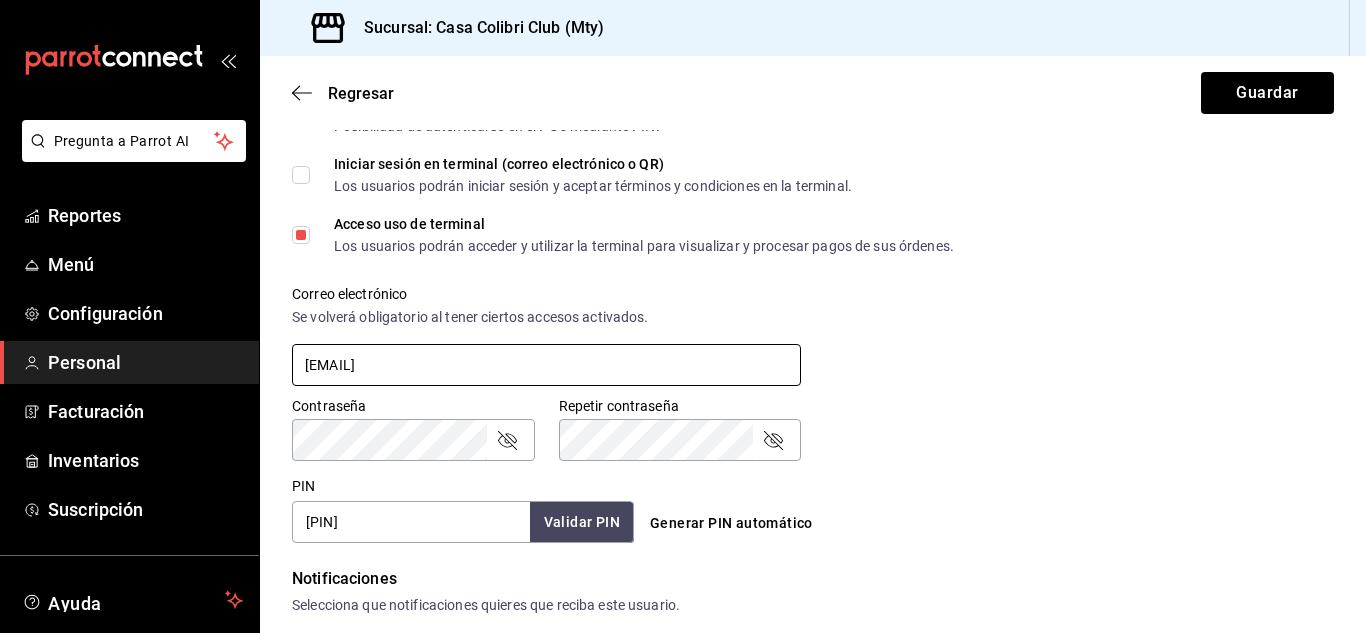 drag, startPoint x: 459, startPoint y: 368, endPoint x: 103, endPoint y: 371, distance: 356.01263 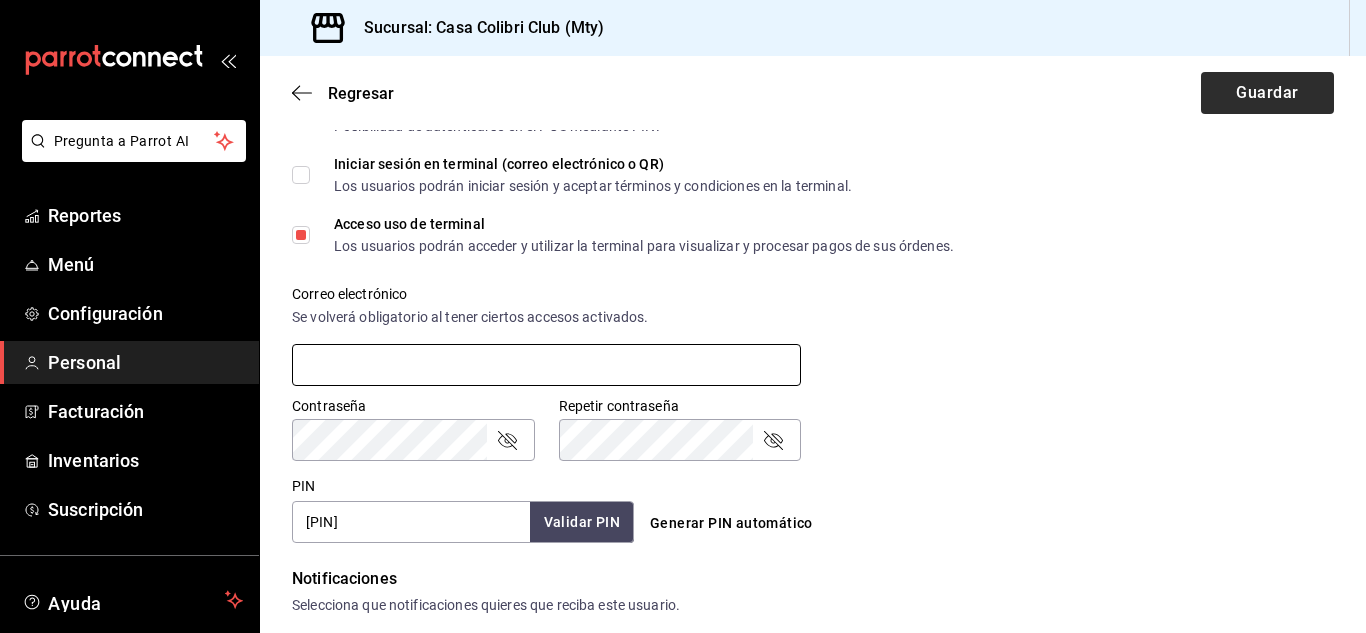 type 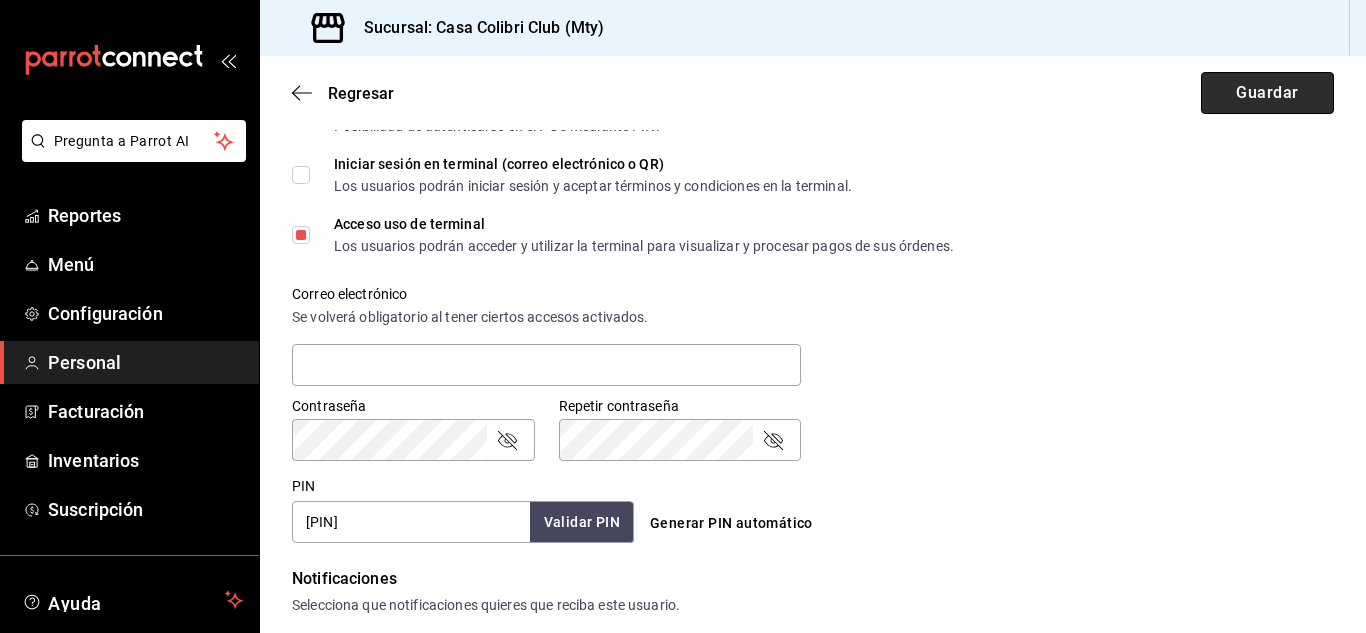 click on "Guardar" at bounding box center [1267, 93] 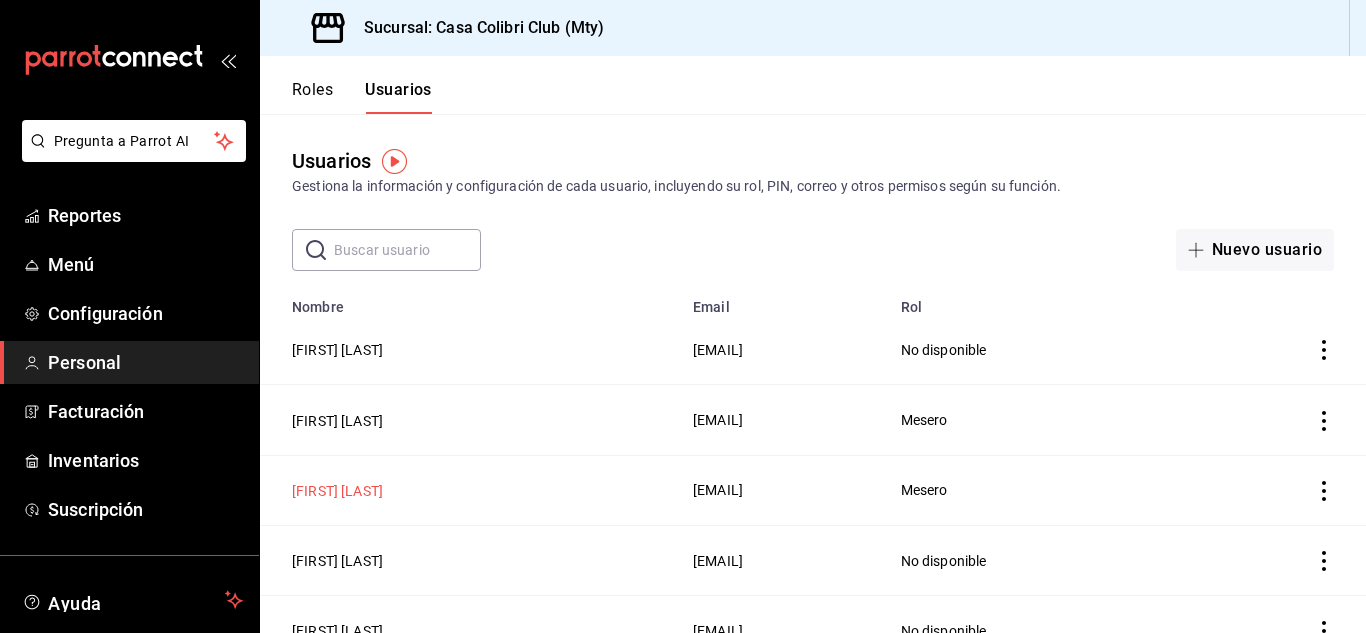 click on "Dalí Jojo" at bounding box center [337, 491] 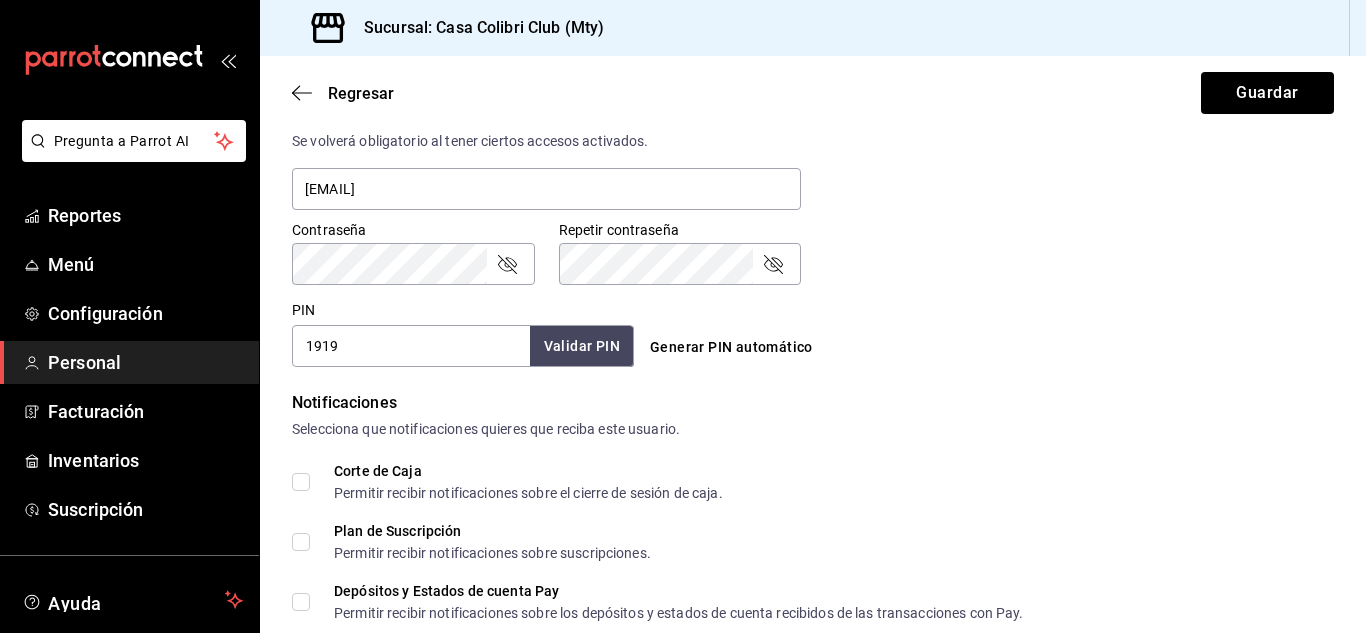 scroll, scrollTop: 775, scrollLeft: 0, axis: vertical 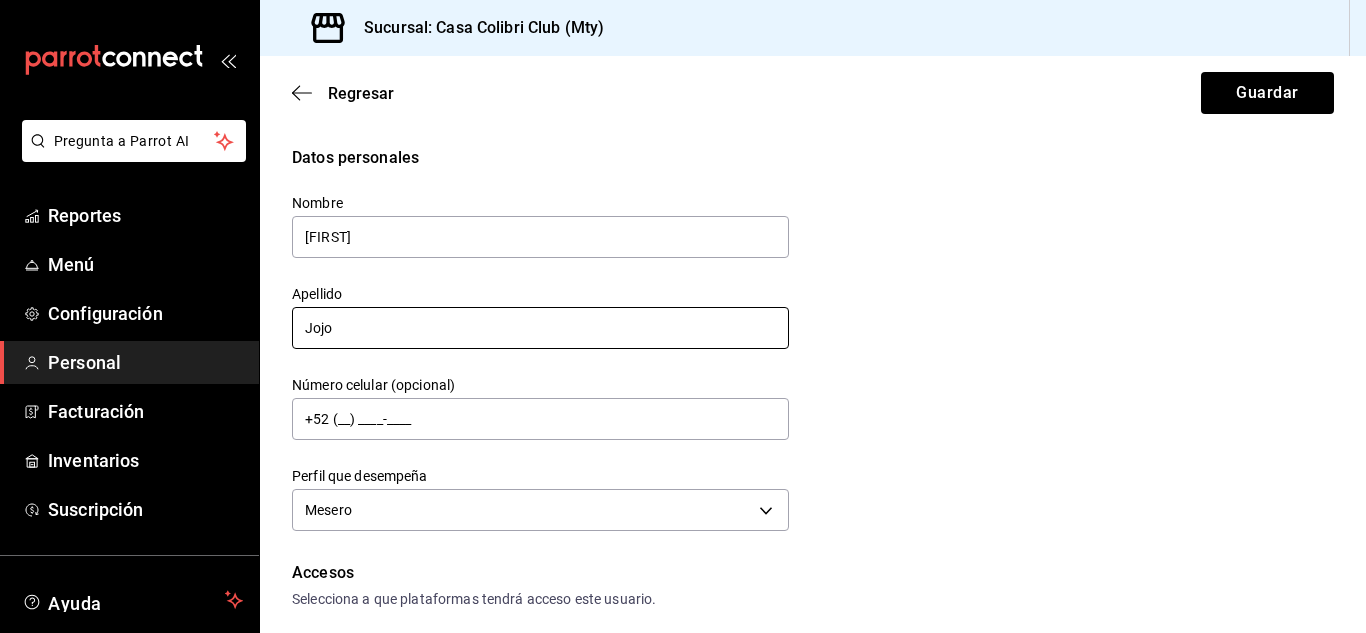 click on "Jojo" at bounding box center (540, 328) 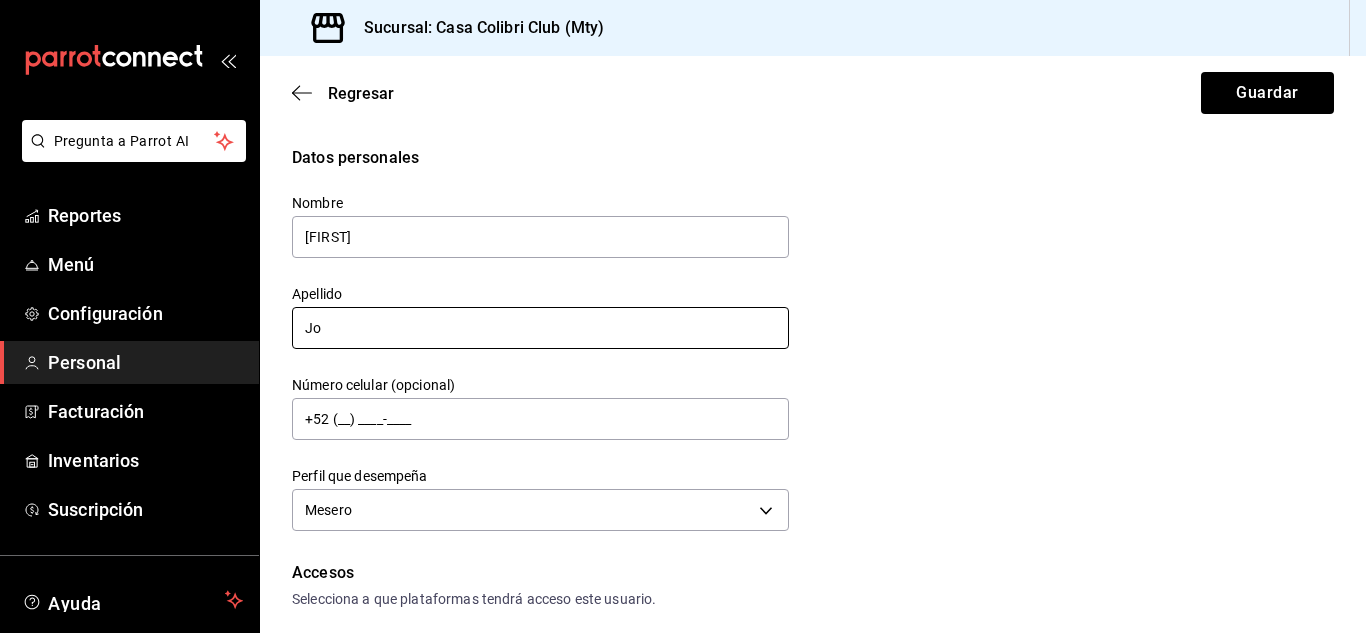 type on "J" 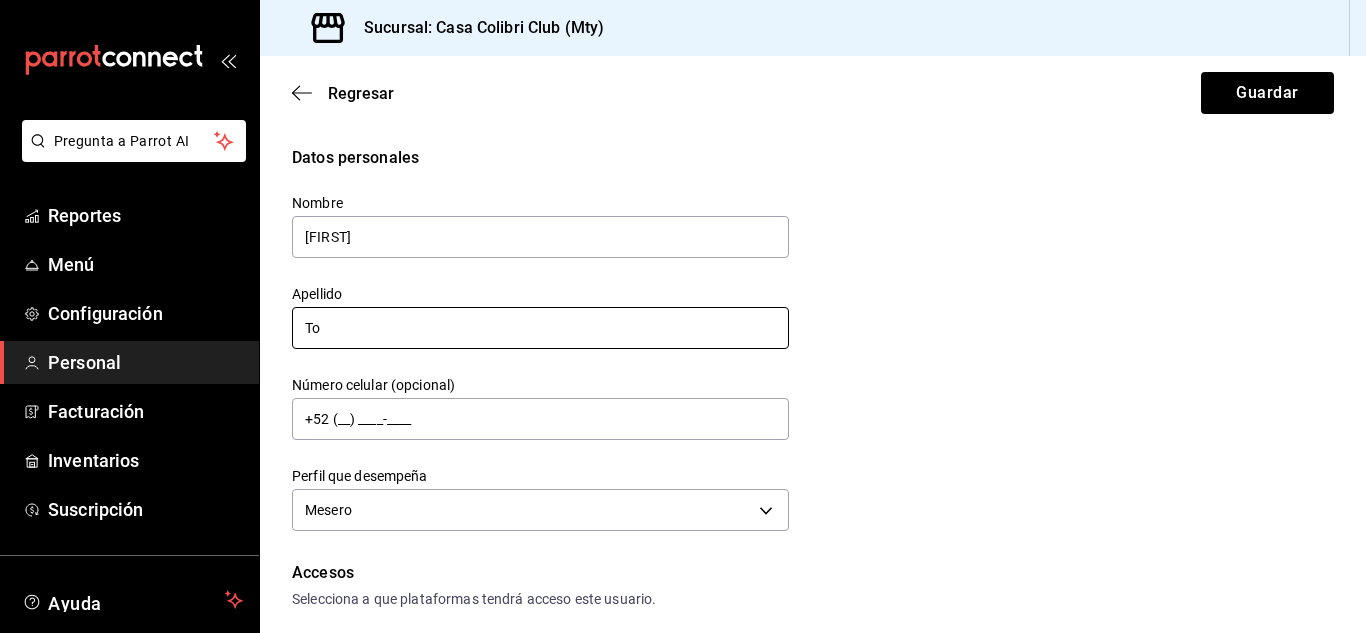 type on "T" 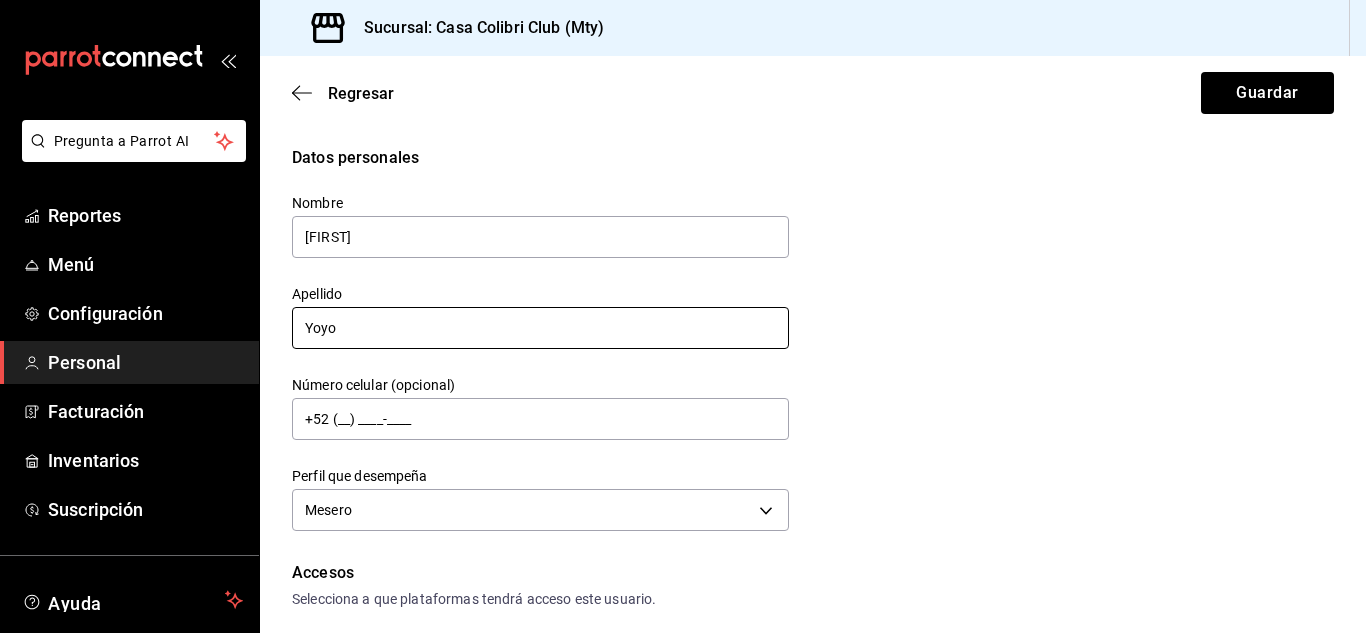 type on "Yoyo" 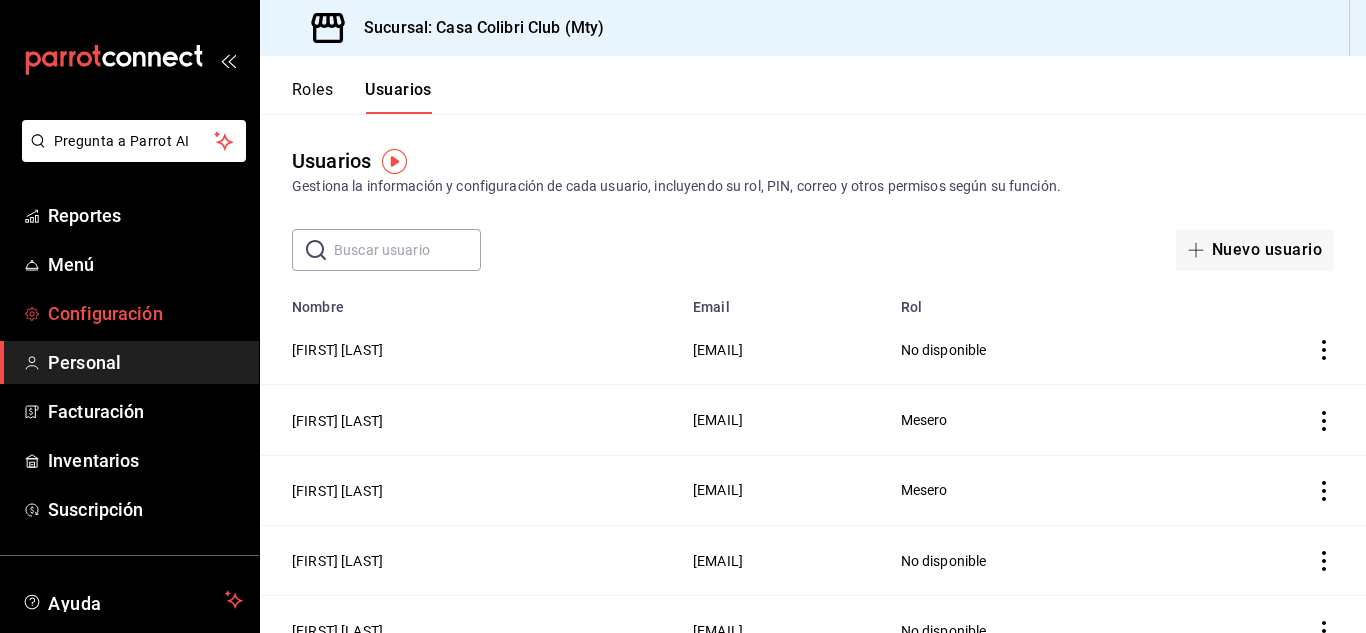 click on "Configuración" at bounding box center (145, 313) 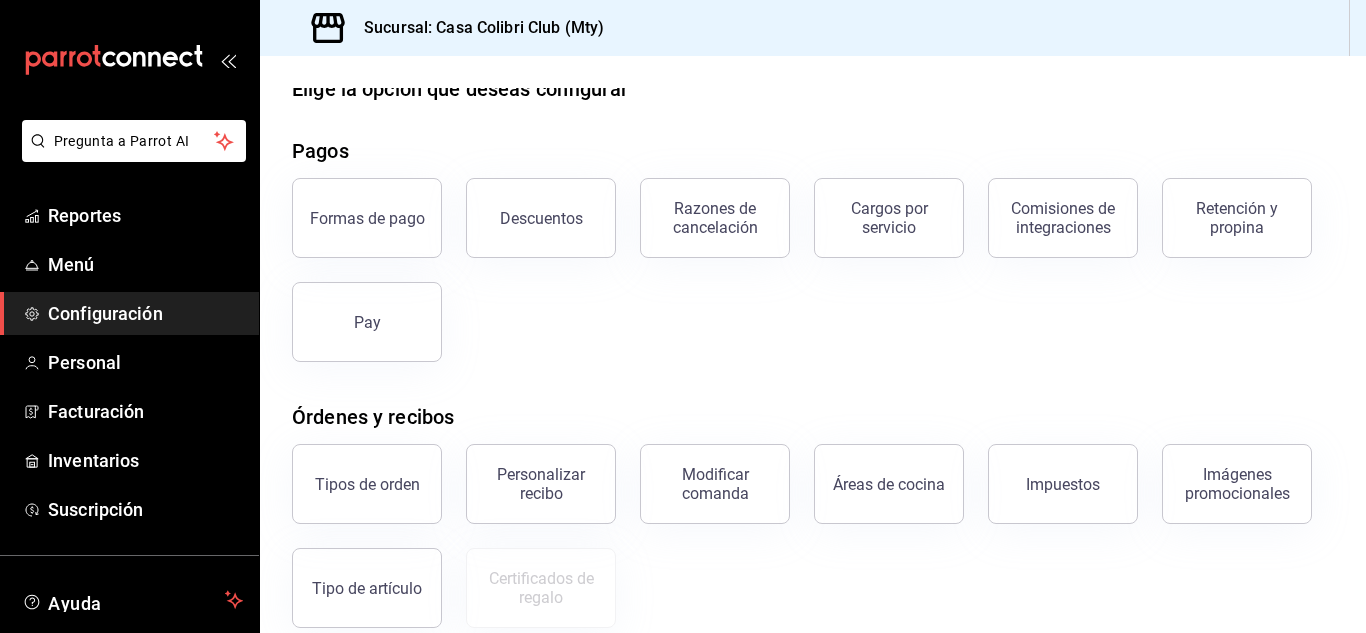 scroll, scrollTop: 0, scrollLeft: 0, axis: both 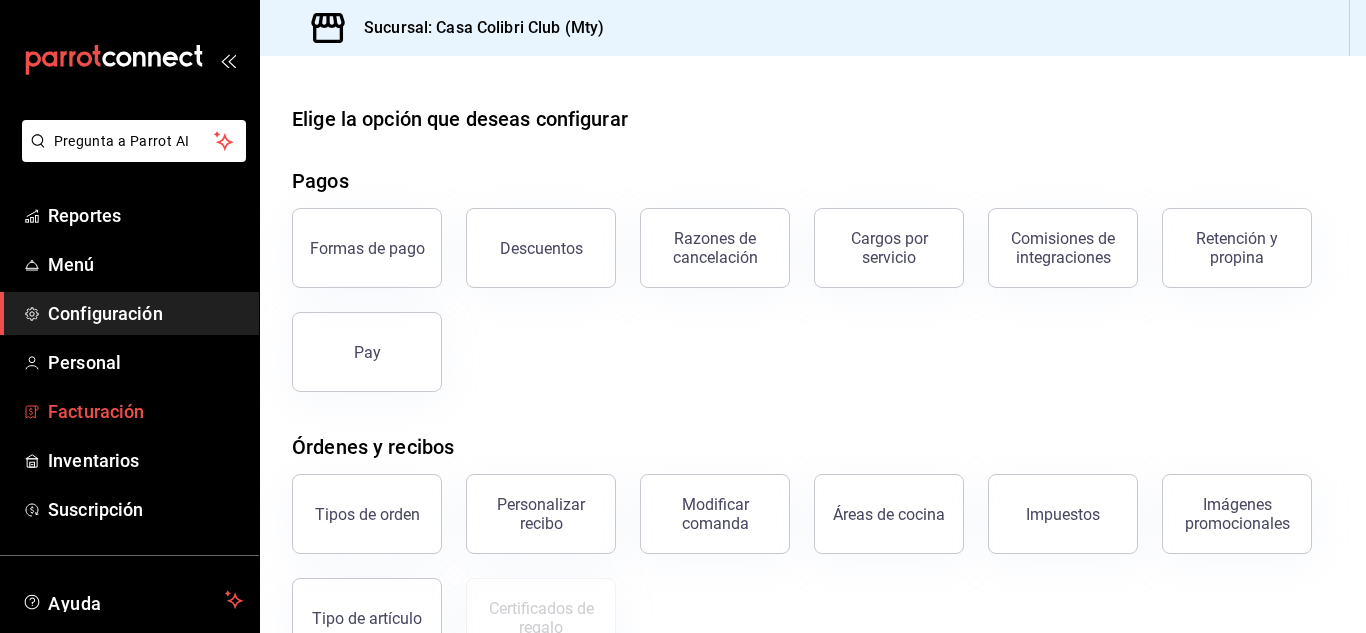 click on "Facturación" at bounding box center (145, 411) 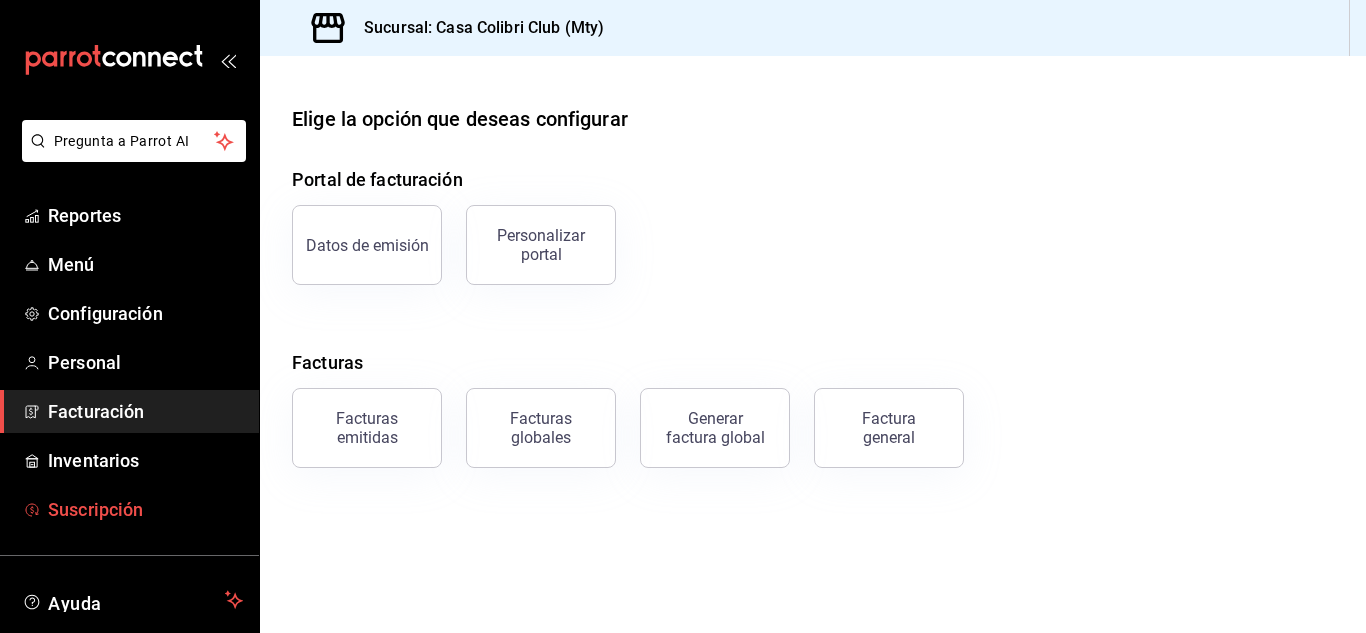 click on "Suscripción" at bounding box center [145, 509] 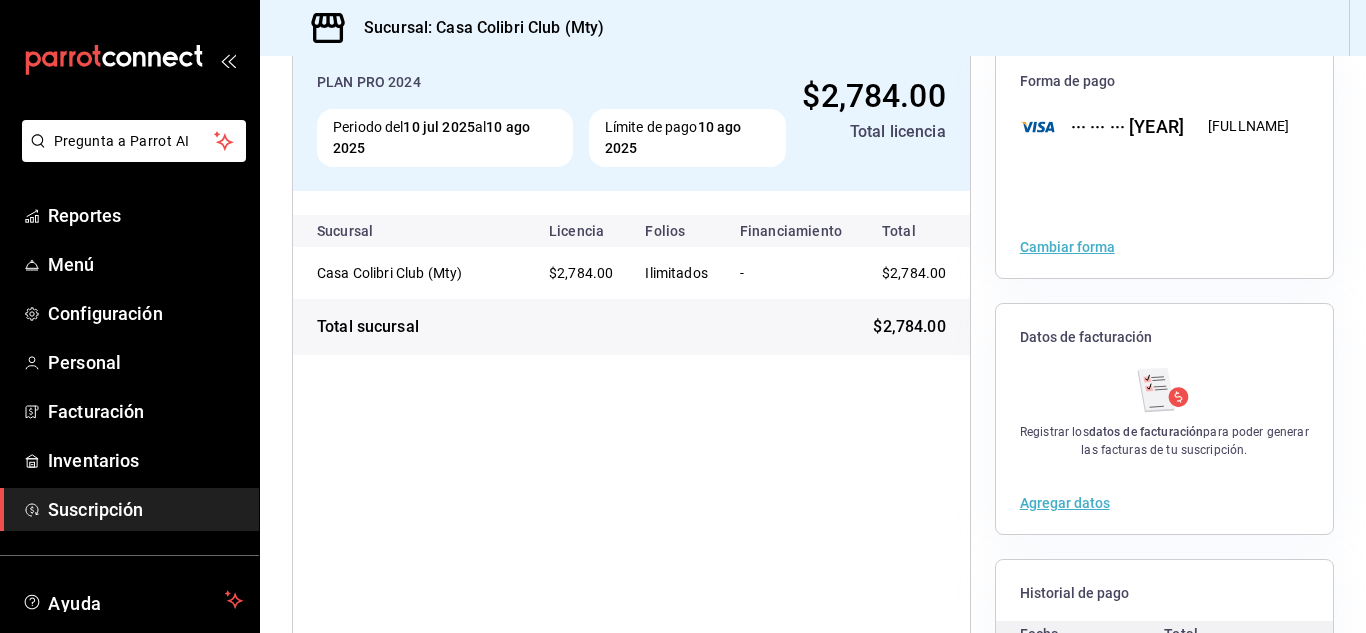 scroll, scrollTop: 314, scrollLeft: 0, axis: vertical 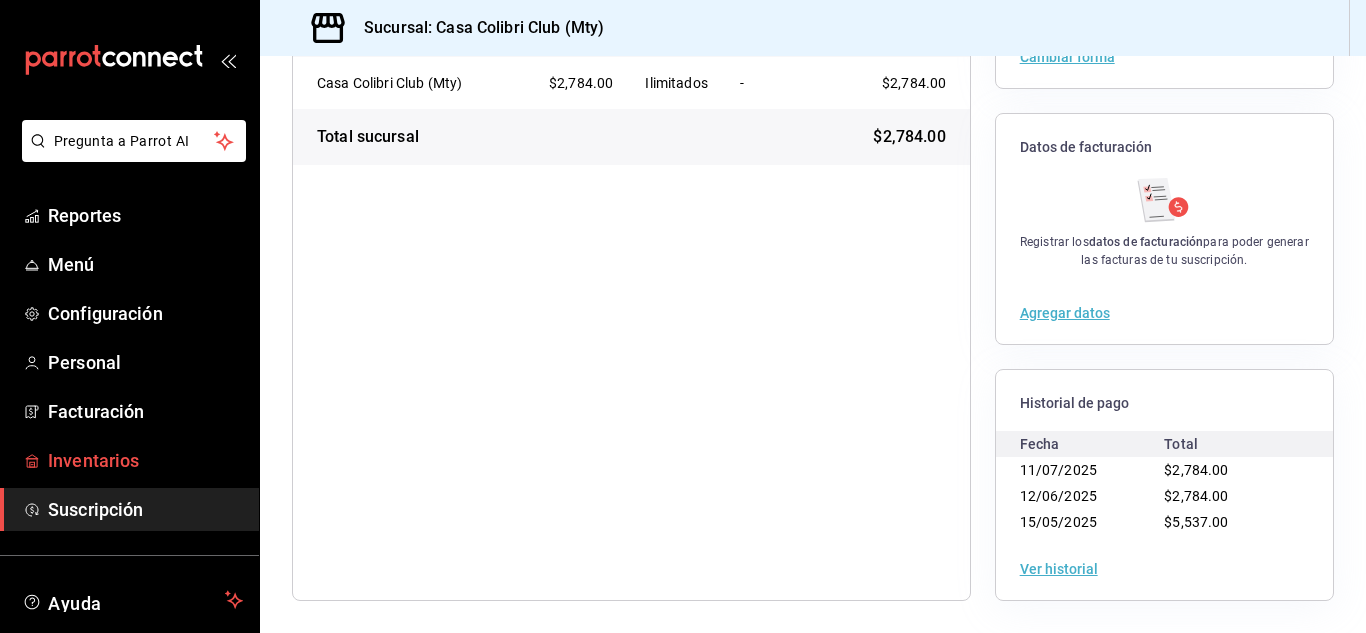 click on "Inventarios" at bounding box center [129, 460] 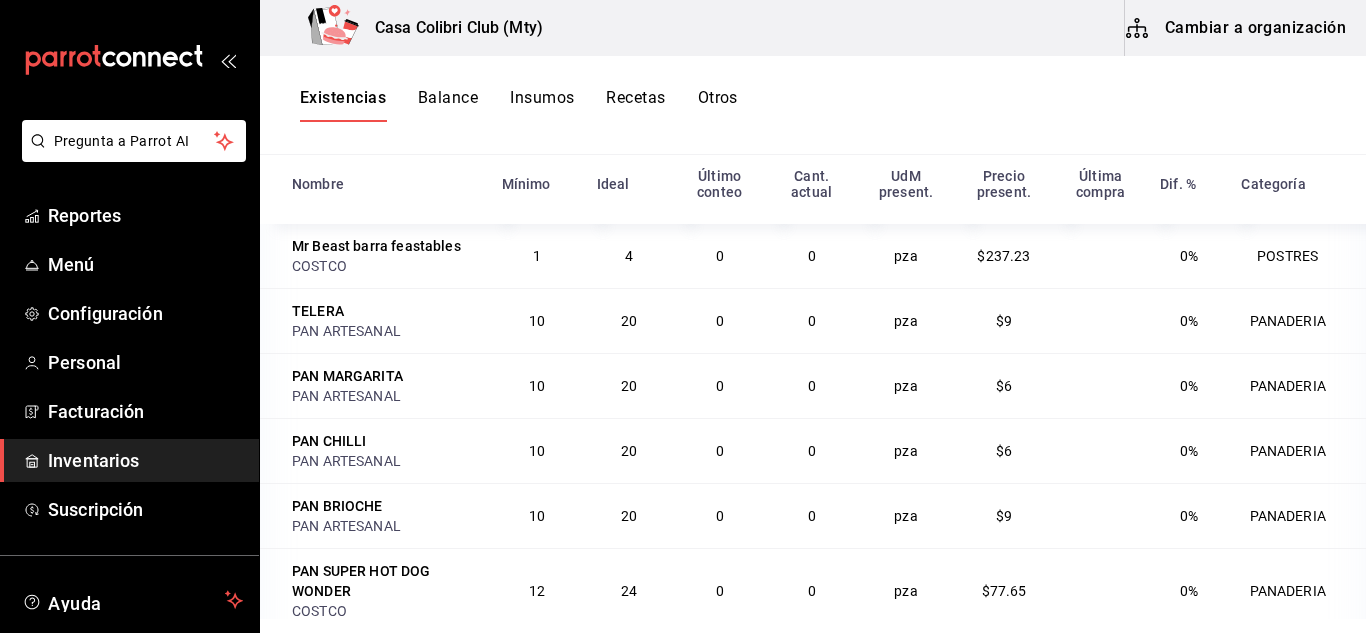 scroll, scrollTop: 0, scrollLeft: 0, axis: both 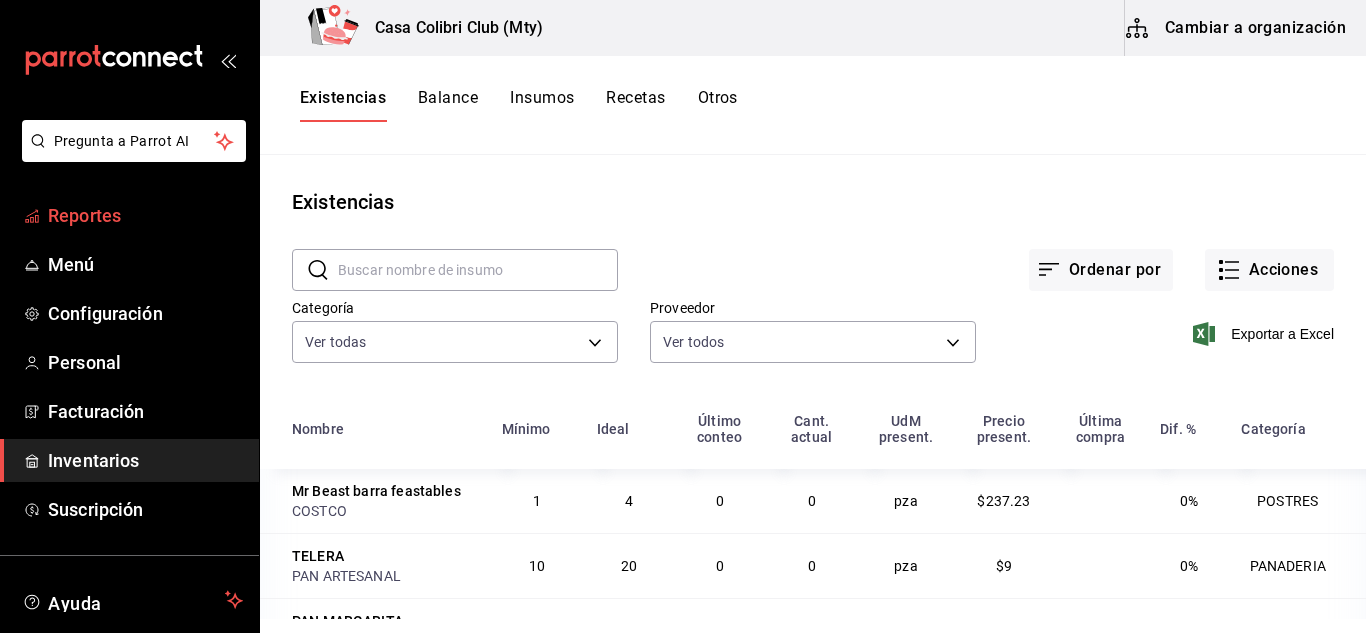 click on "Reportes" at bounding box center [145, 215] 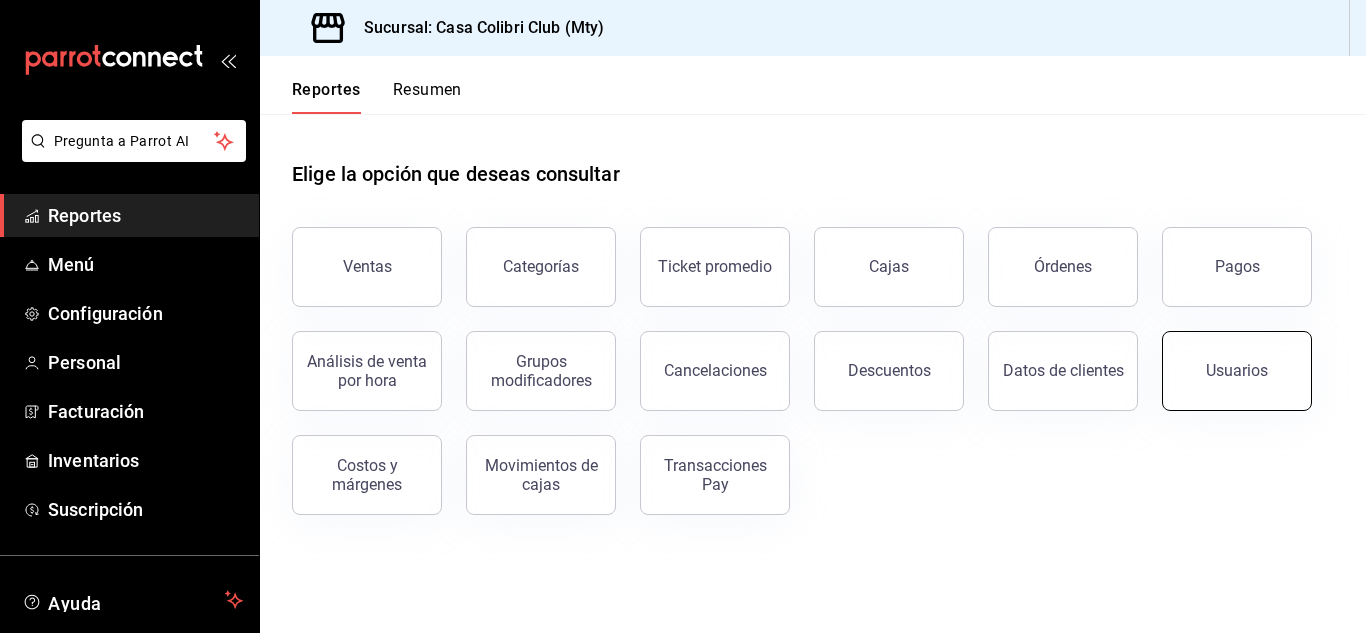 click on "Usuarios" at bounding box center (1237, 371) 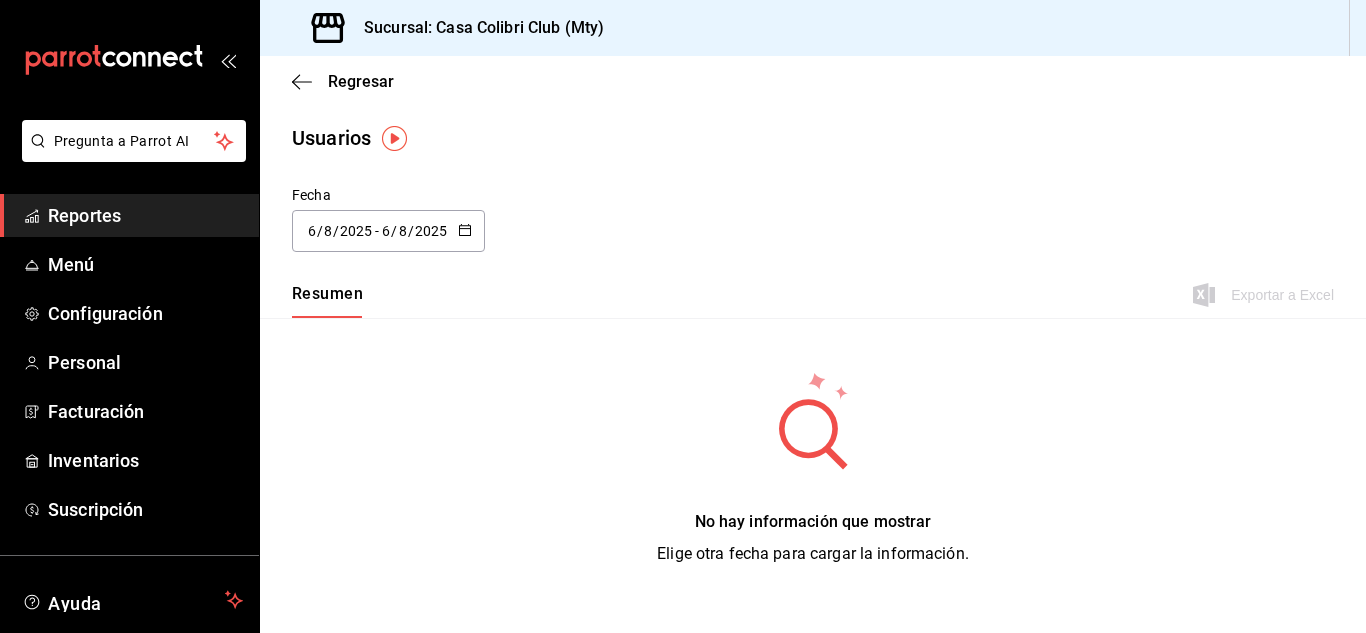 click on "Regresar" at bounding box center (813, 81) 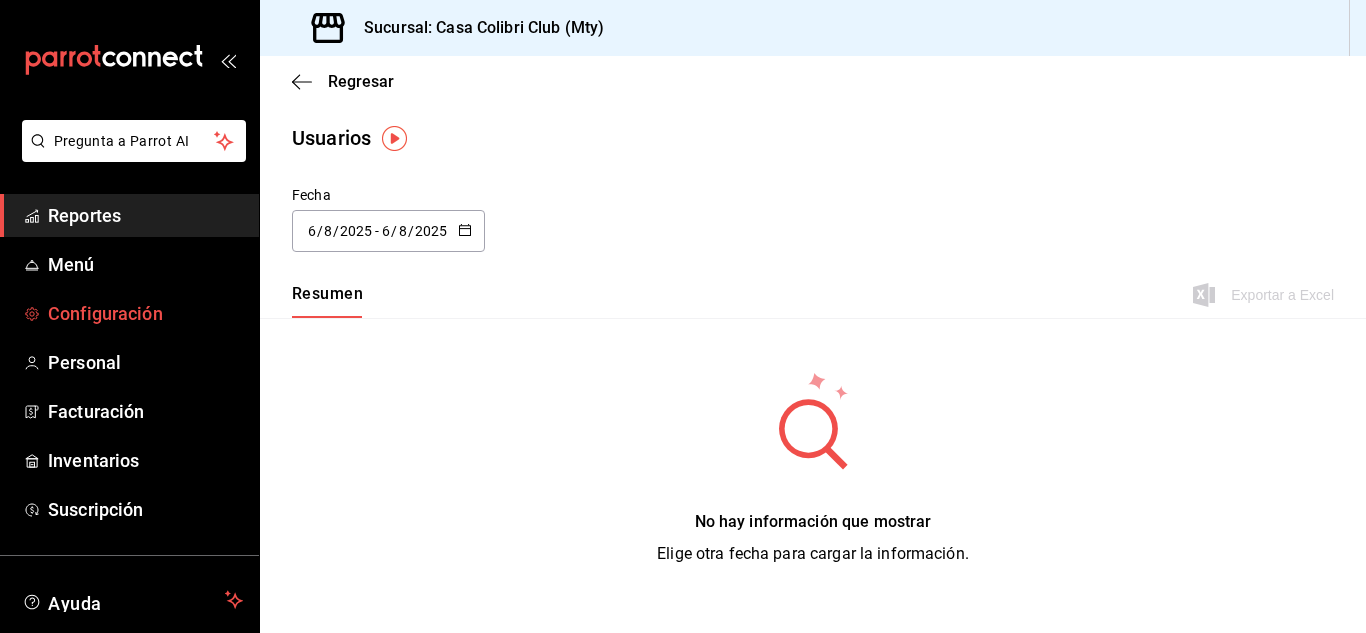 click on "Configuración" at bounding box center [145, 313] 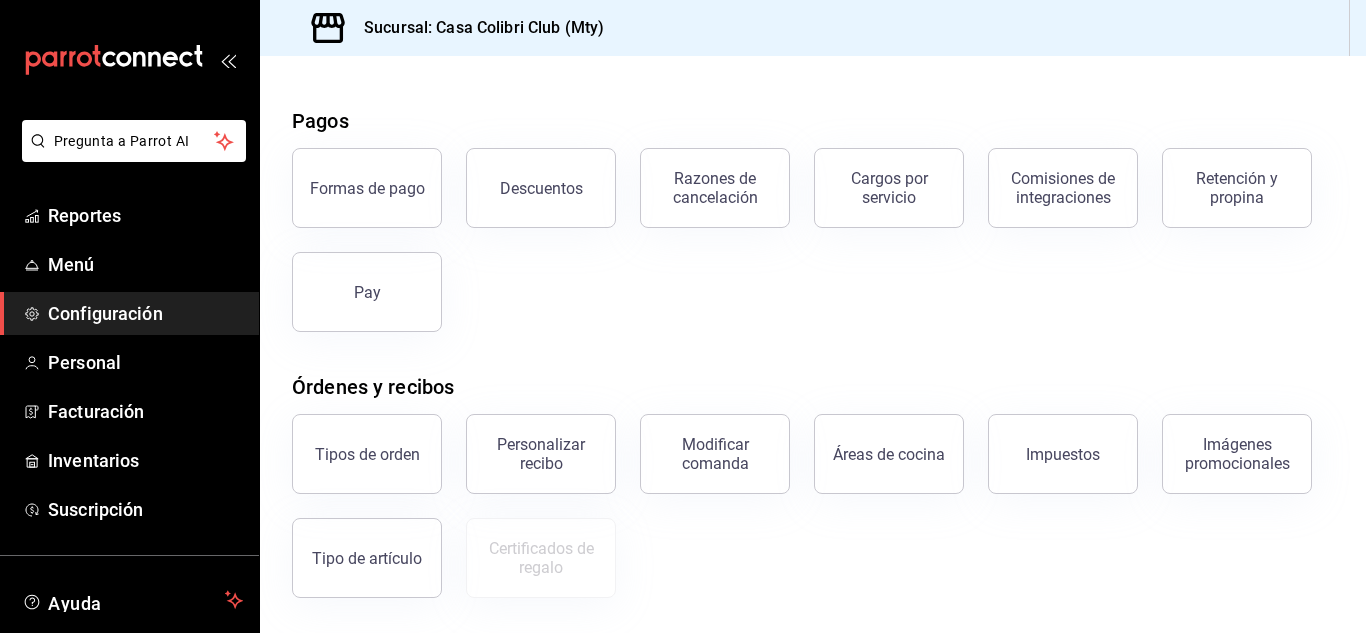 scroll, scrollTop: 0, scrollLeft: 0, axis: both 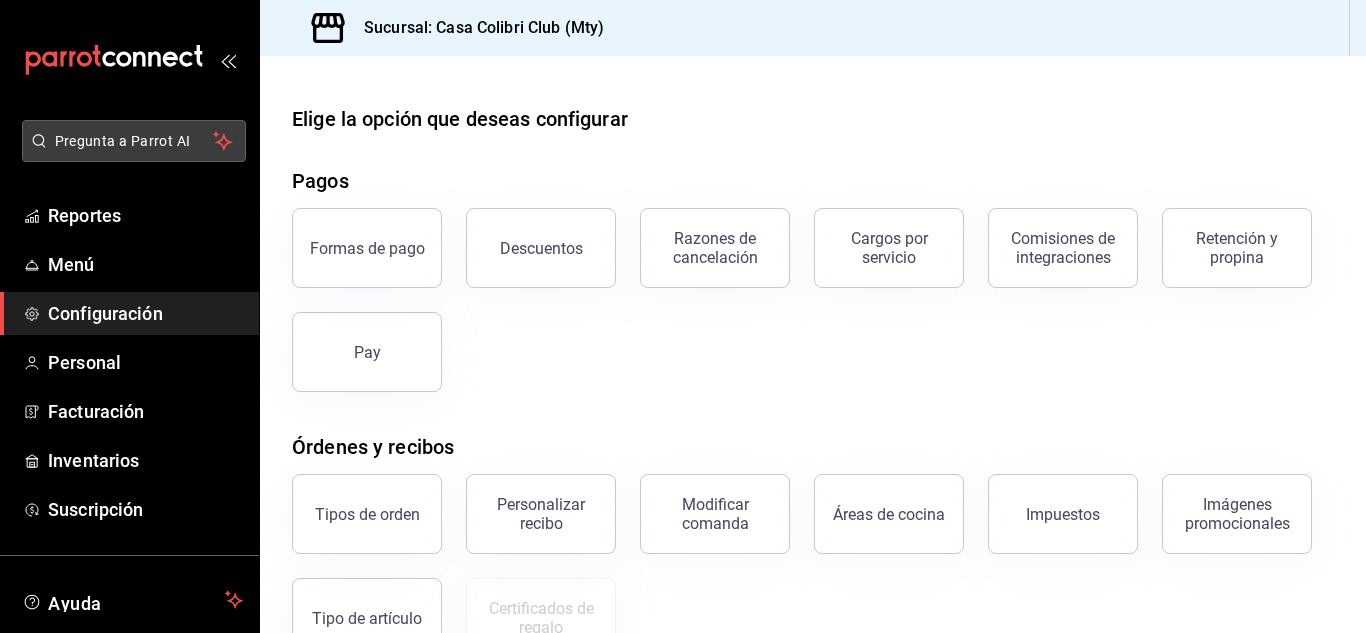 click on "Pregunta a Parrot AI" at bounding box center (134, 141) 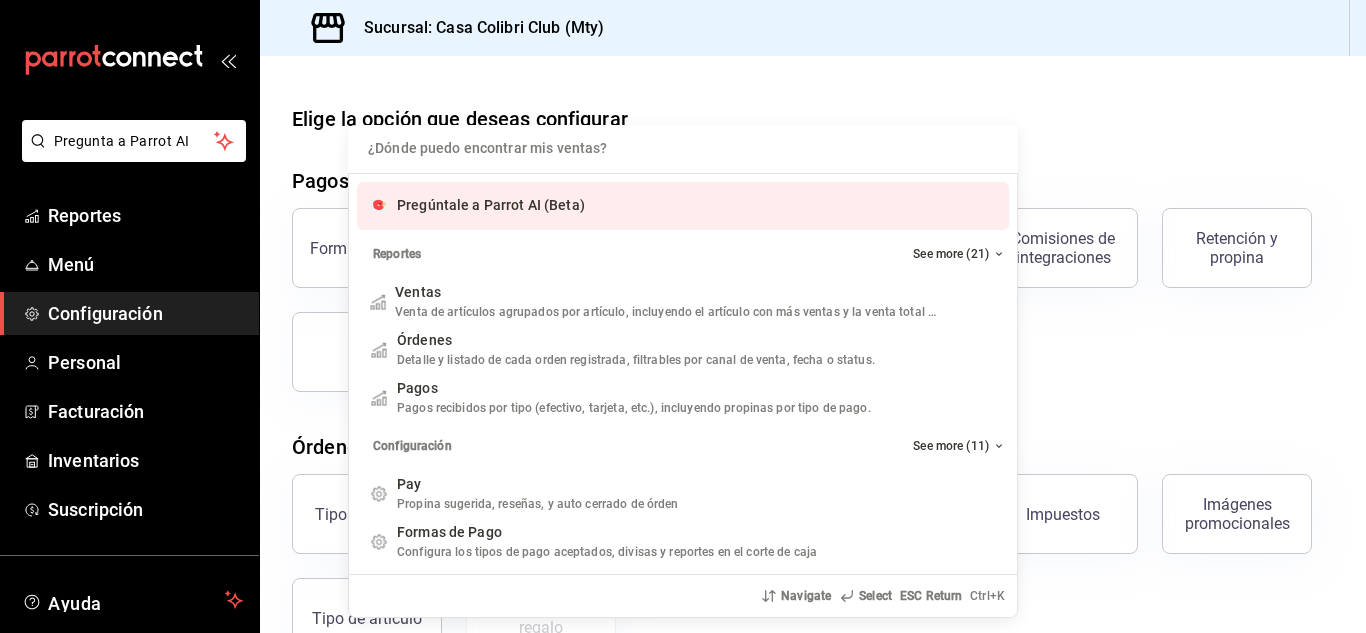 click on "Pregúntale a Parrot AI (Beta)" at bounding box center [683, 206] 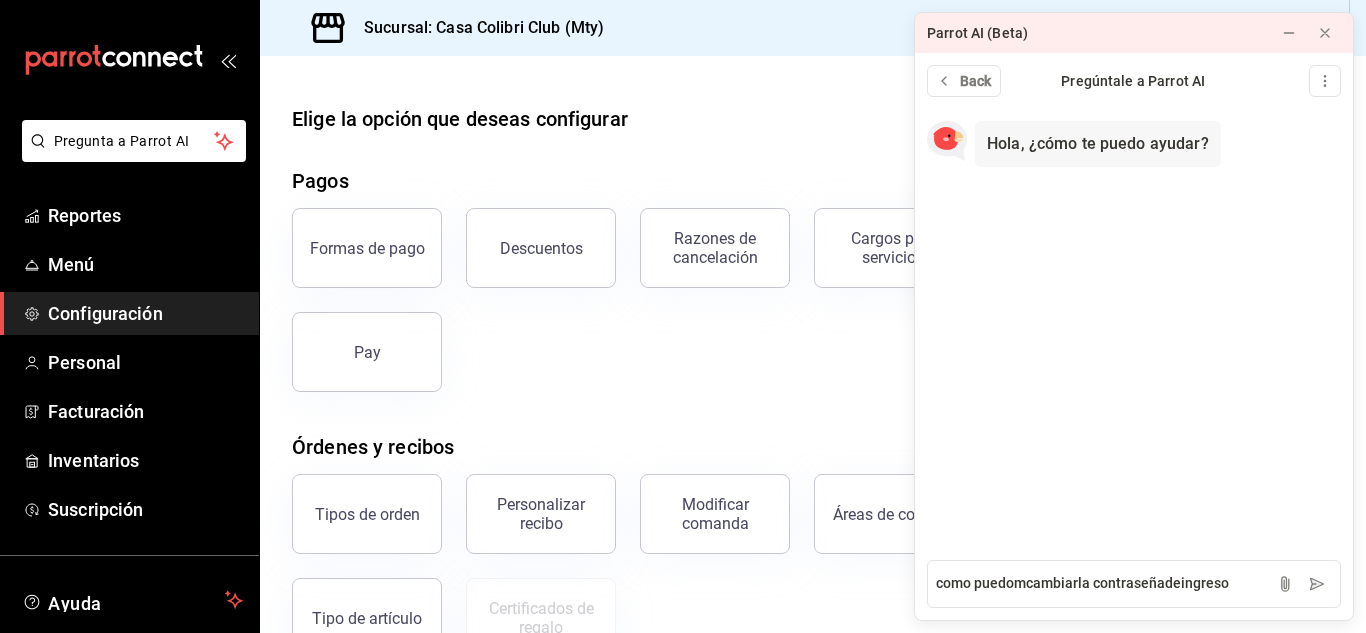 type on "como puedomcambiarla contraseñadeingreso?" 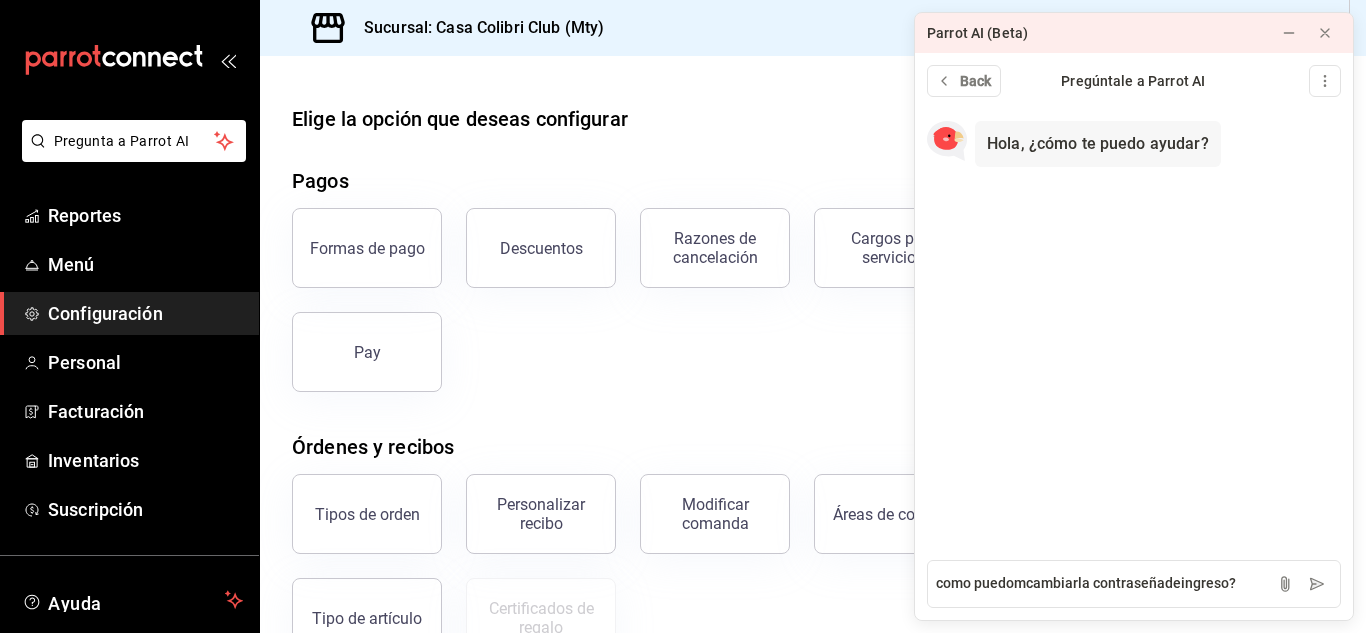 type 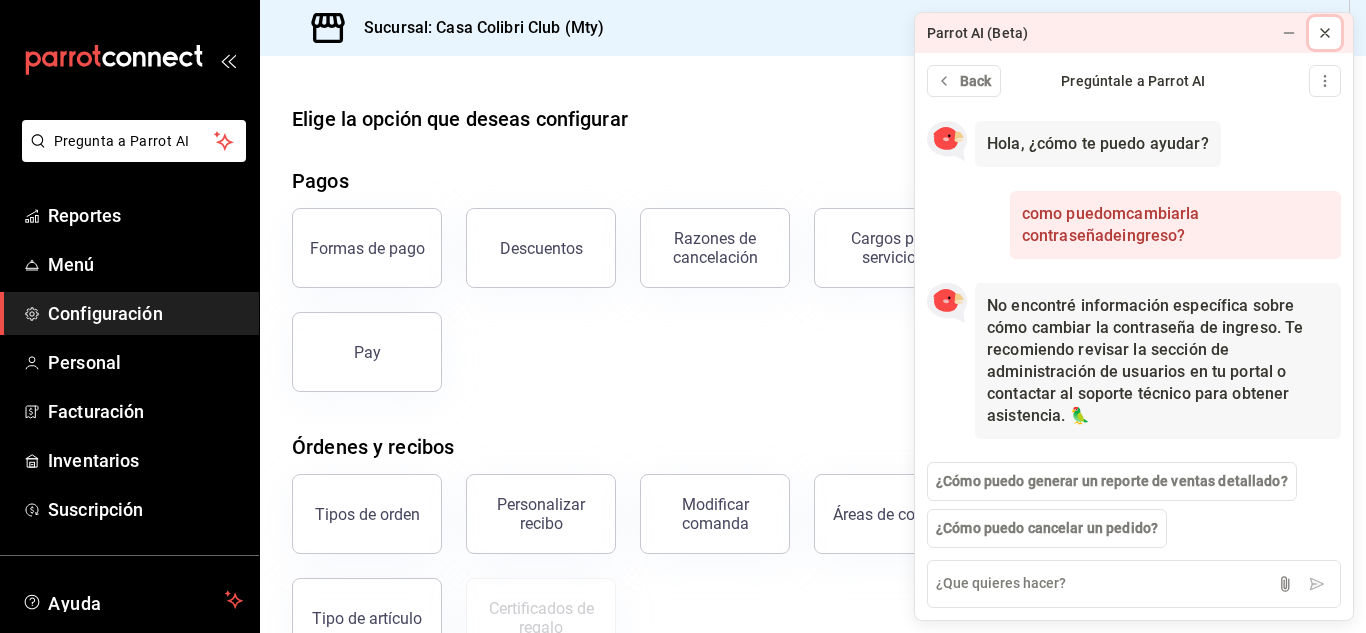 click at bounding box center [1325, 33] 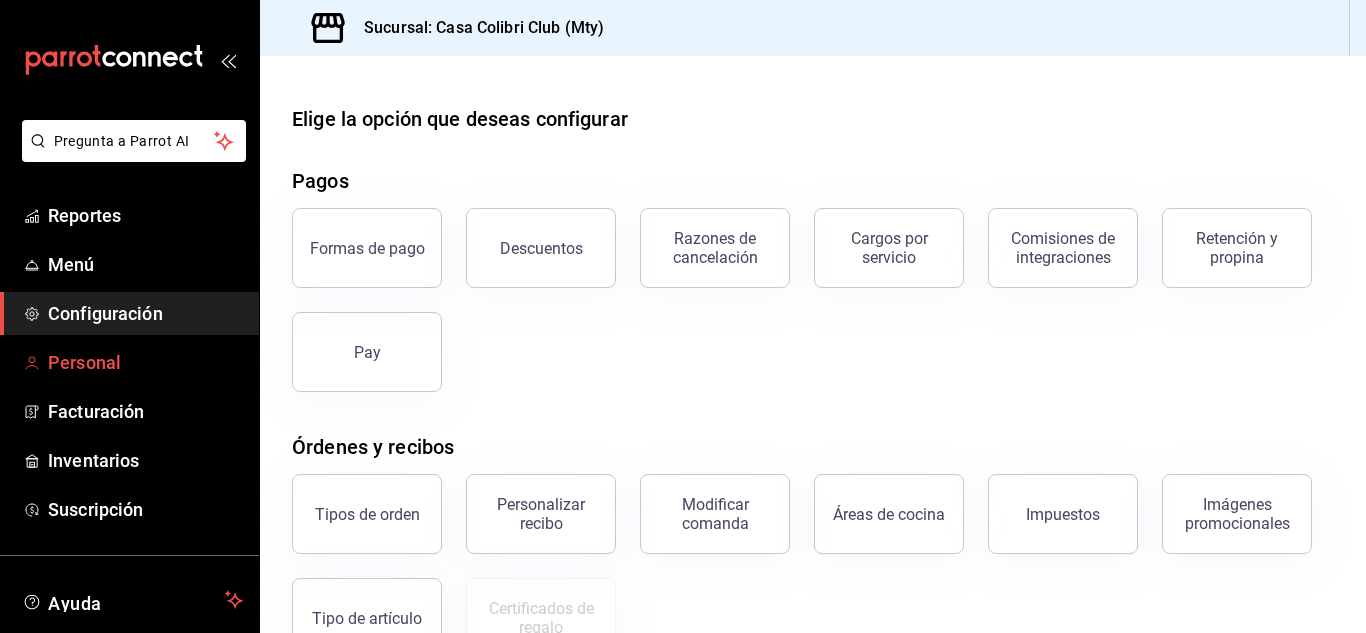click on "Personal" at bounding box center [145, 362] 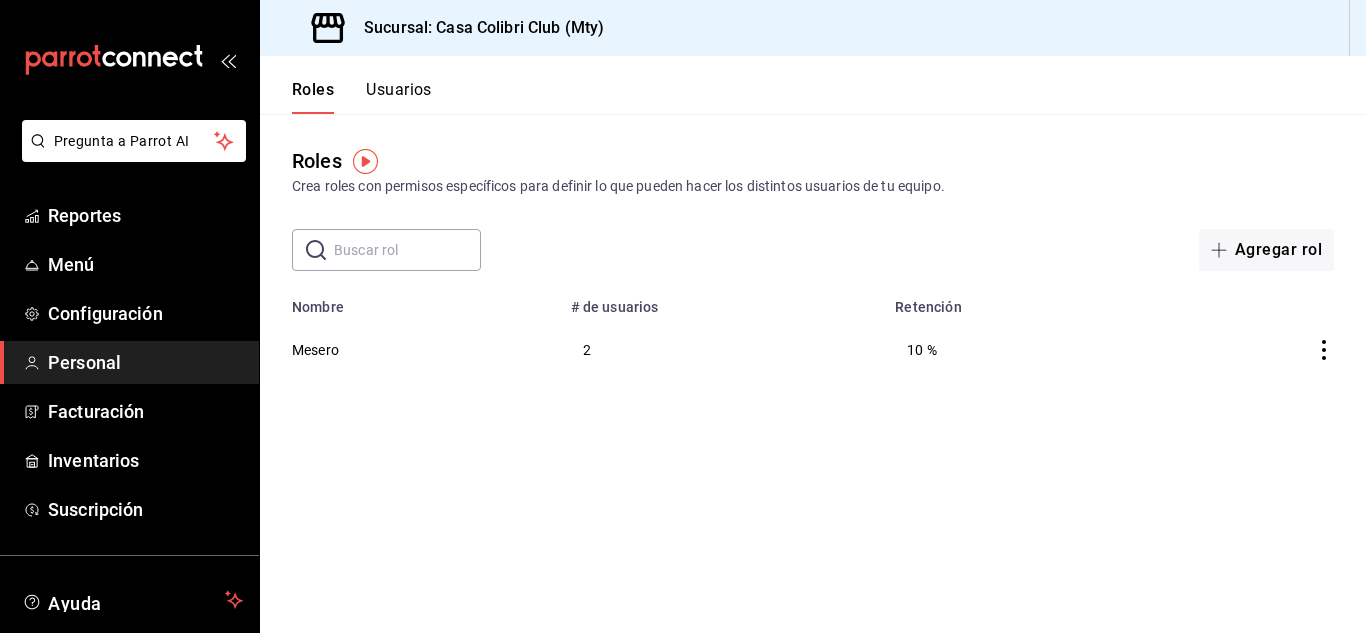 click on "2" at bounding box center [721, 349] 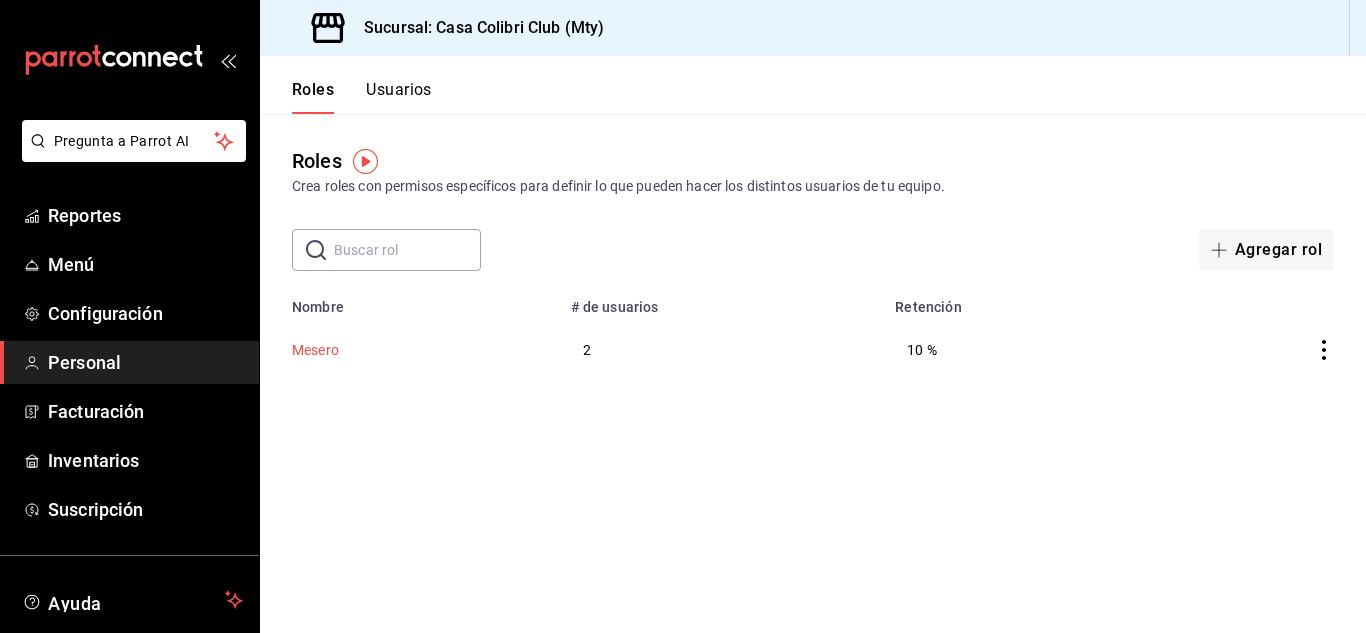 click on "Mesero" at bounding box center [315, 350] 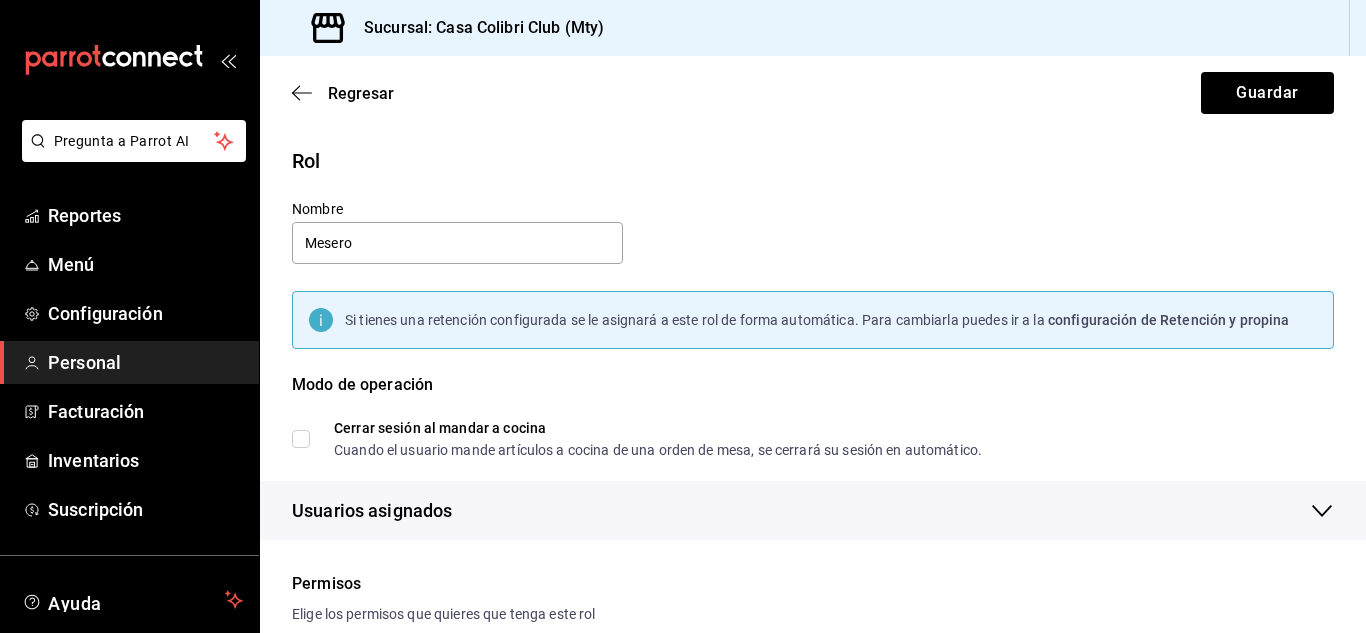 checkbox on "true" 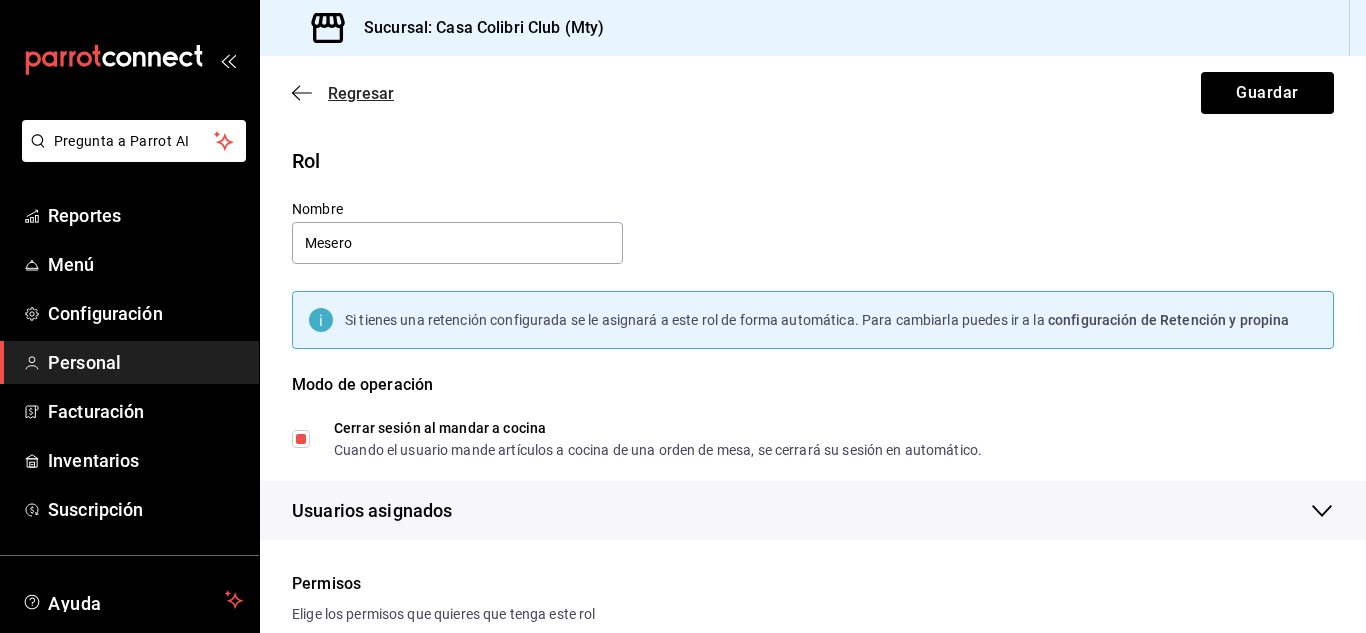 click 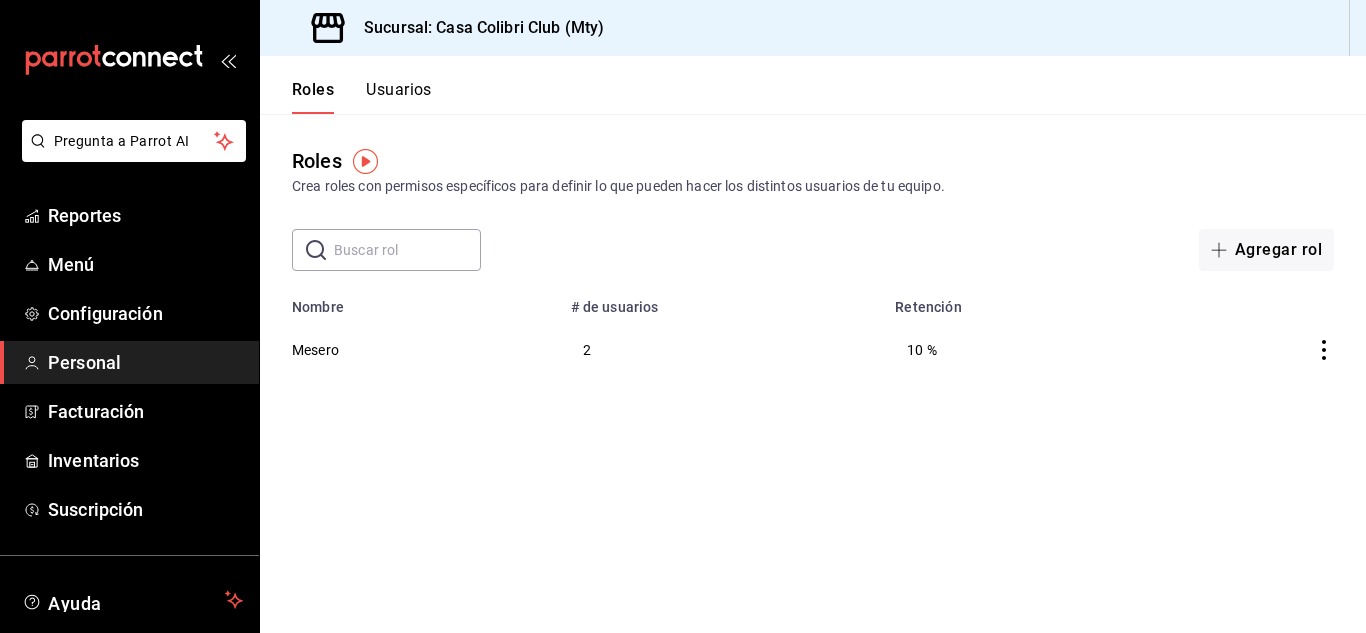 click on "Usuarios" at bounding box center (399, 97) 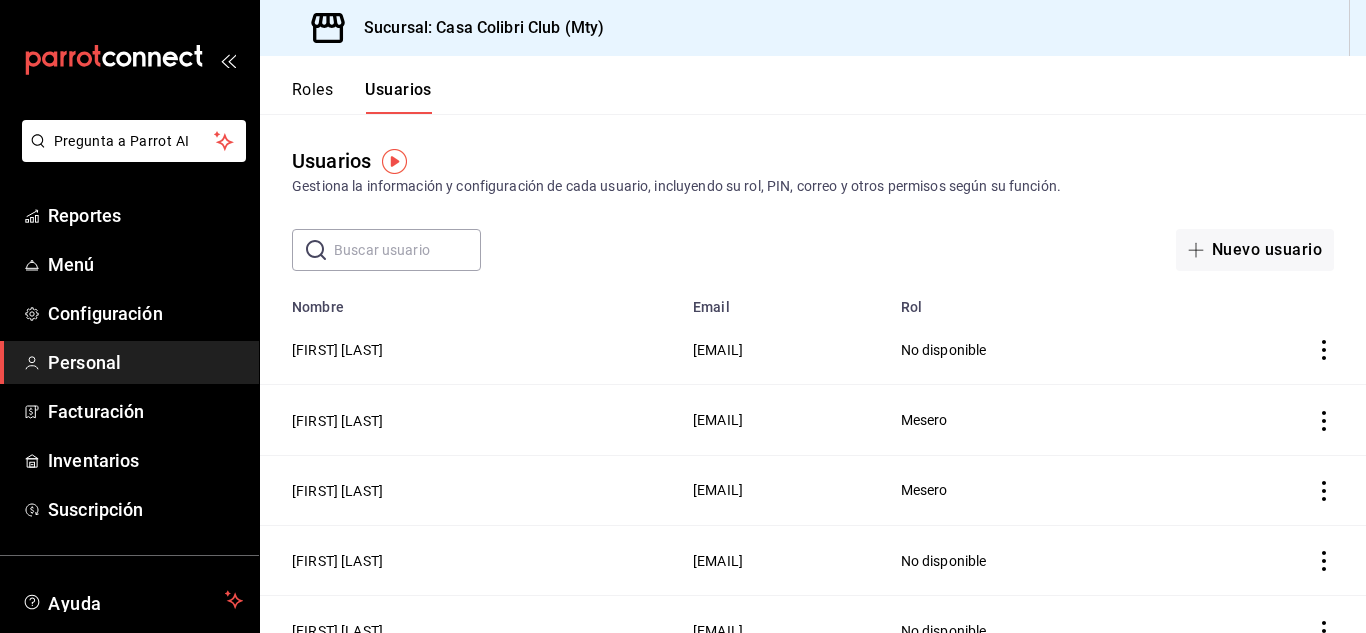 click on "Usuarios Gestiona la información y configuración de cada usuario, incluyendo su rol, PIN, correo y otros permisos según su función." at bounding box center (813, 171) 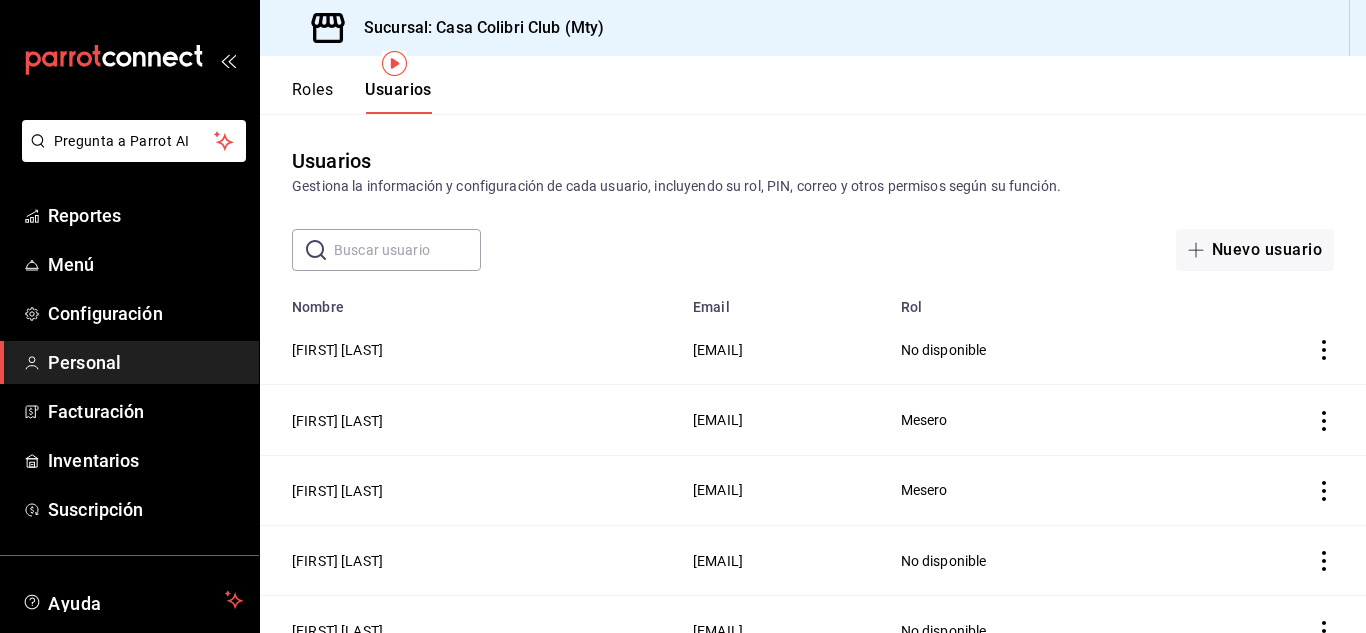 scroll, scrollTop: 98, scrollLeft: 0, axis: vertical 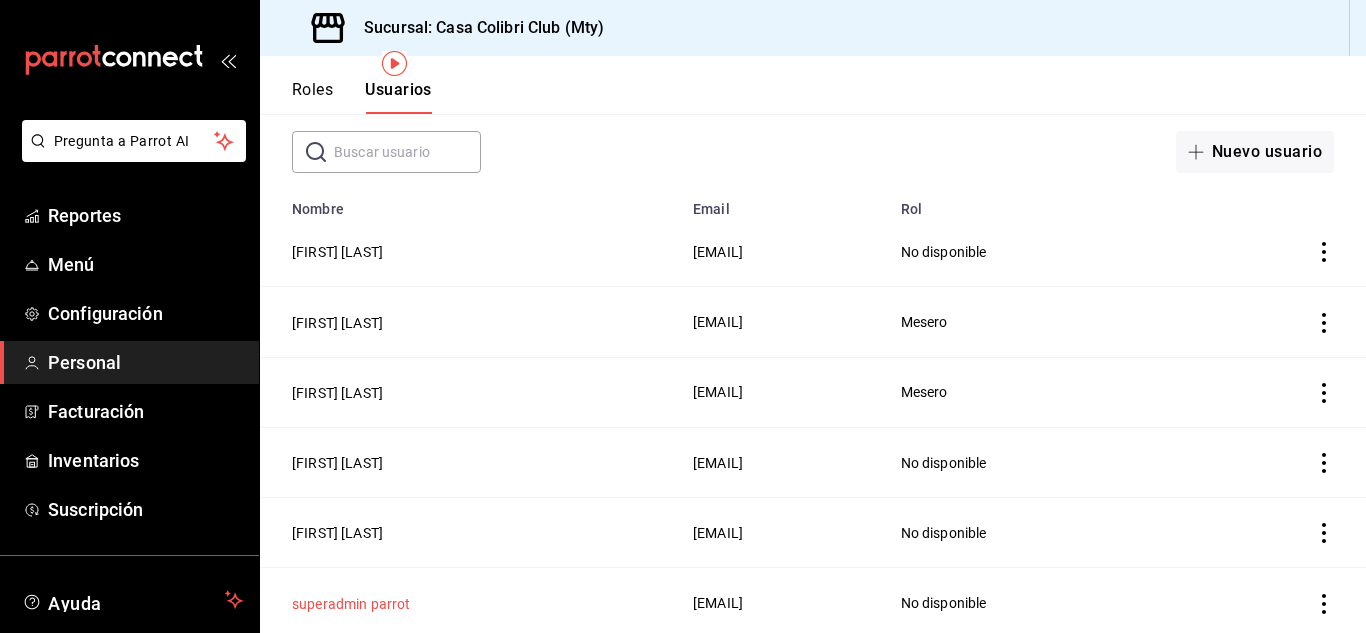 click on "superadmin parrot" at bounding box center (351, 604) 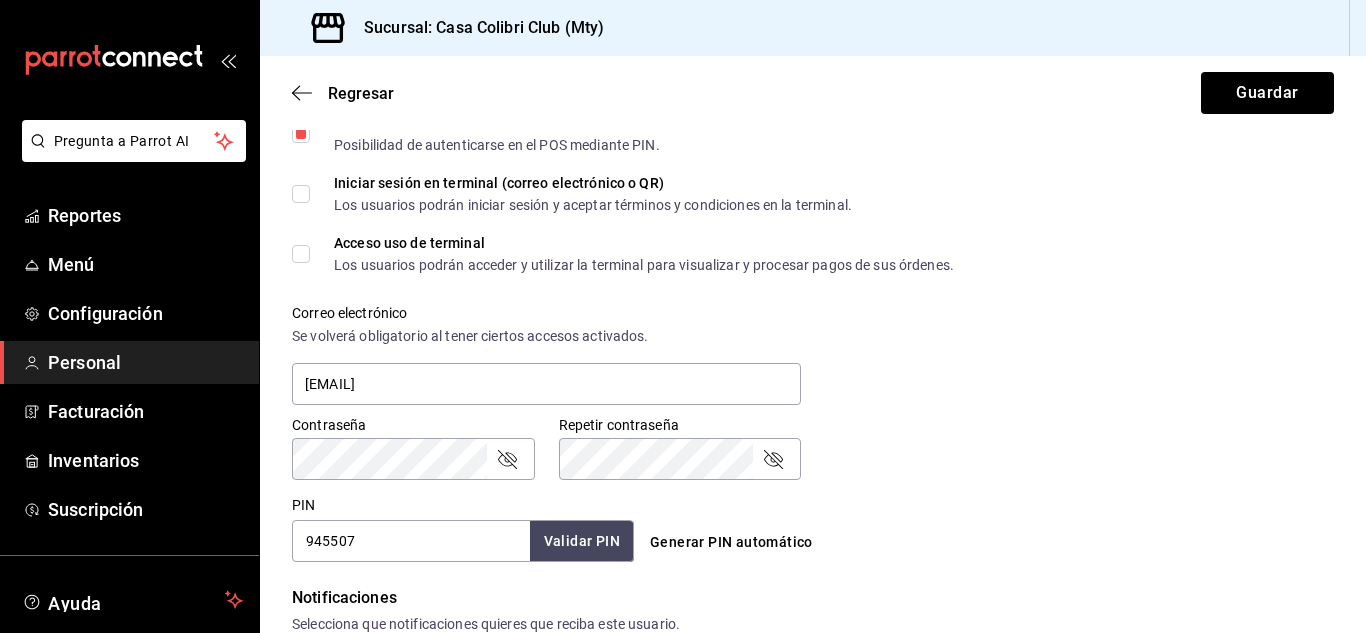 scroll, scrollTop: 569, scrollLeft: 0, axis: vertical 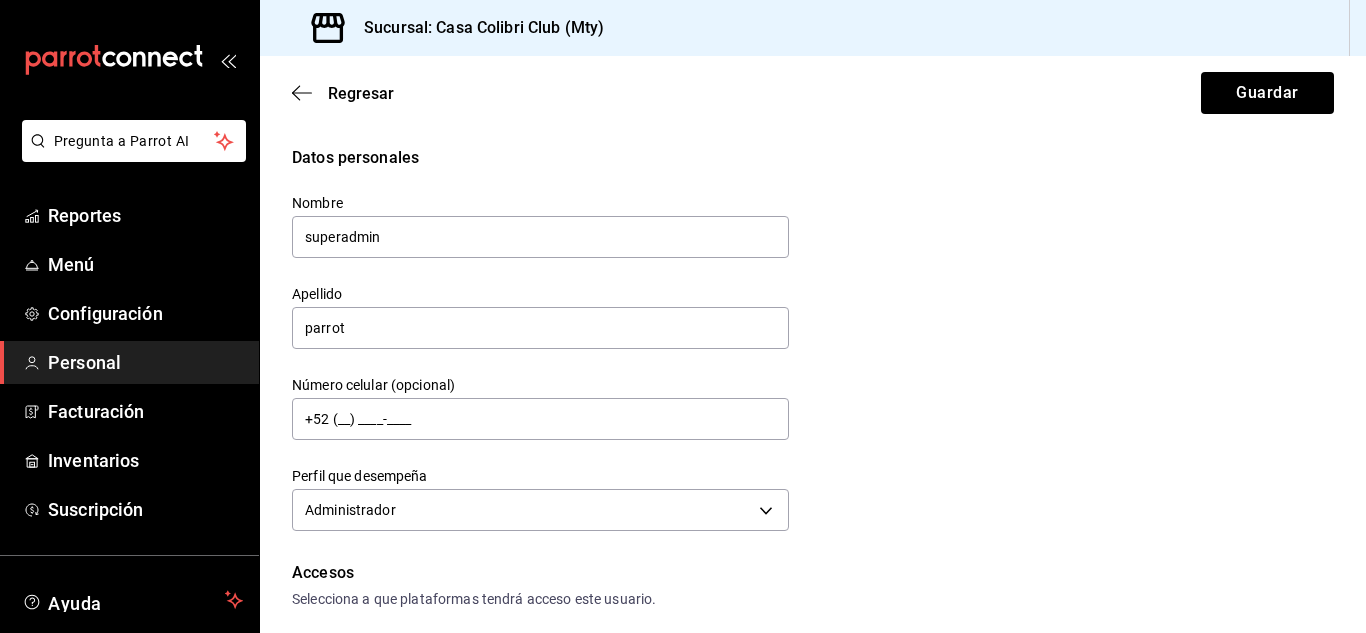 click 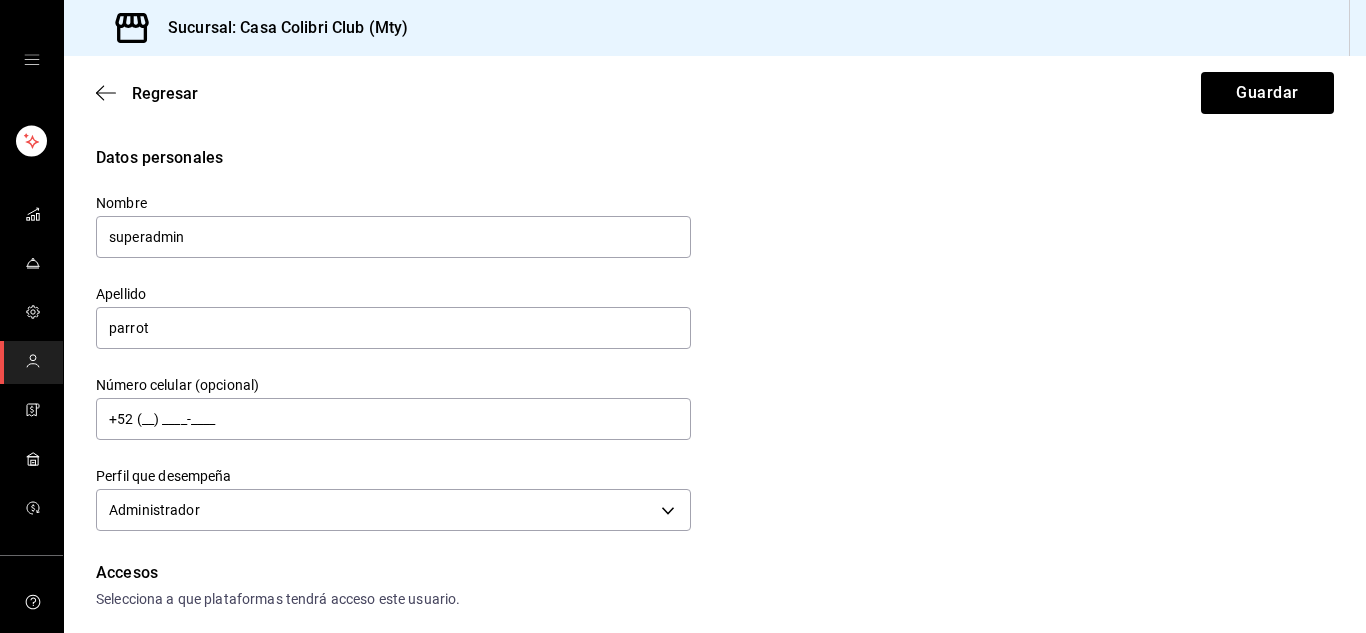 click on "Regresar Guardar" at bounding box center [715, 93] 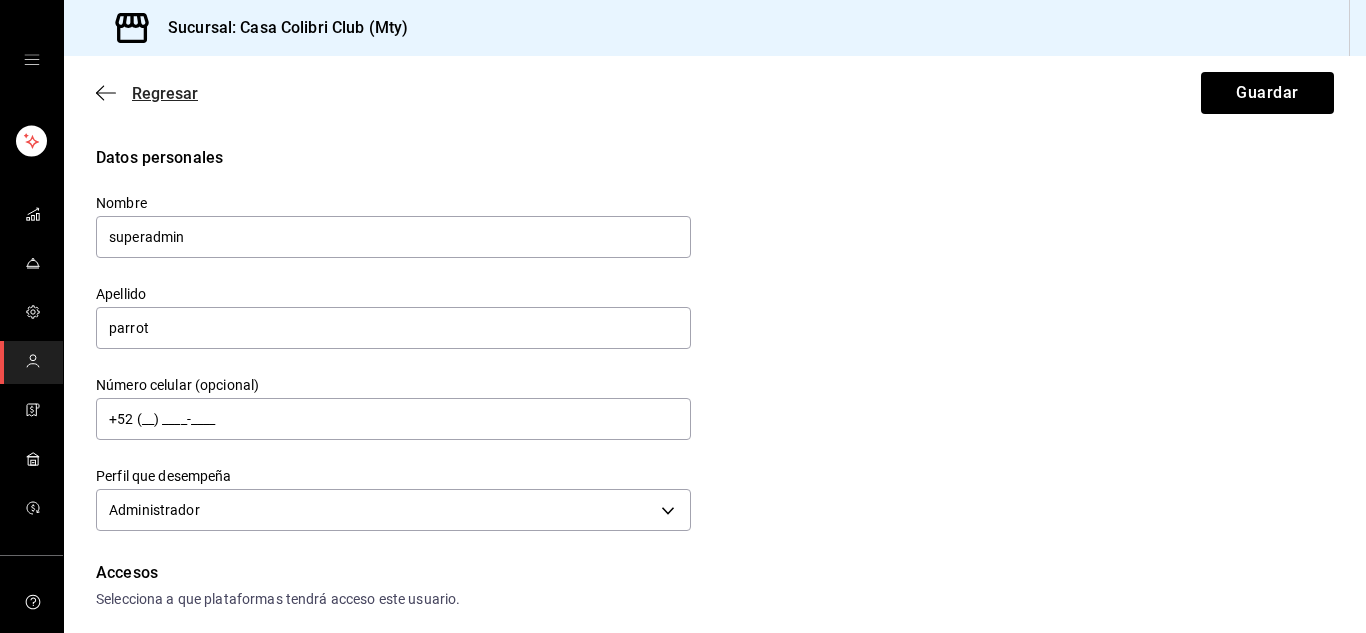 click 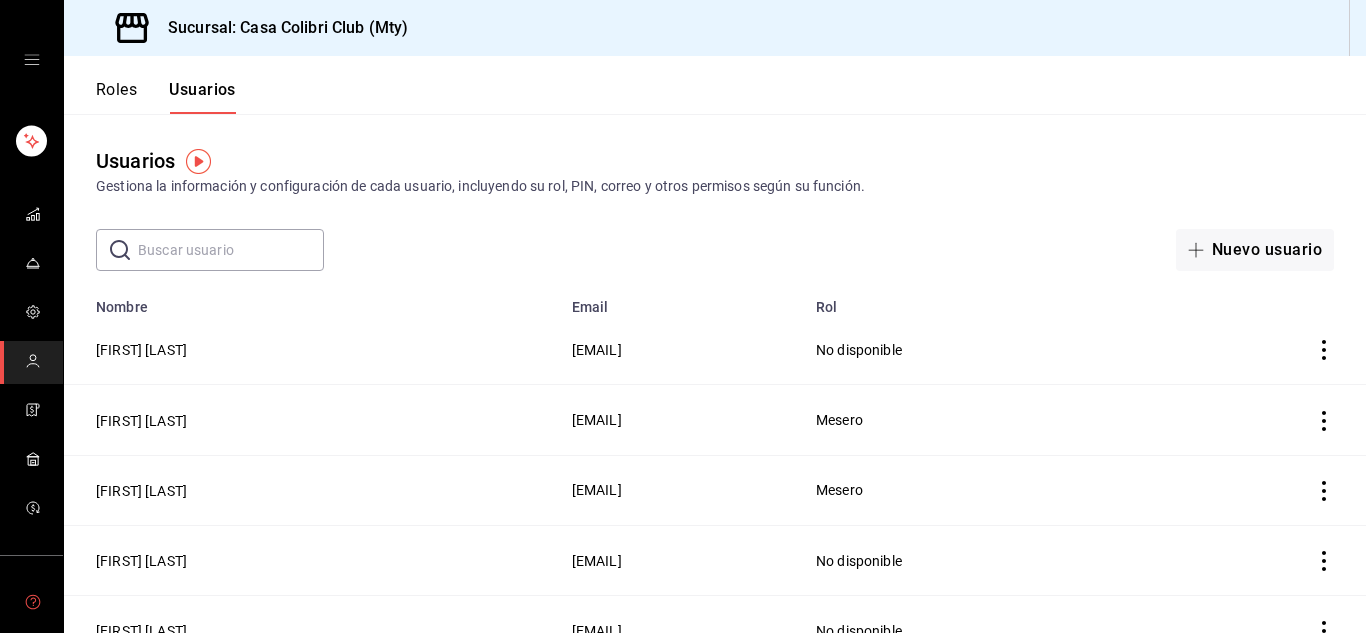 click 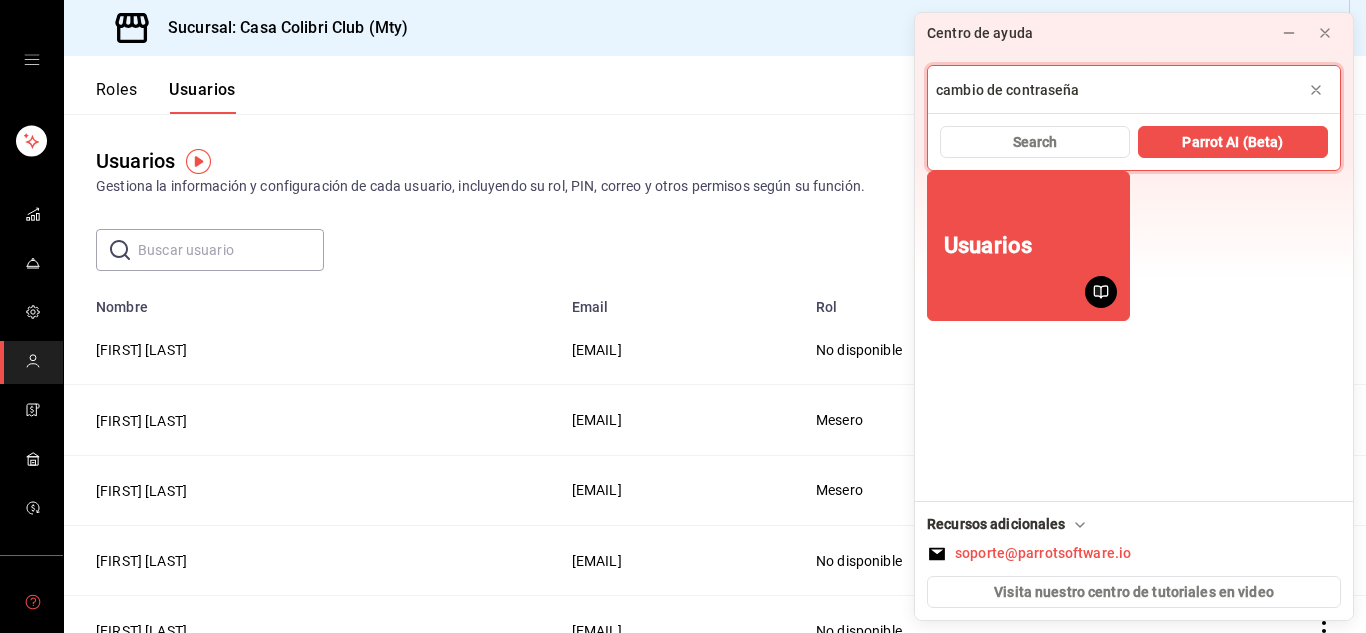 type on "cambio de contraseña" 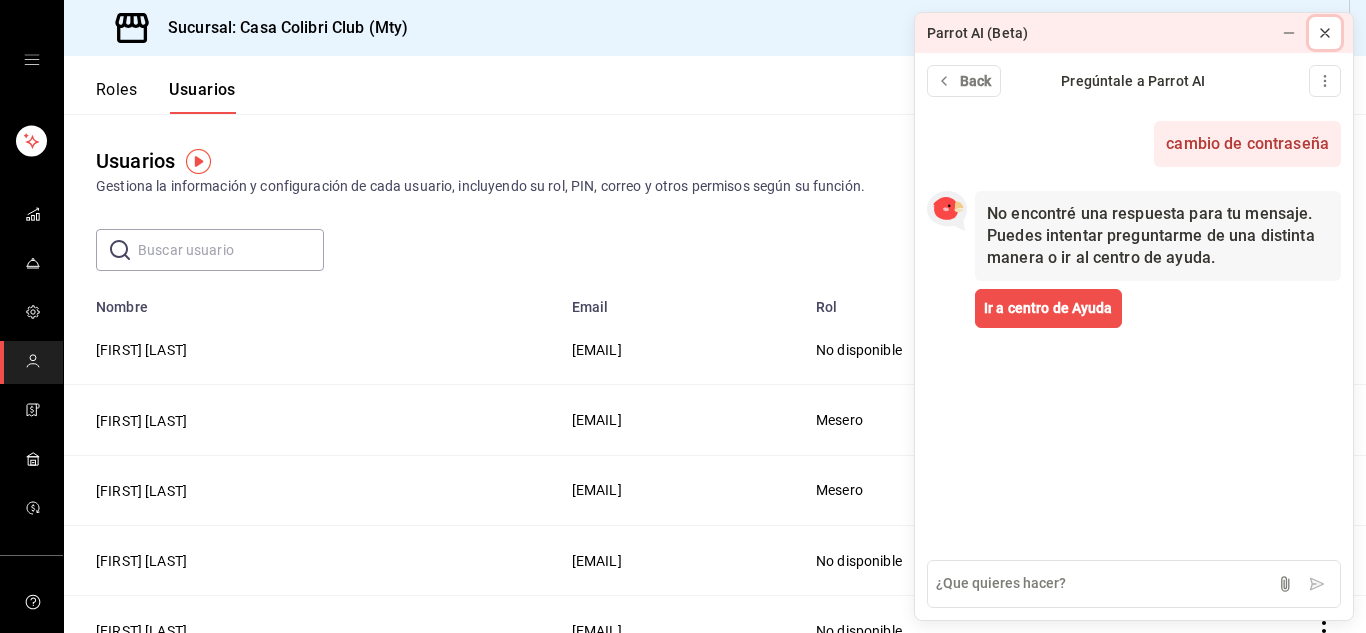 click at bounding box center [1325, 33] 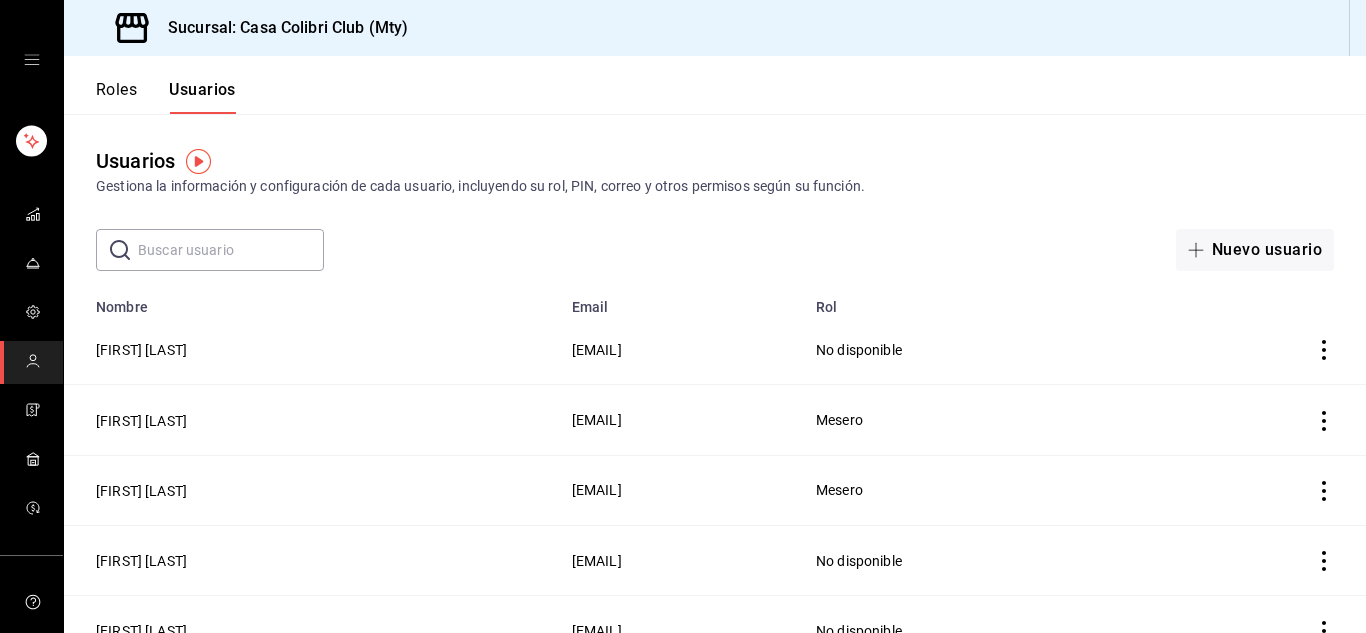 click 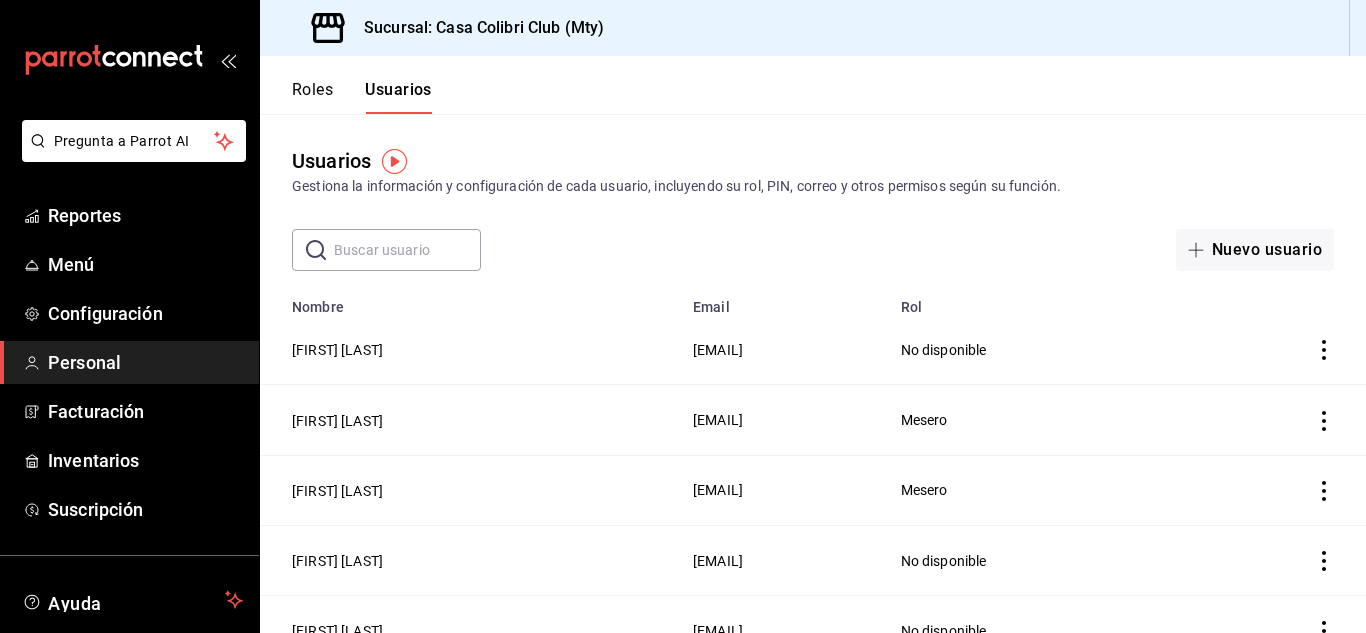 scroll, scrollTop: 40, scrollLeft: 0, axis: vertical 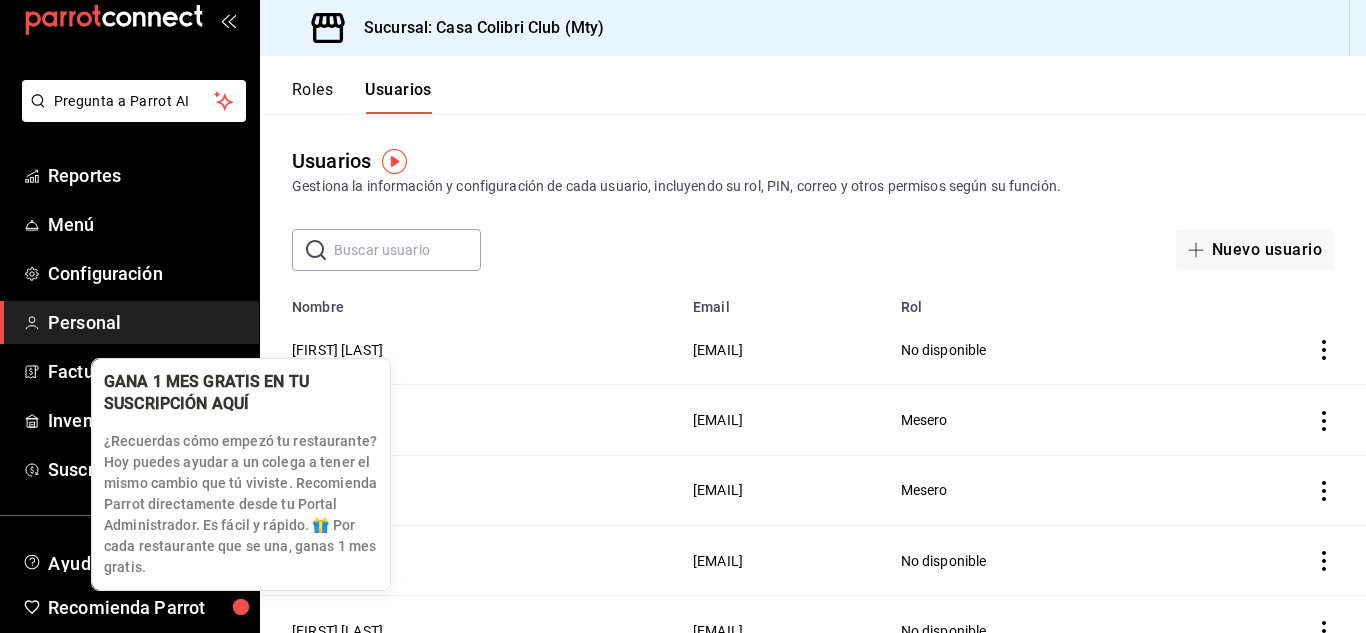 click at bounding box center [241, 607] 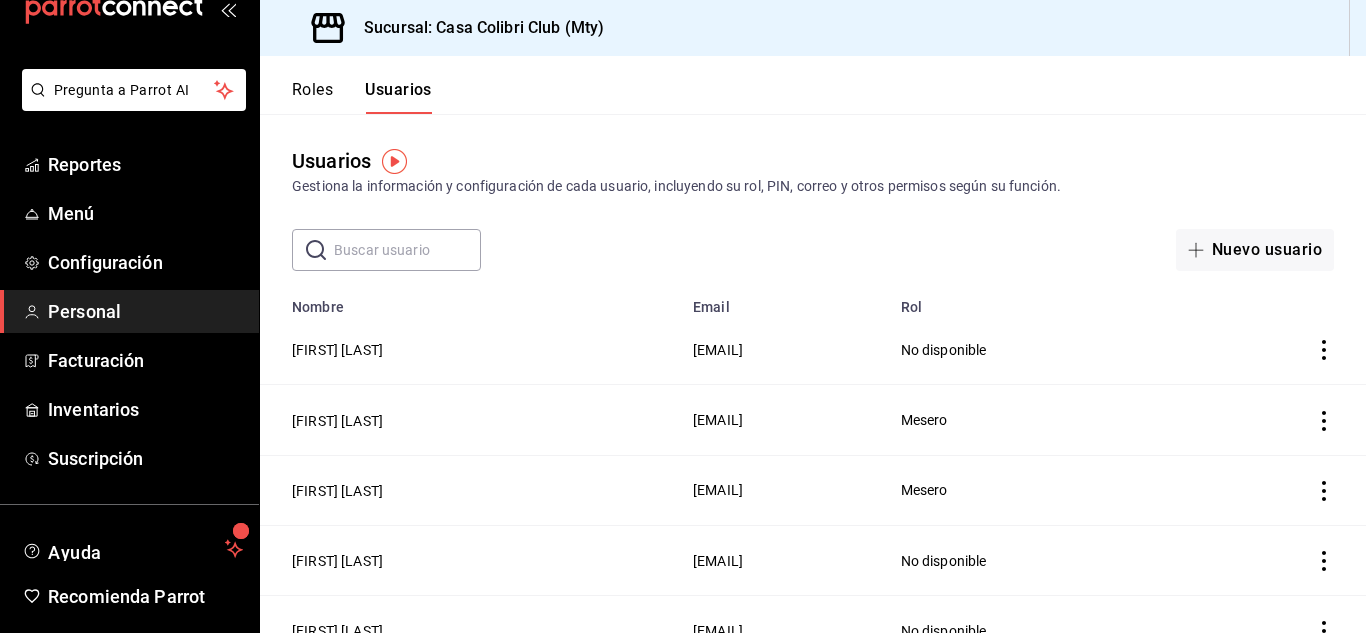 scroll, scrollTop: 122, scrollLeft: 0, axis: vertical 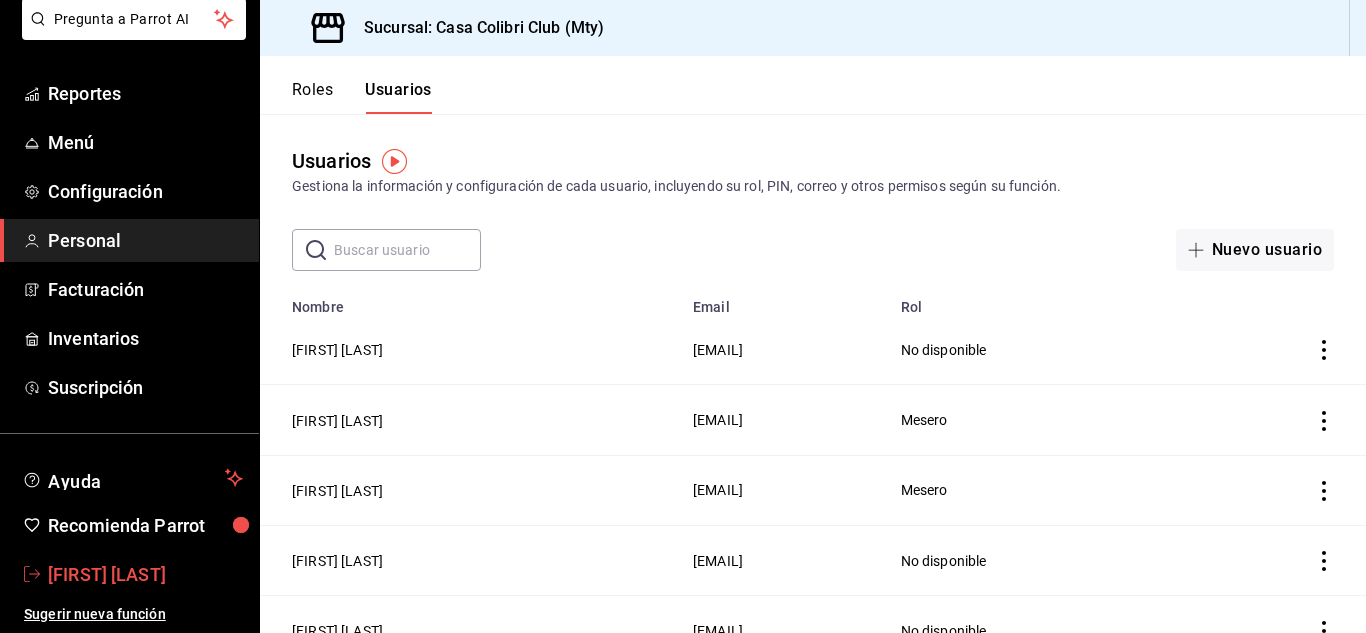 click on "[FIRST] [LAST]" at bounding box center [145, 574] 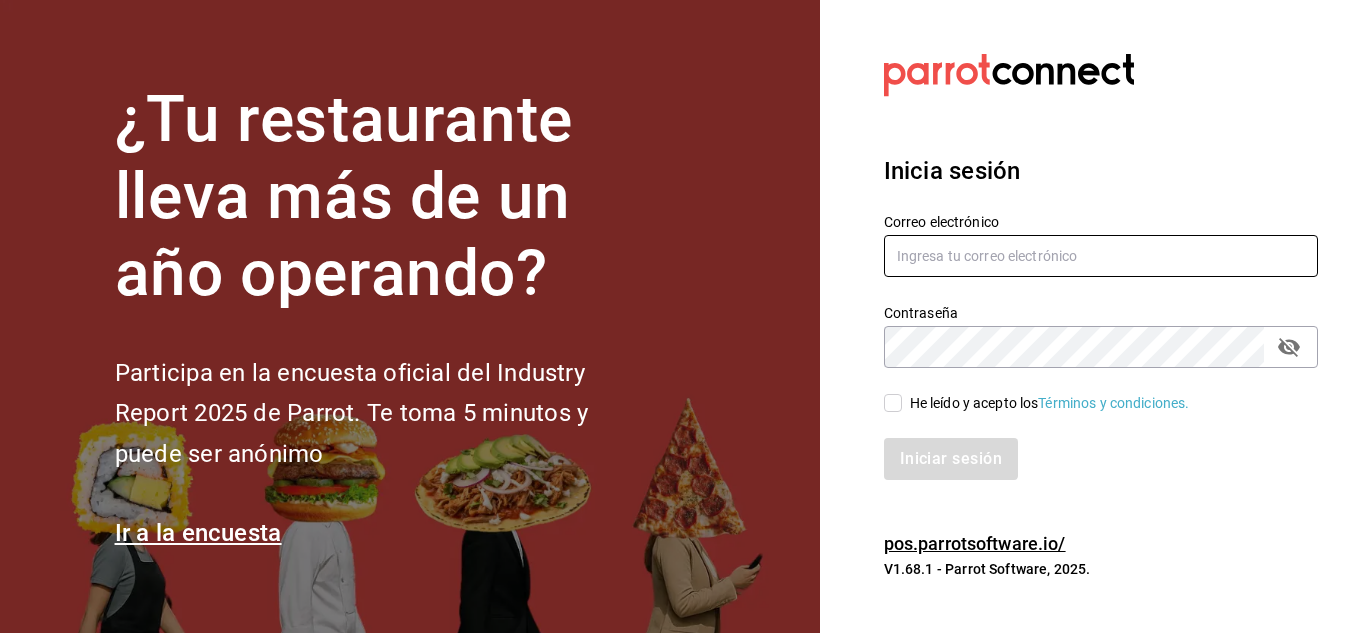 click at bounding box center (1101, 256) 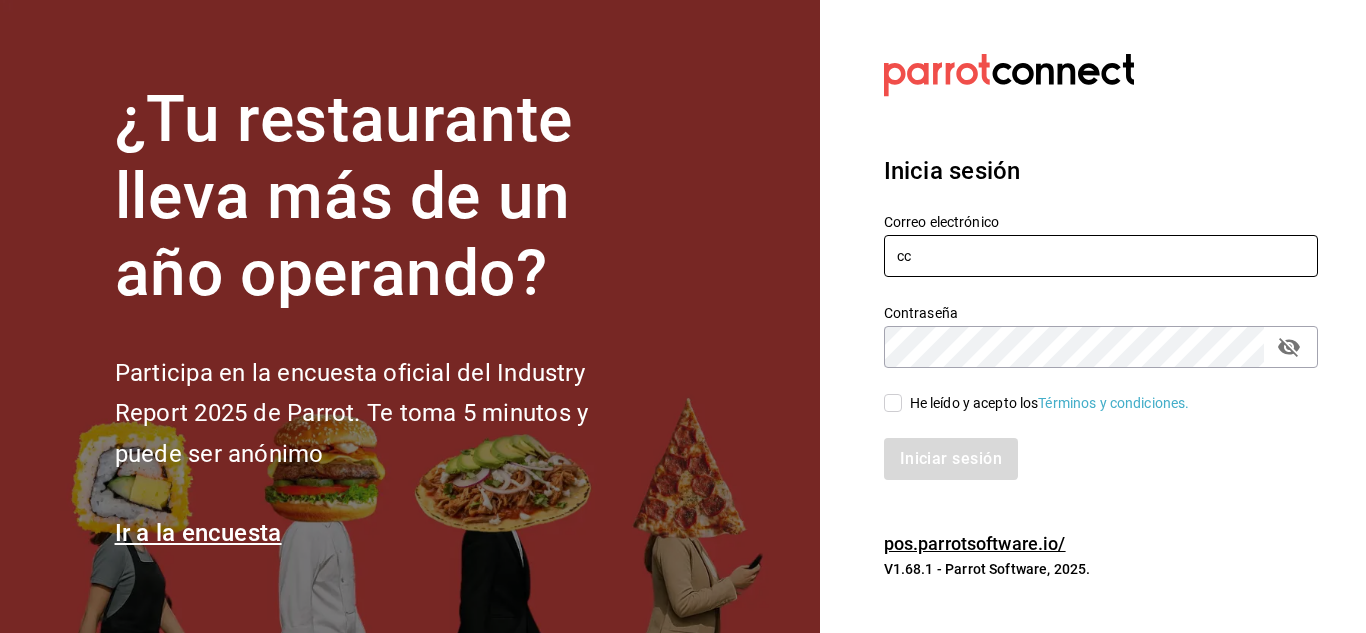 type on "c" 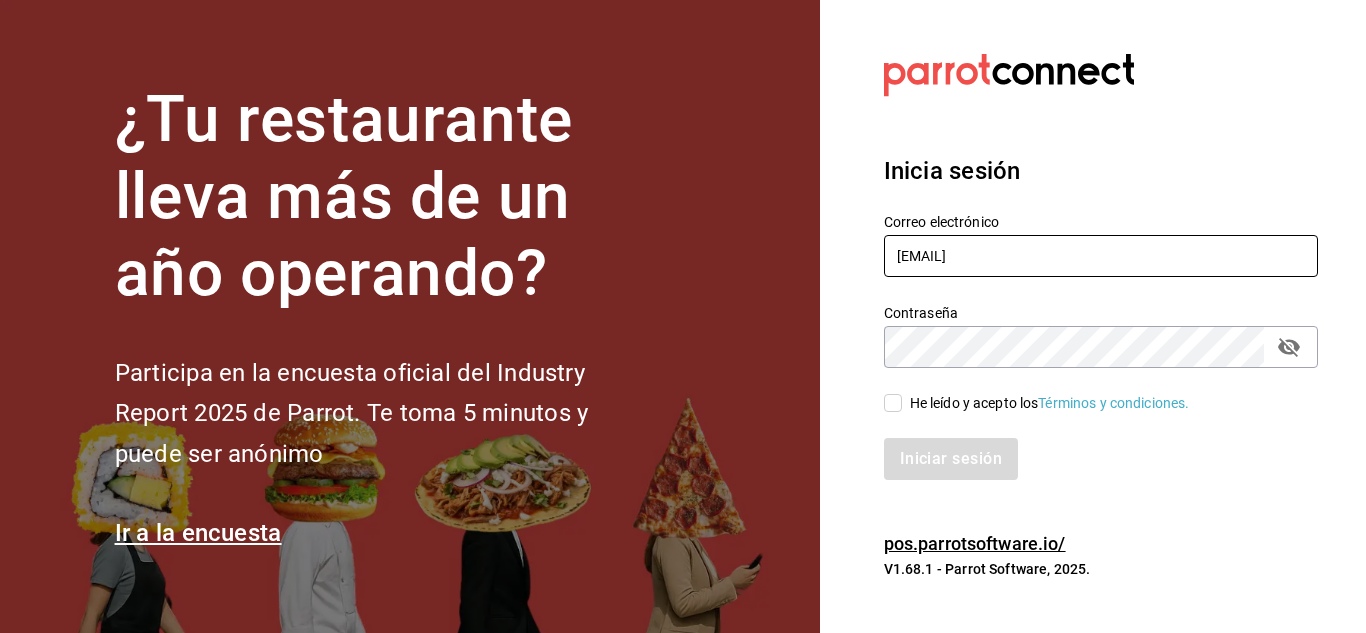 type on "[EMAIL]" 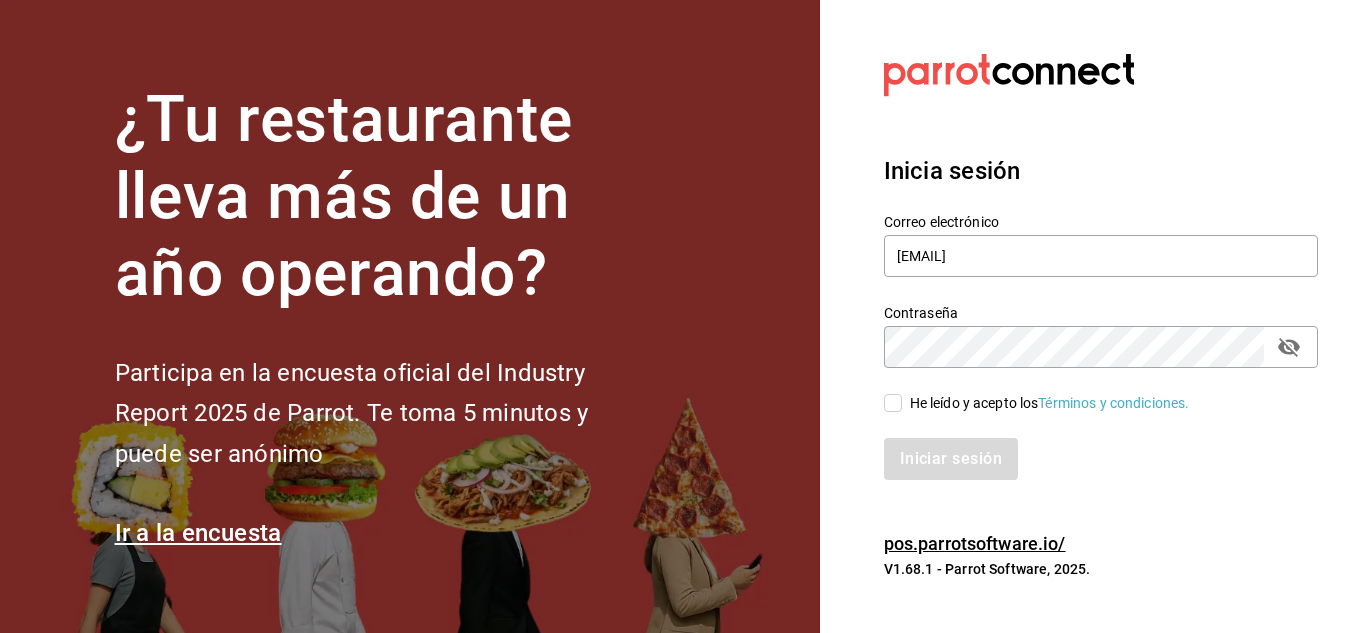 click 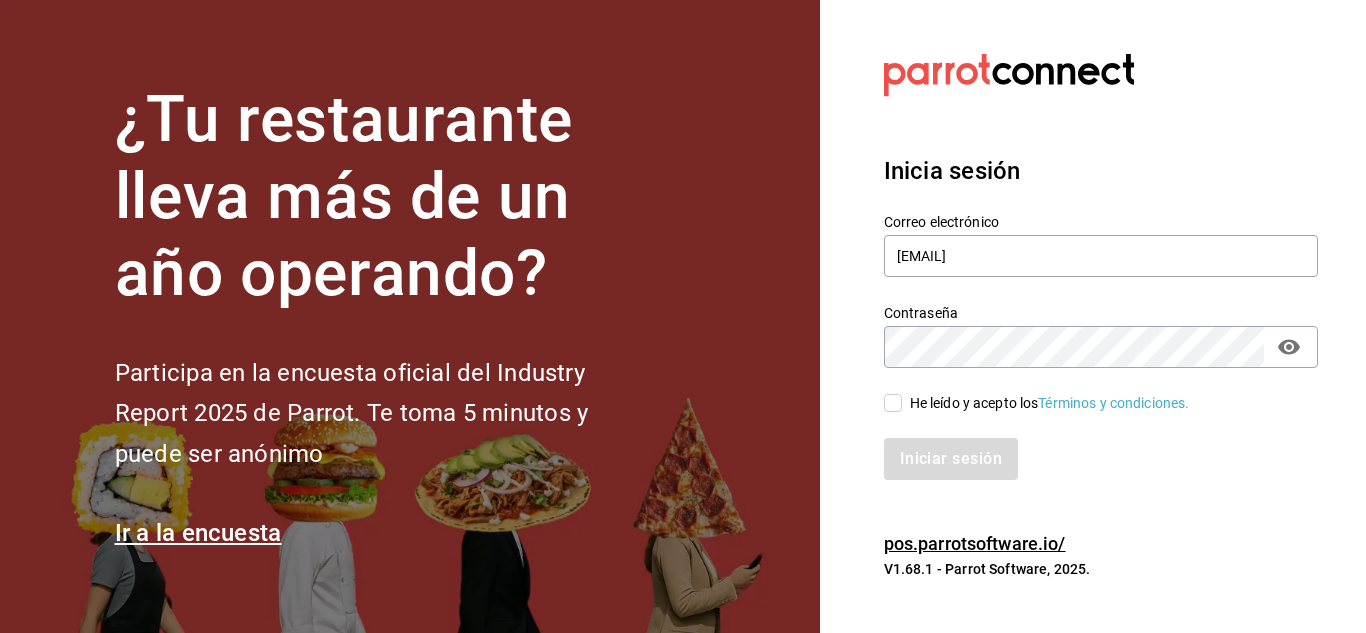 click on "He leído y acepto los  Términos y condiciones." at bounding box center (1046, 403) 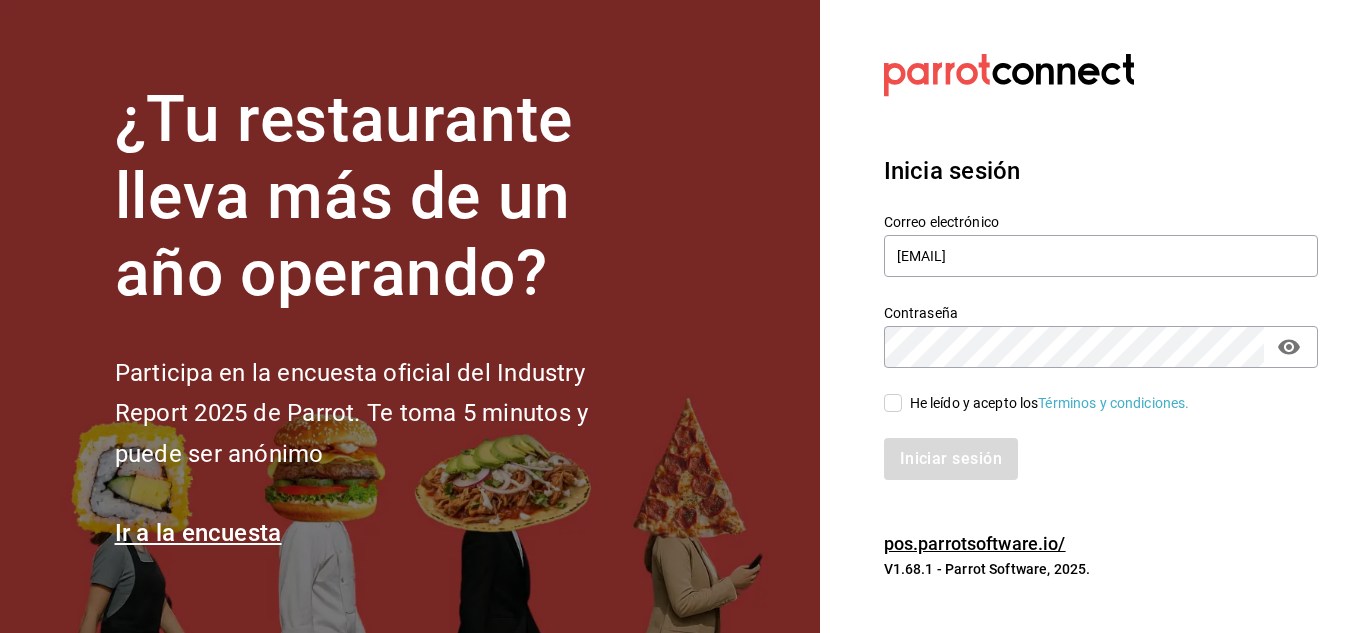 checkbox on "true" 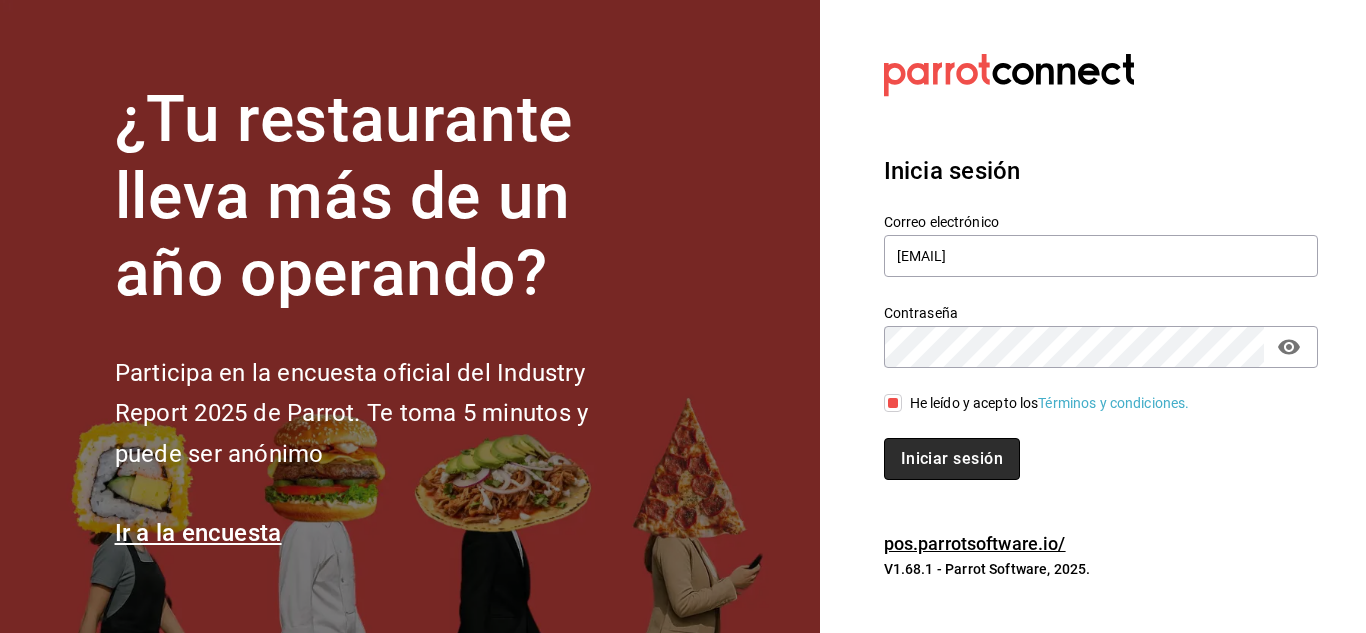 click on "Iniciar sesión" at bounding box center [952, 459] 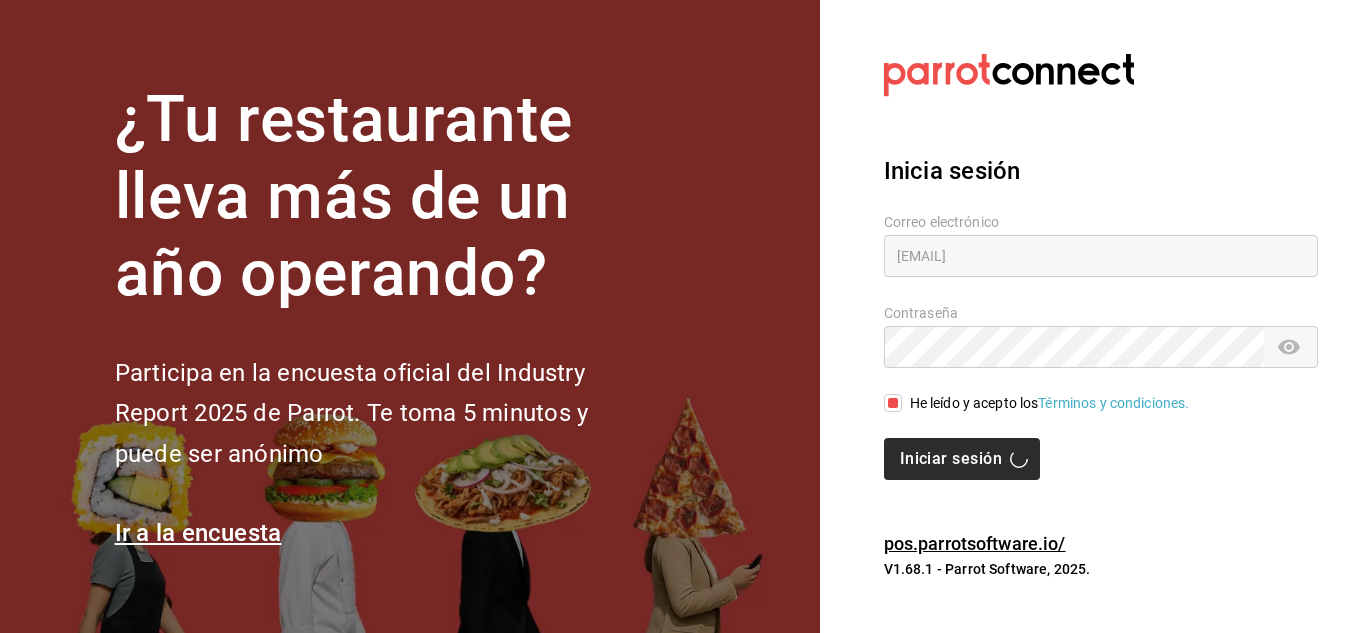 click on "Iniciar sesión" at bounding box center [1101, 459] 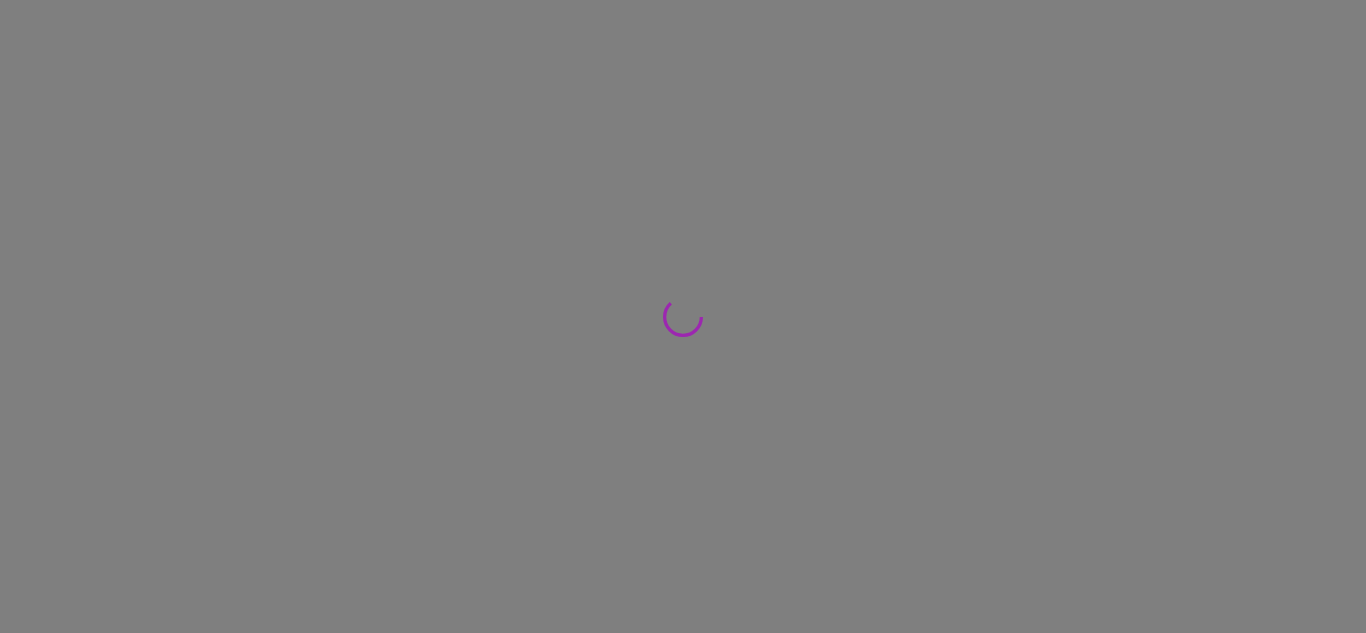 scroll, scrollTop: 0, scrollLeft: 0, axis: both 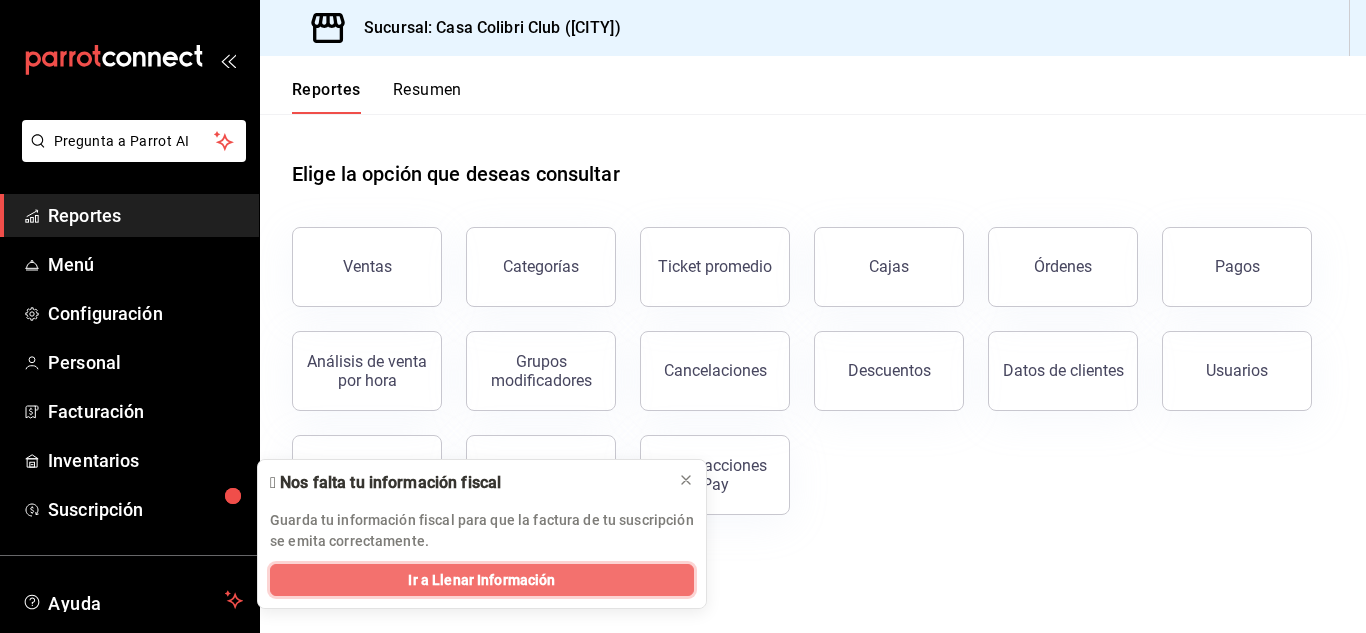 click on "Ir a Llenar Información" at bounding box center [482, 580] 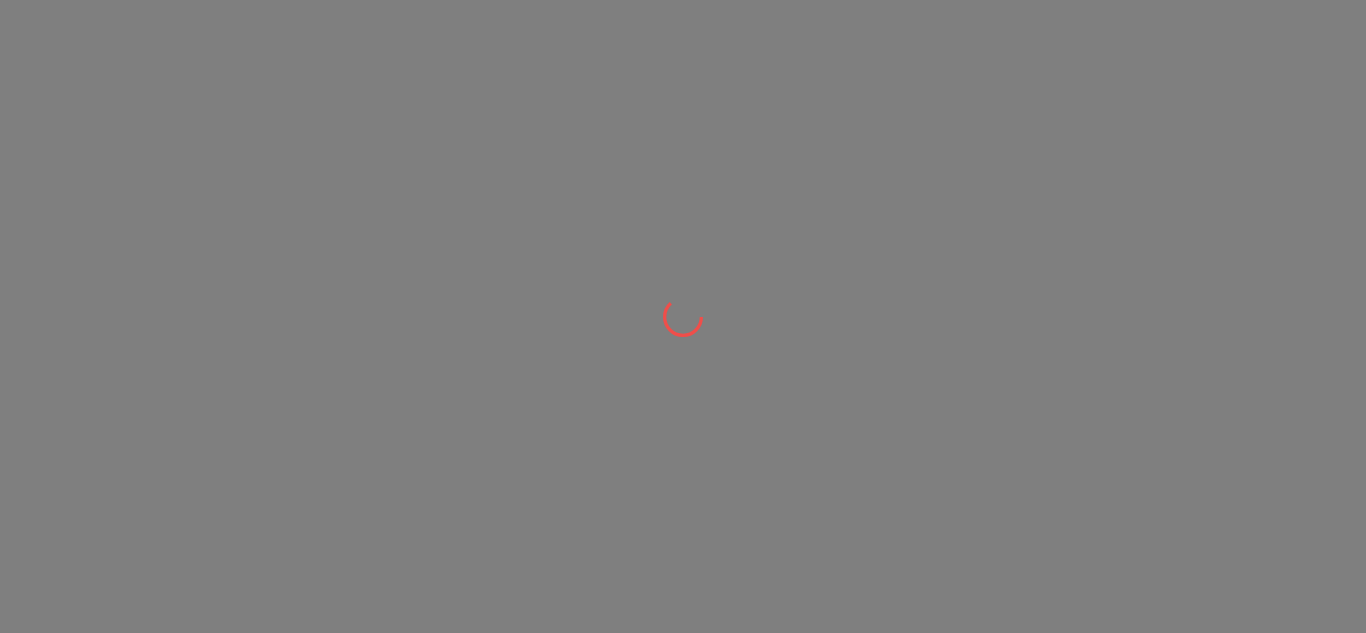 scroll, scrollTop: 0, scrollLeft: 0, axis: both 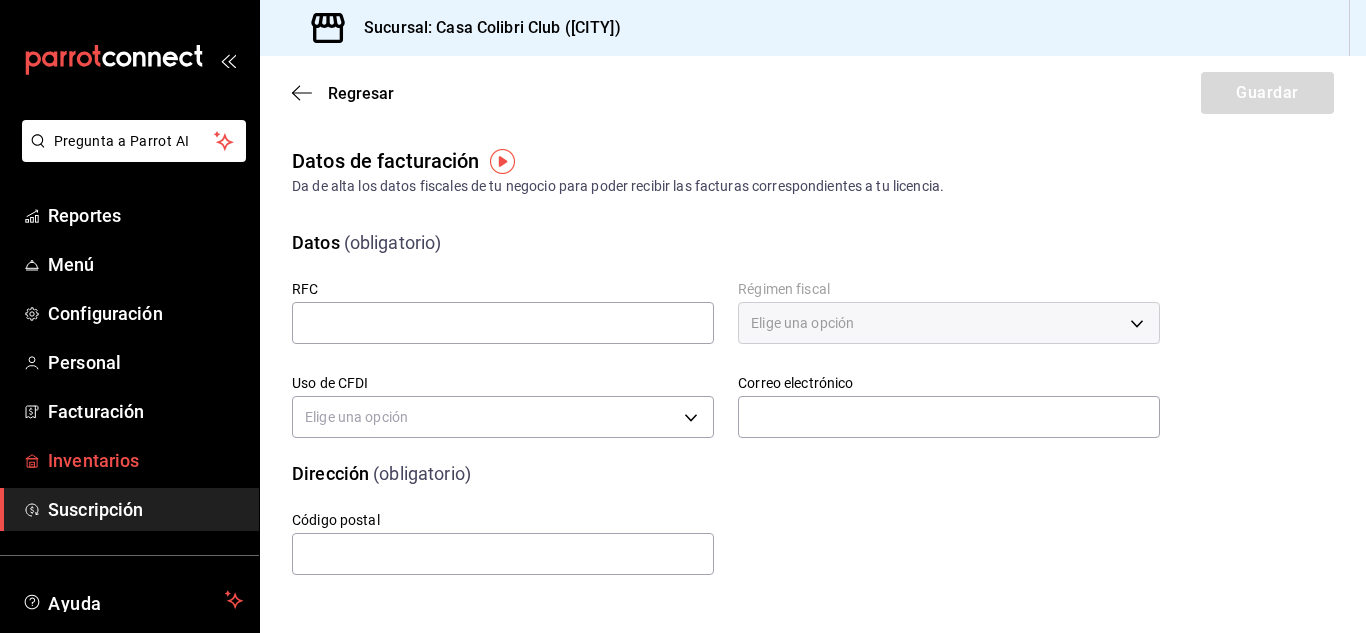click on "Inventarios" at bounding box center (145, 460) 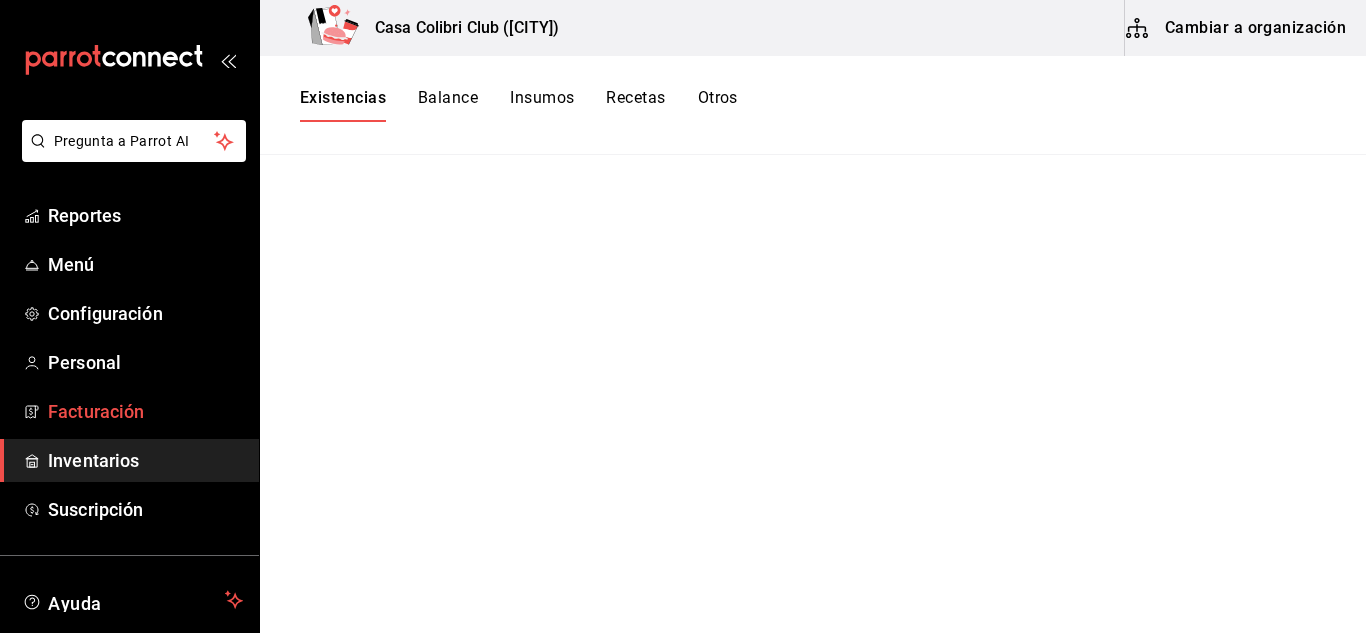 click on "Facturación" at bounding box center [145, 411] 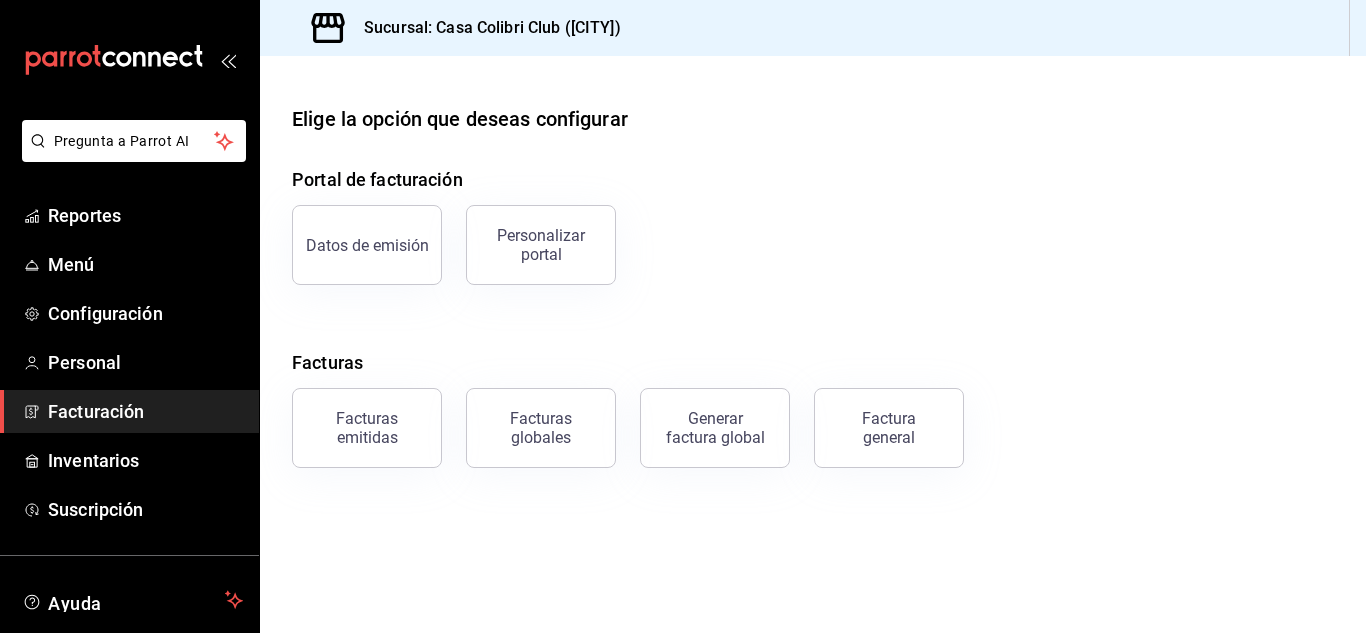 click on "Facturación" at bounding box center [145, 411] 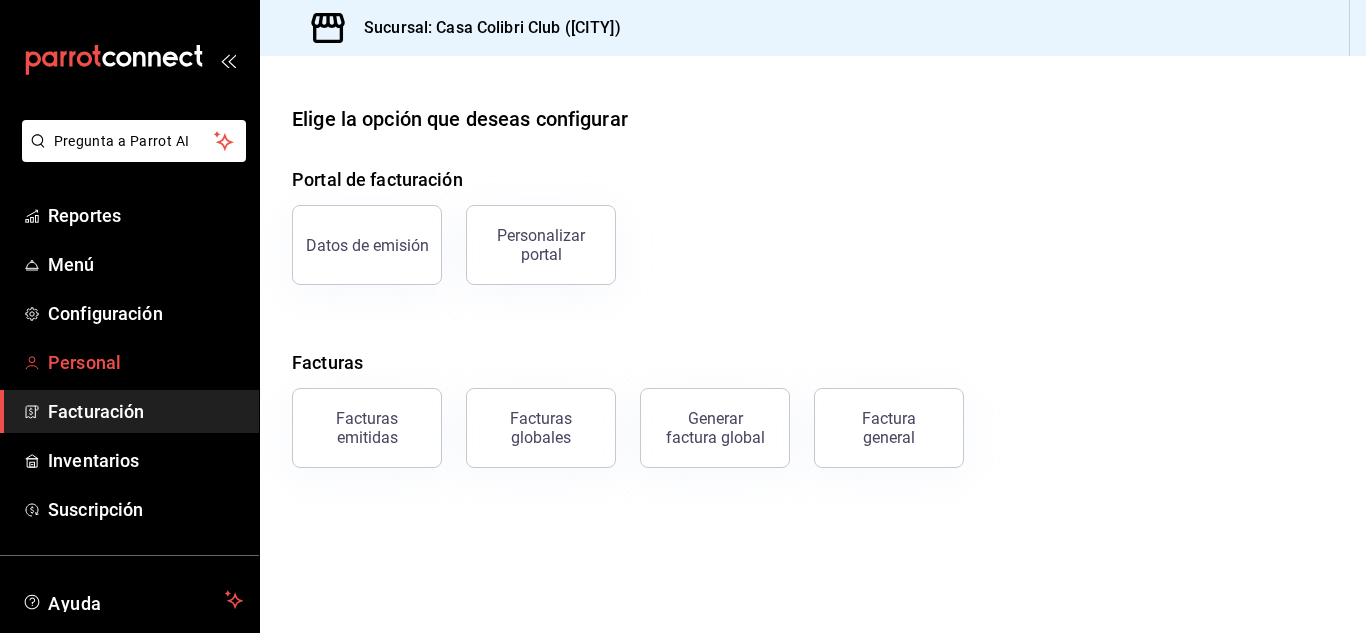 click on "Personal" at bounding box center [145, 362] 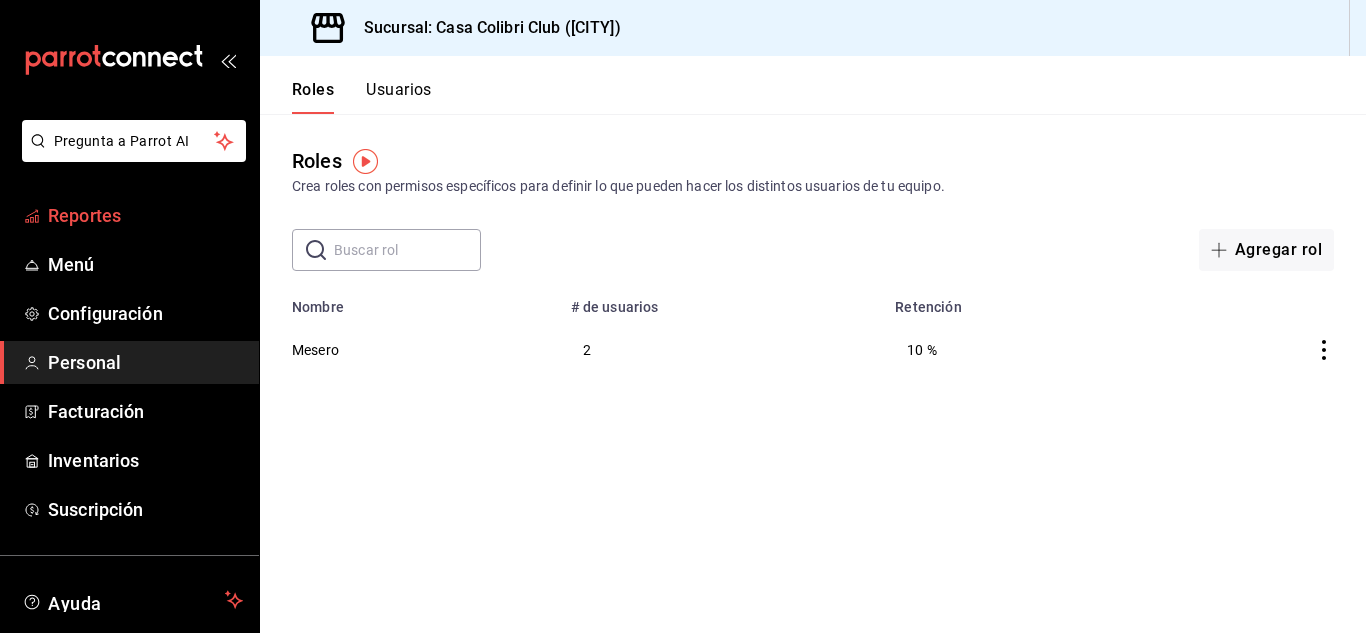 click on "Reportes" at bounding box center [145, 215] 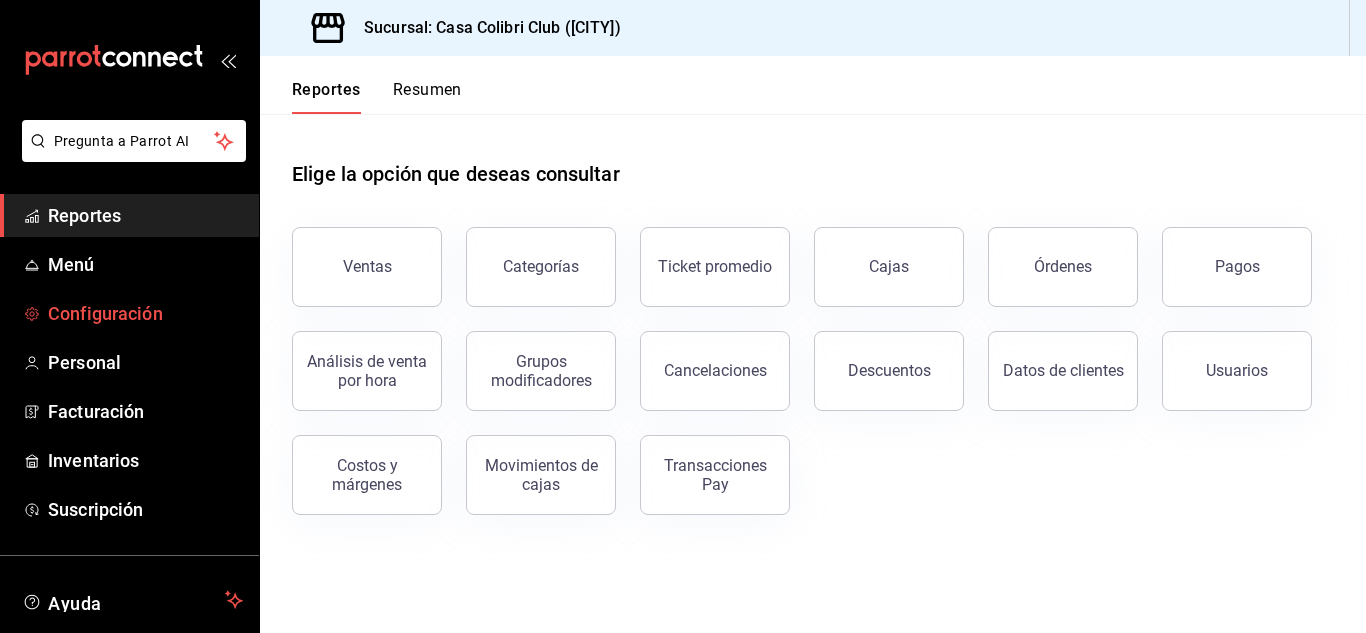 click on "Configuración" at bounding box center (129, 313) 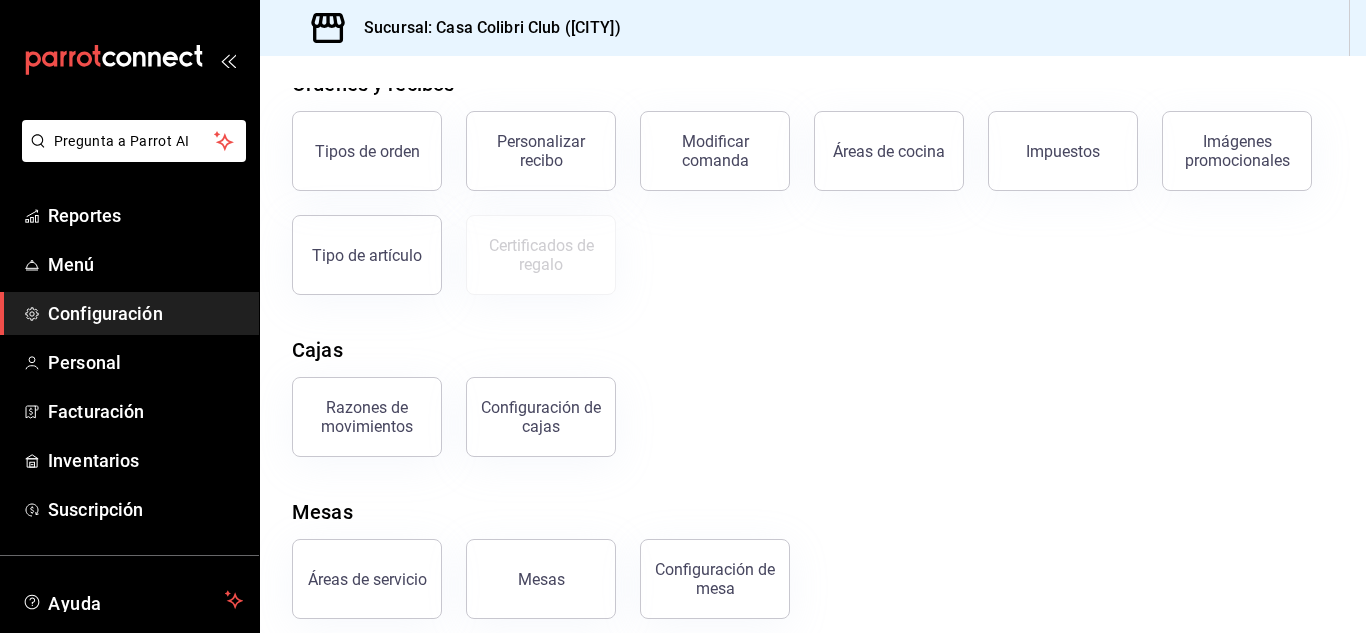 scroll, scrollTop: 381, scrollLeft: 0, axis: vertical 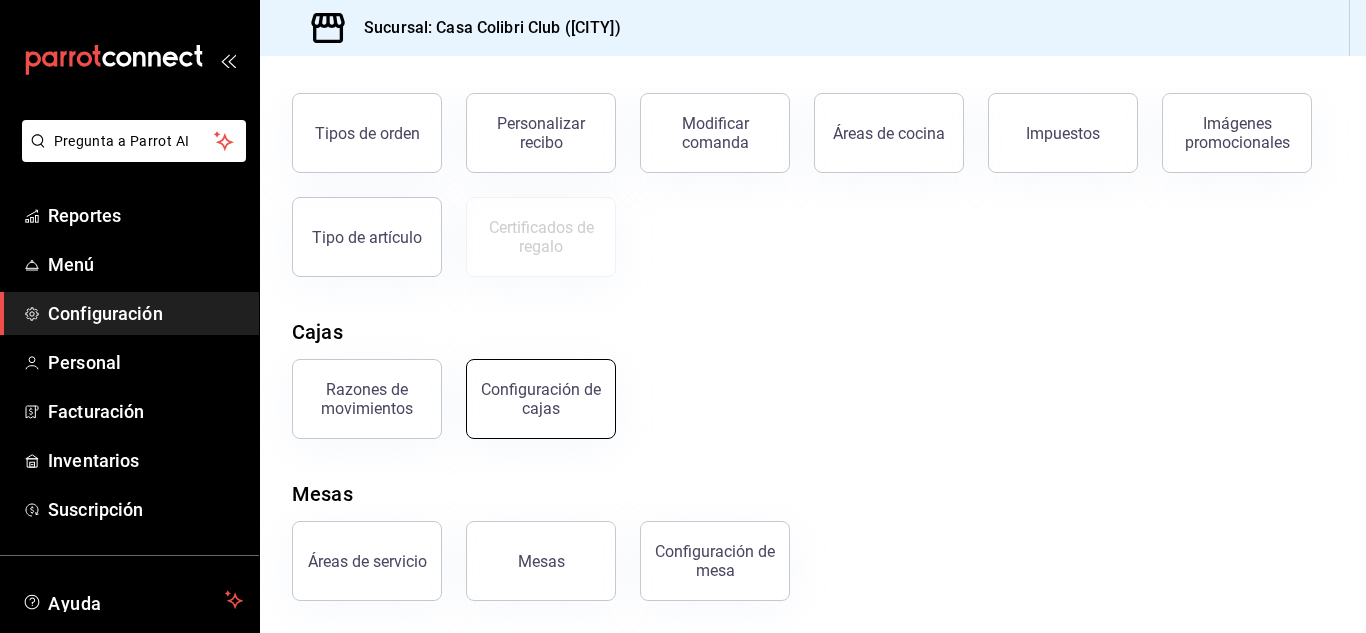 click on "Configuración de cajas" at bounding box center [541, 399] 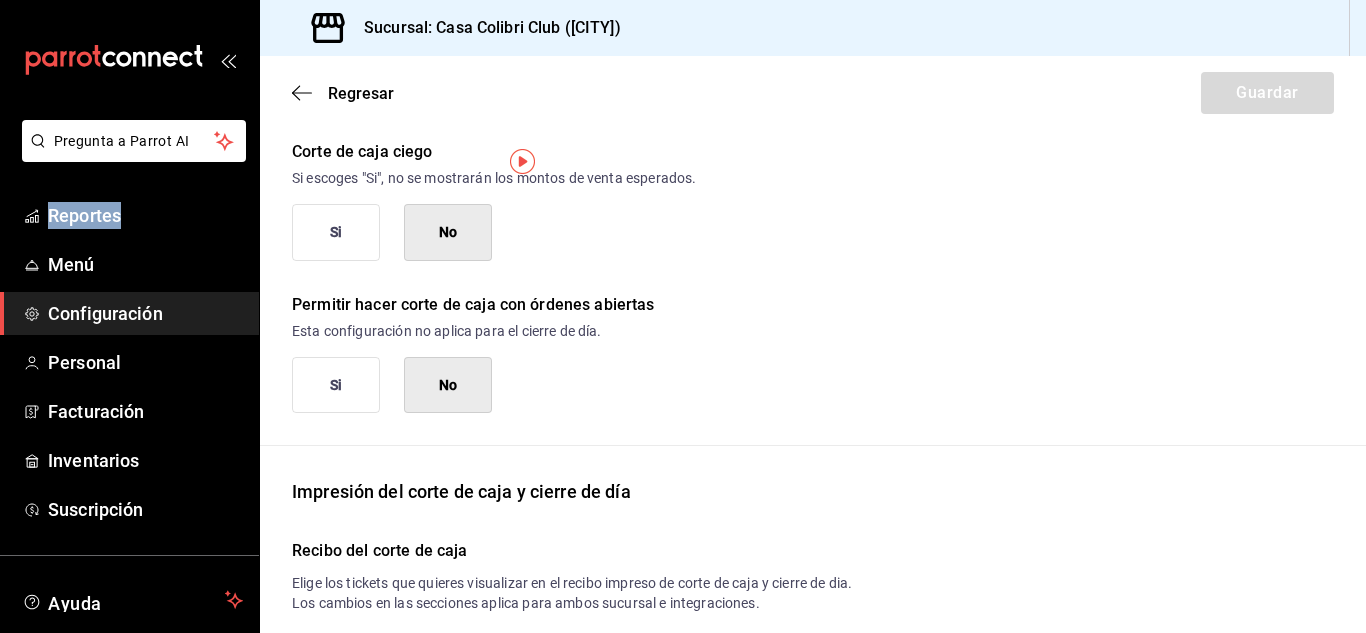 scroll, scrollTop: 0, scrollLeft: 0, axis: both 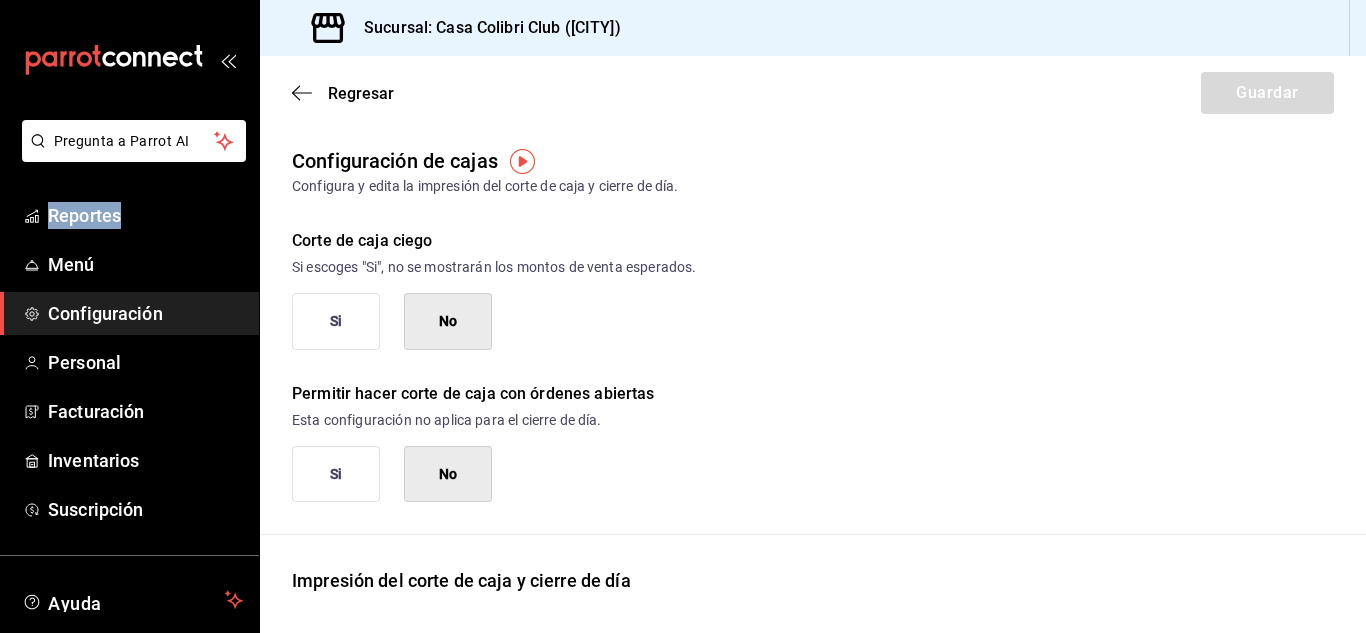 click on "Si" at bounding box center (336, 321) 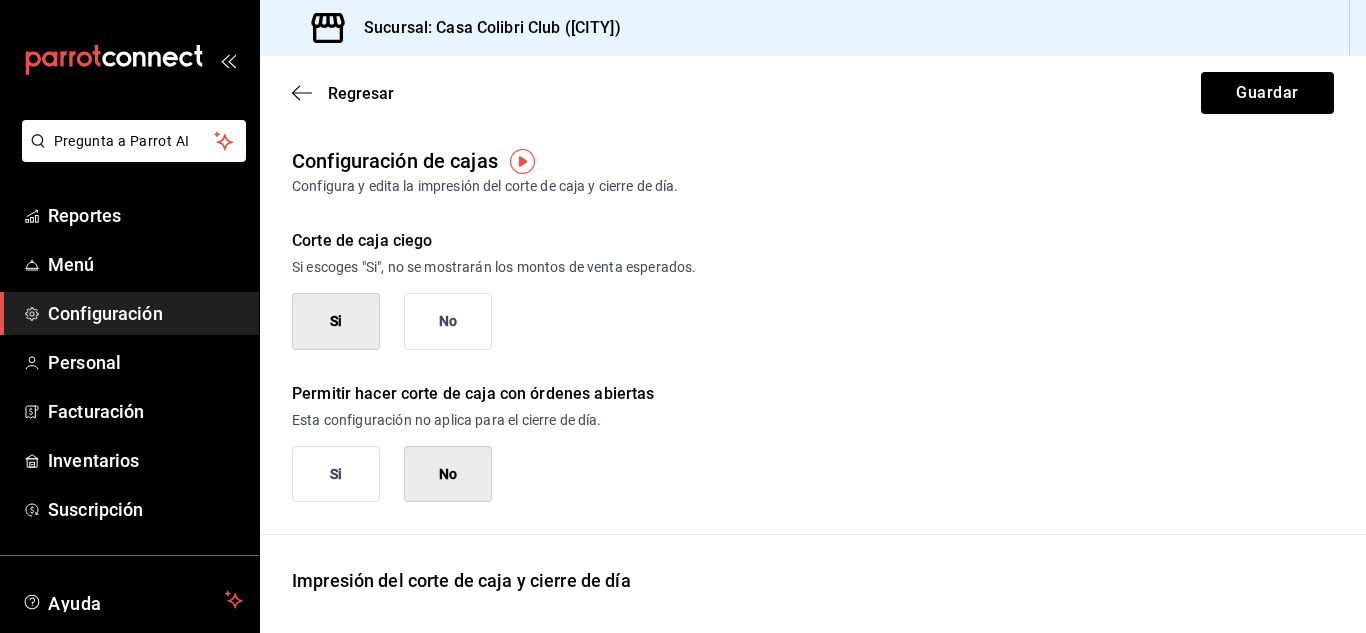 click on "Permitir hacer corte de caja con órdenes abiertas Esta configuración no aplica para el cierre de día. Si No" at bounding box center (797, 426) 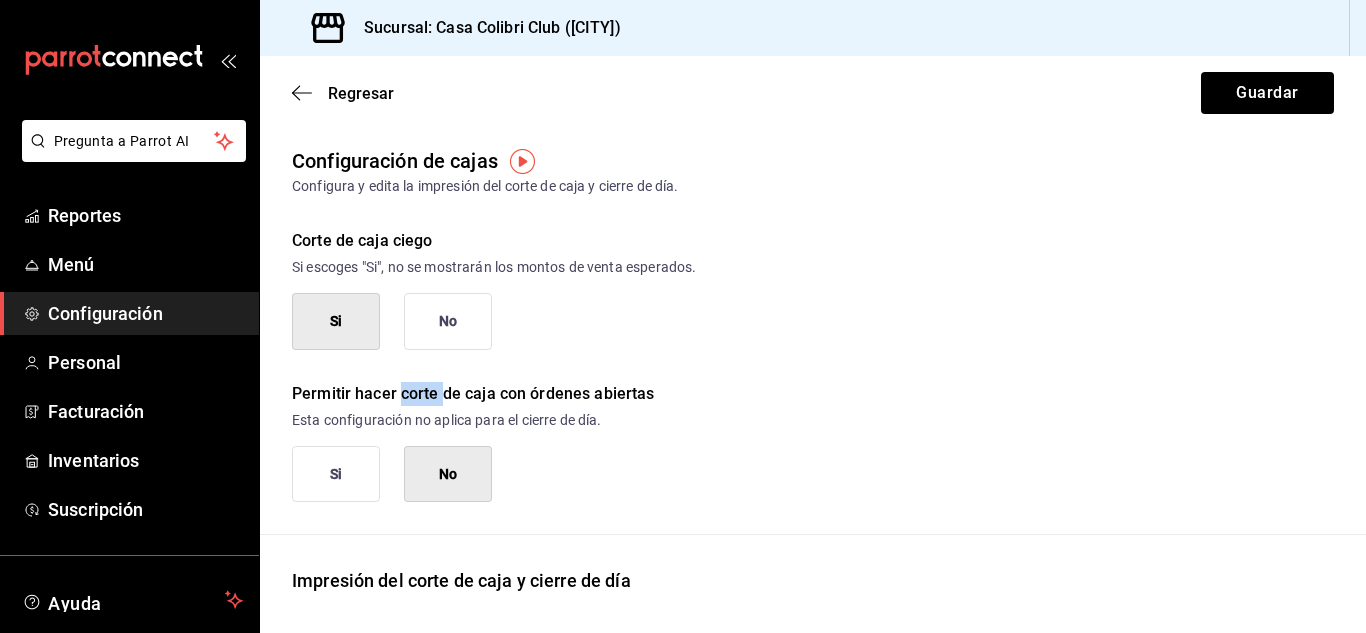 click on "Permitir hacer corte de caja con órdenes abiertas Esta configuración no aplica para el cierre de día. Si No" at bounding box center (797, 426) 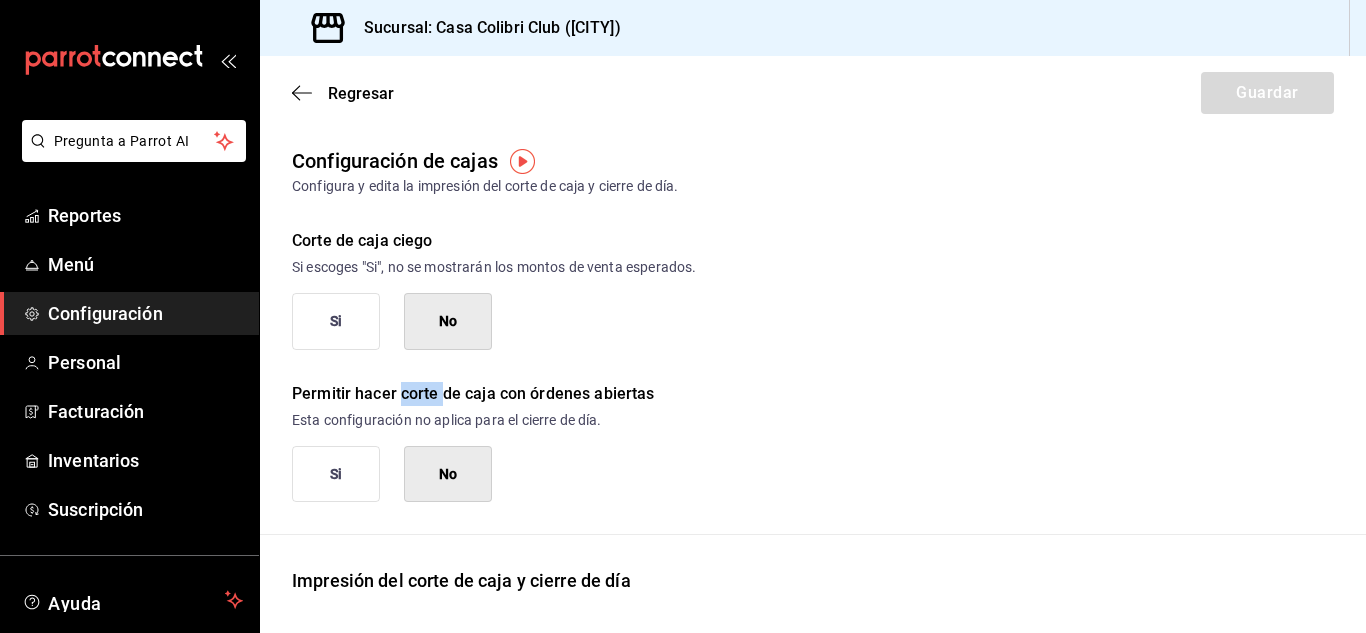 click on "No" at bounding box center (448, 474) 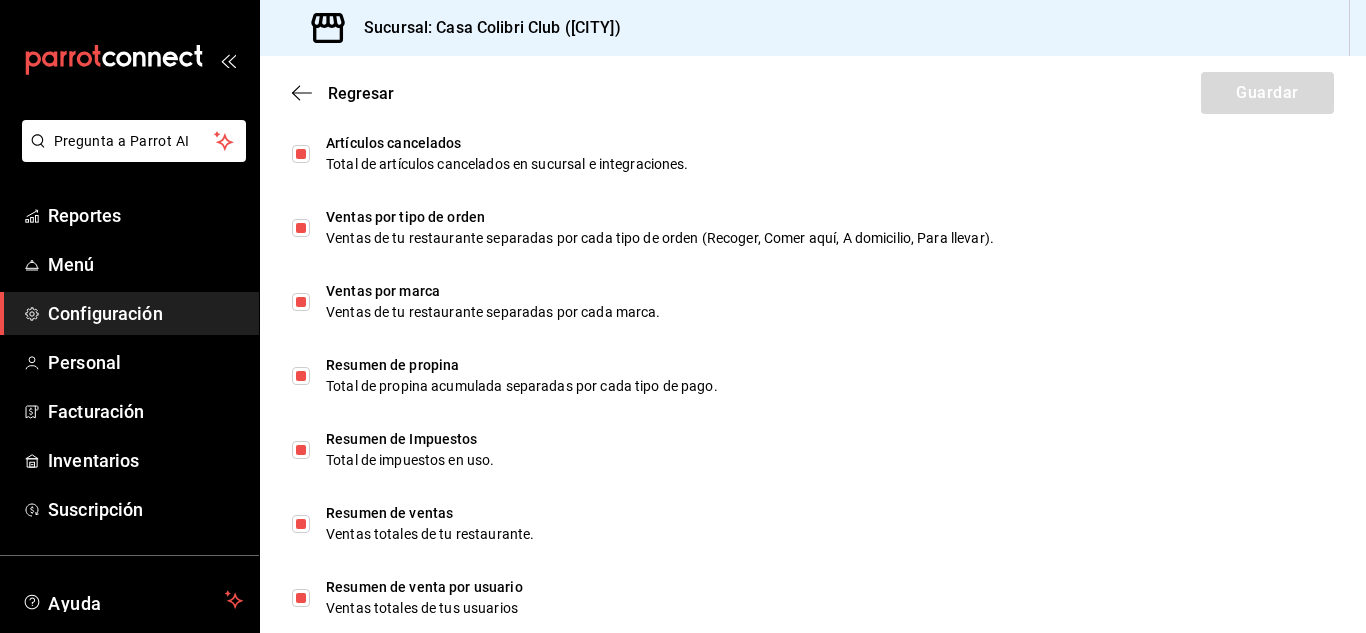 scroll, scrollTop: 1343, scrollLeft: 0, axis: vertical 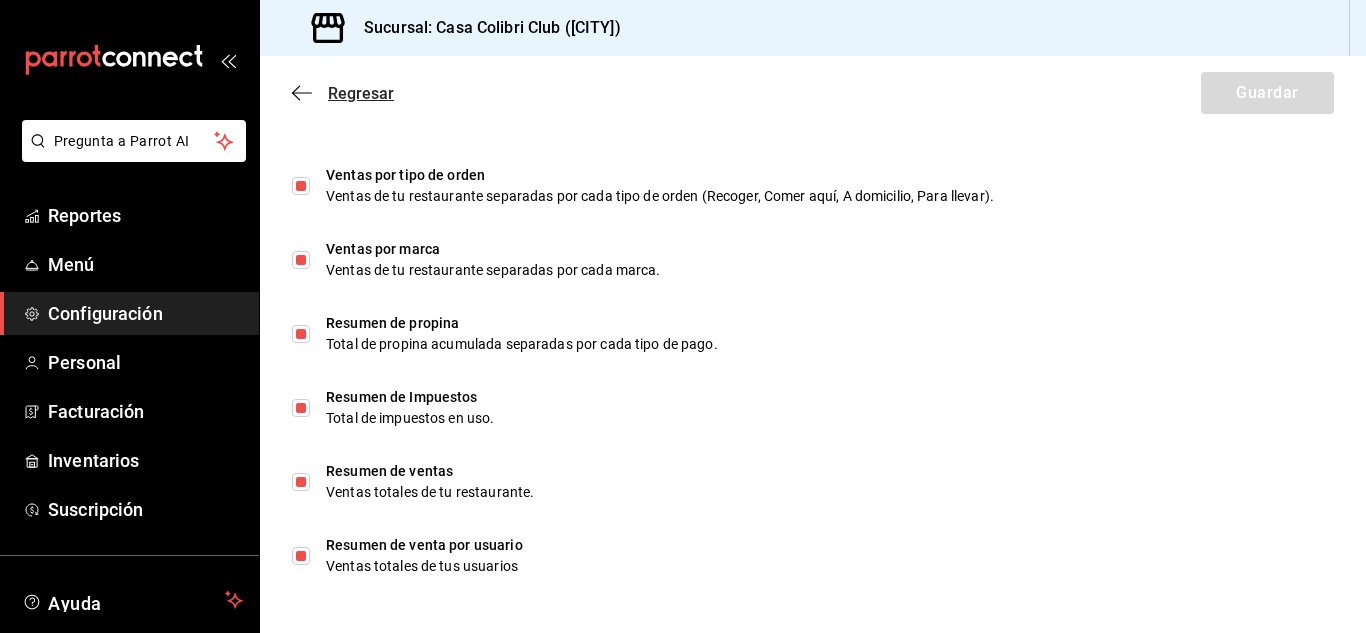 click 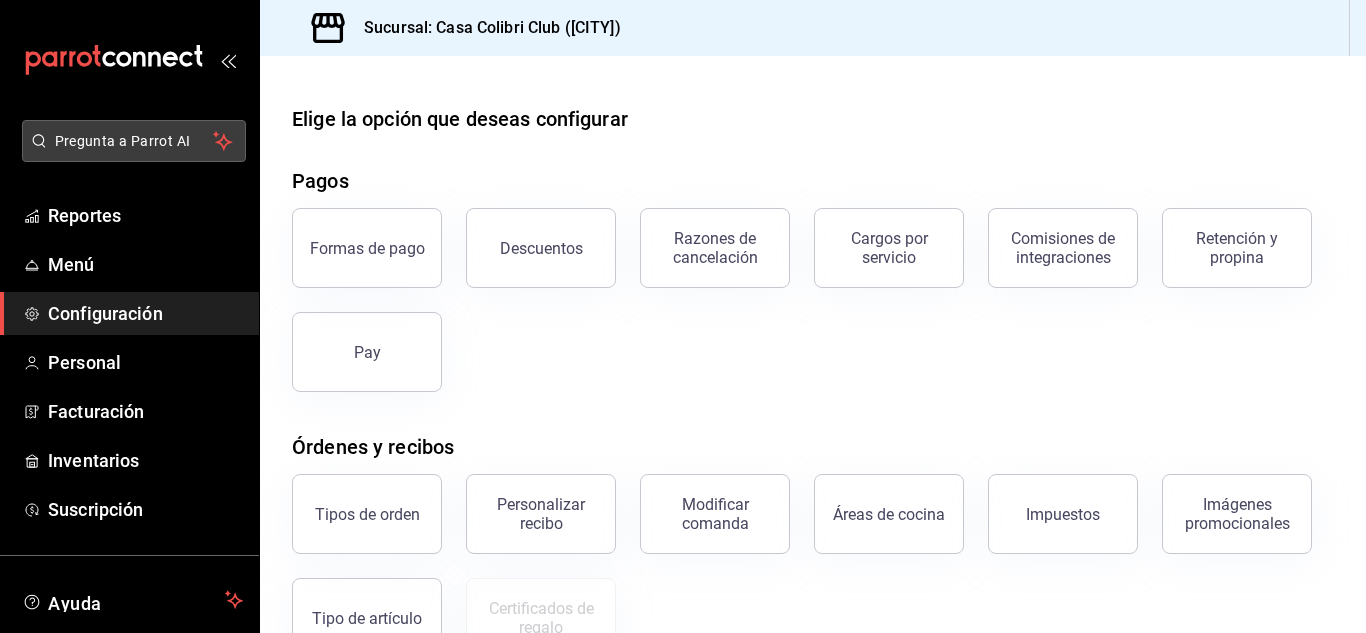 click on "Pregunta a Parrot AI" at bounding box center [134, 141] 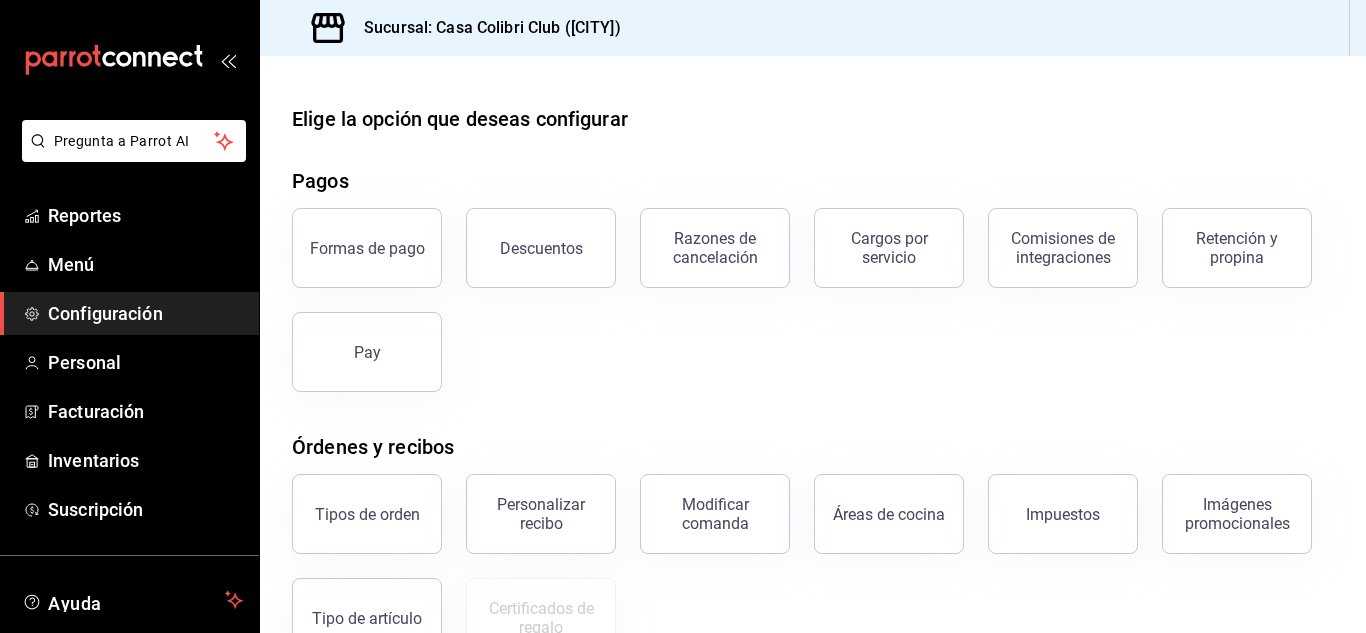 drag, startPoint x: 1110, startPoint y: 9, endPoint x: 688, endPoint y: 327, distance: 528.40137 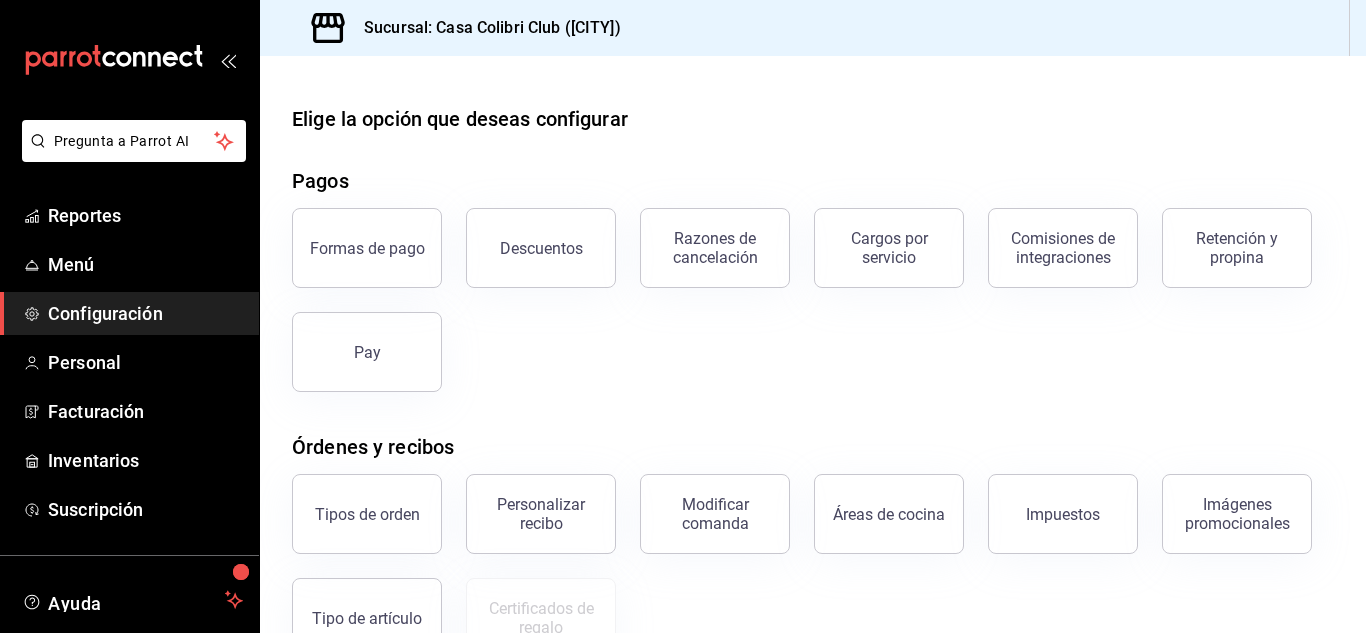 scroll, scrollTop: 122, scrollLeft: 0, axis: vertical 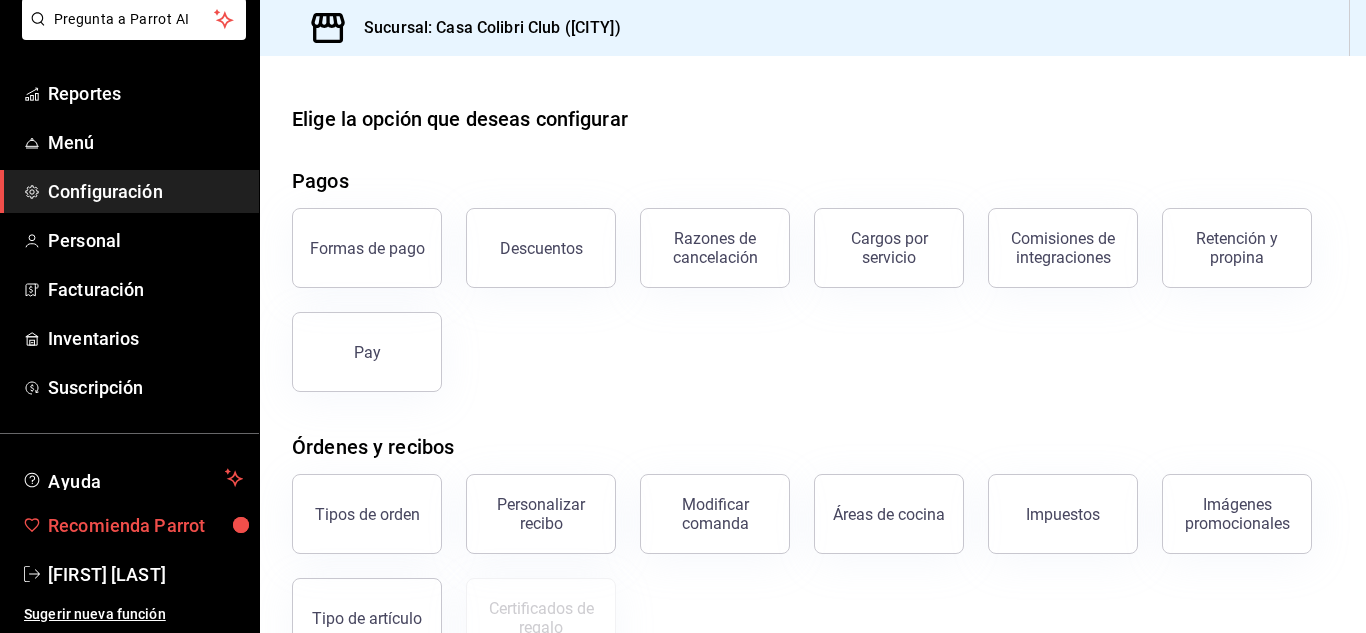 click on "Recomienda Parrot" at bounding box center (145, 525) 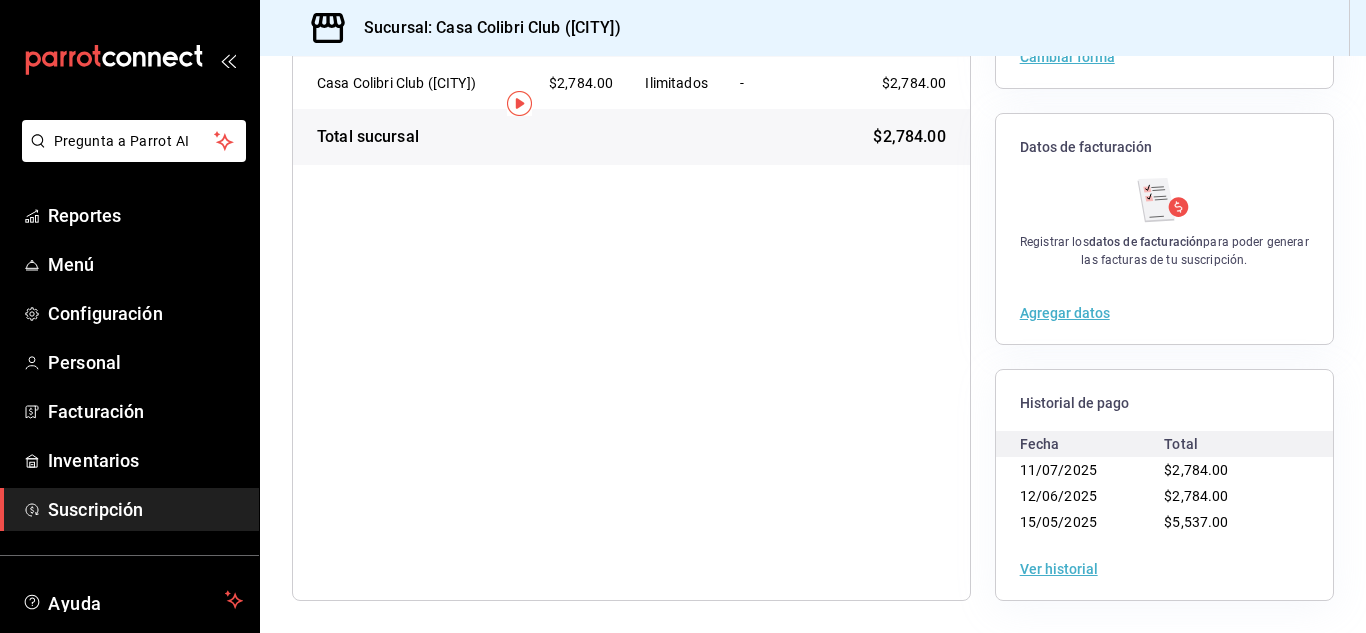 scroll, scrollTop: 0, scrollLeft: 0, axis: both 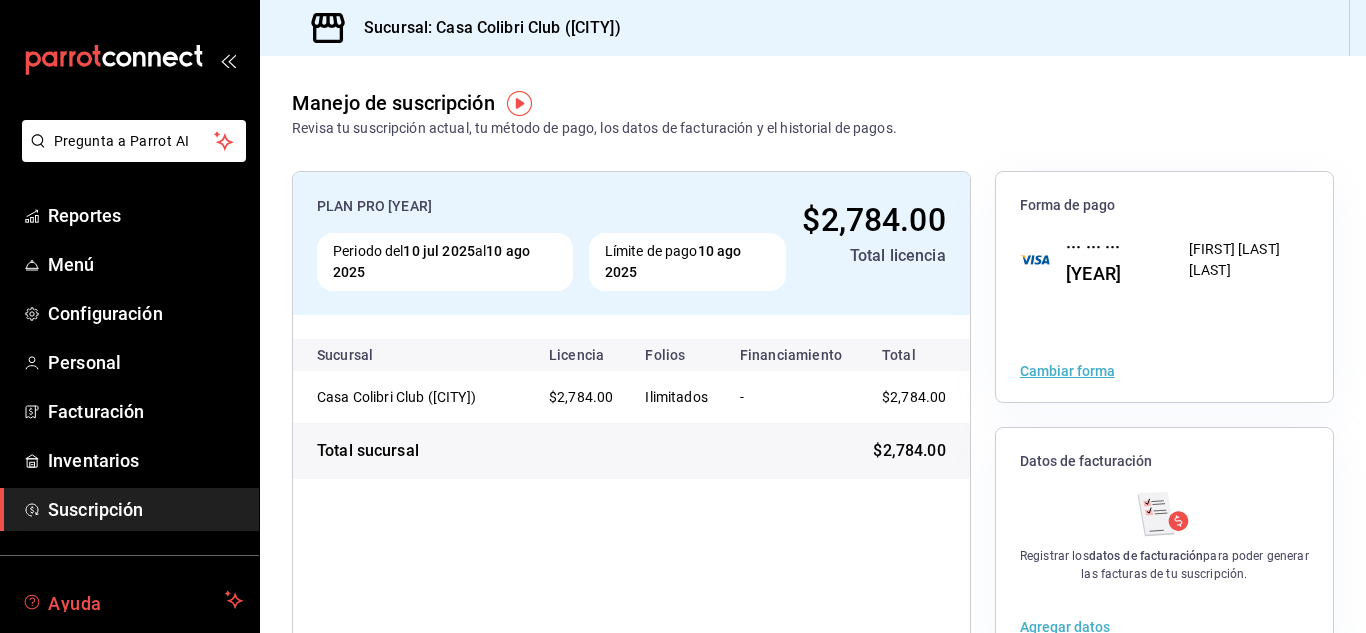 click 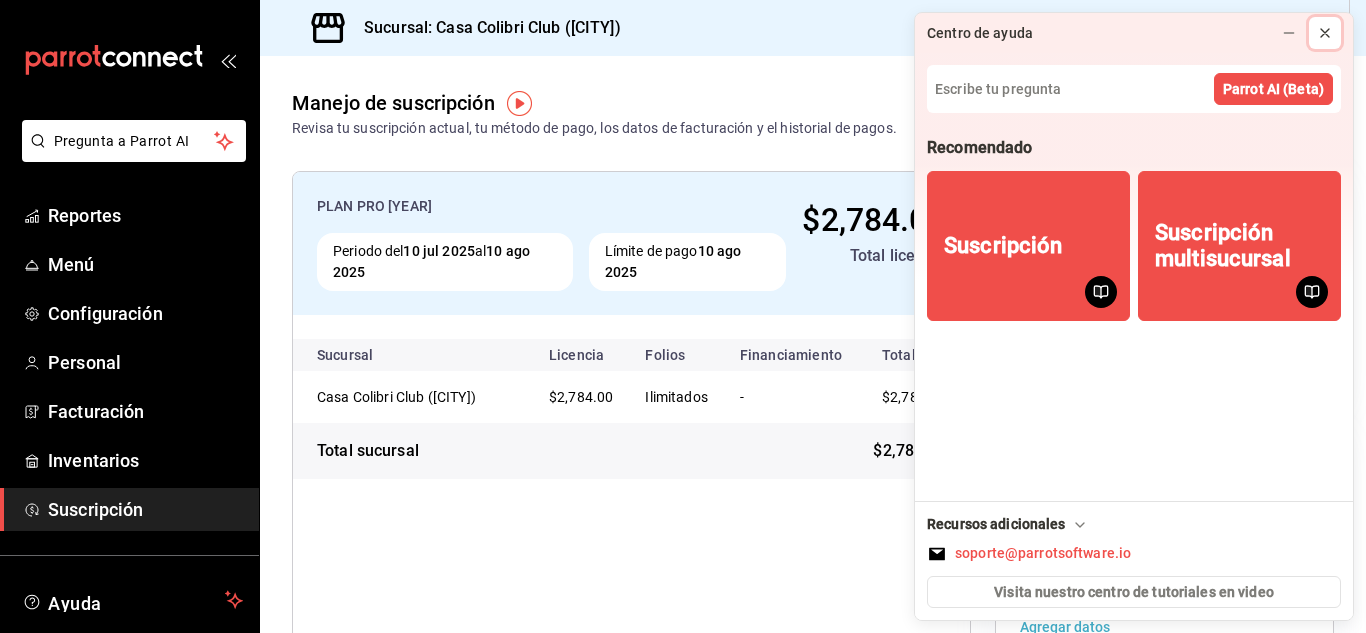 click at bounding box center [1325, 33] 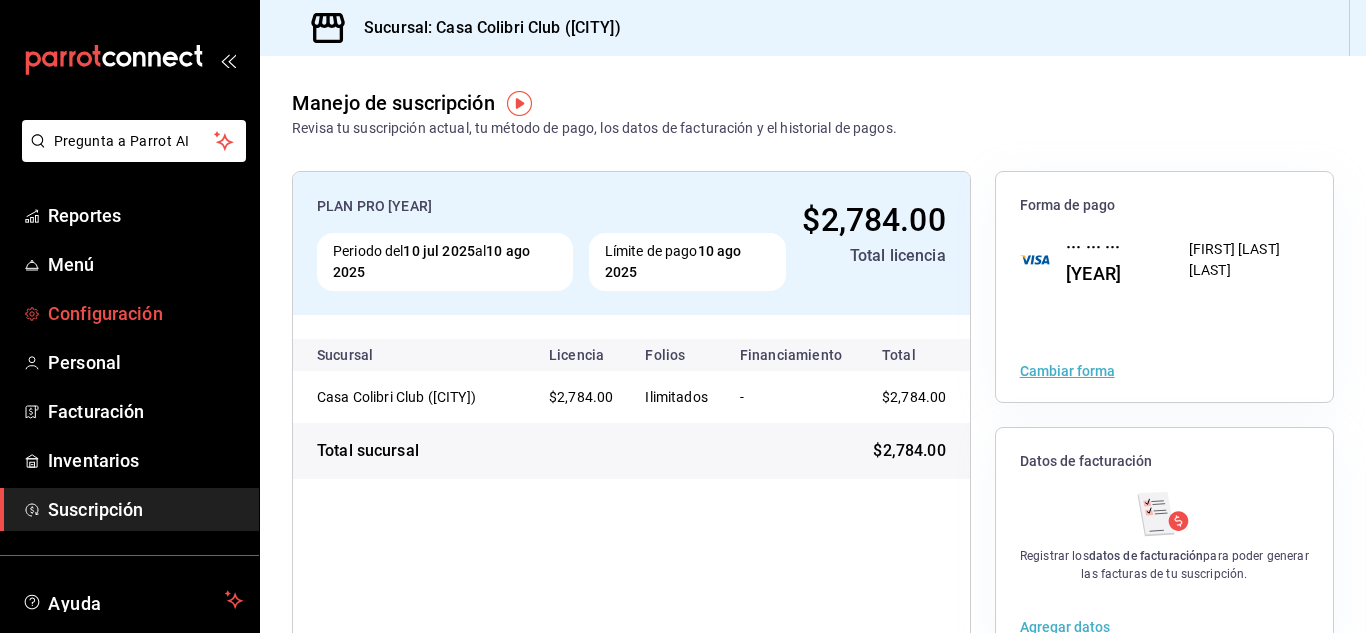 click on "Configuración" at bounding box center (145, 313) 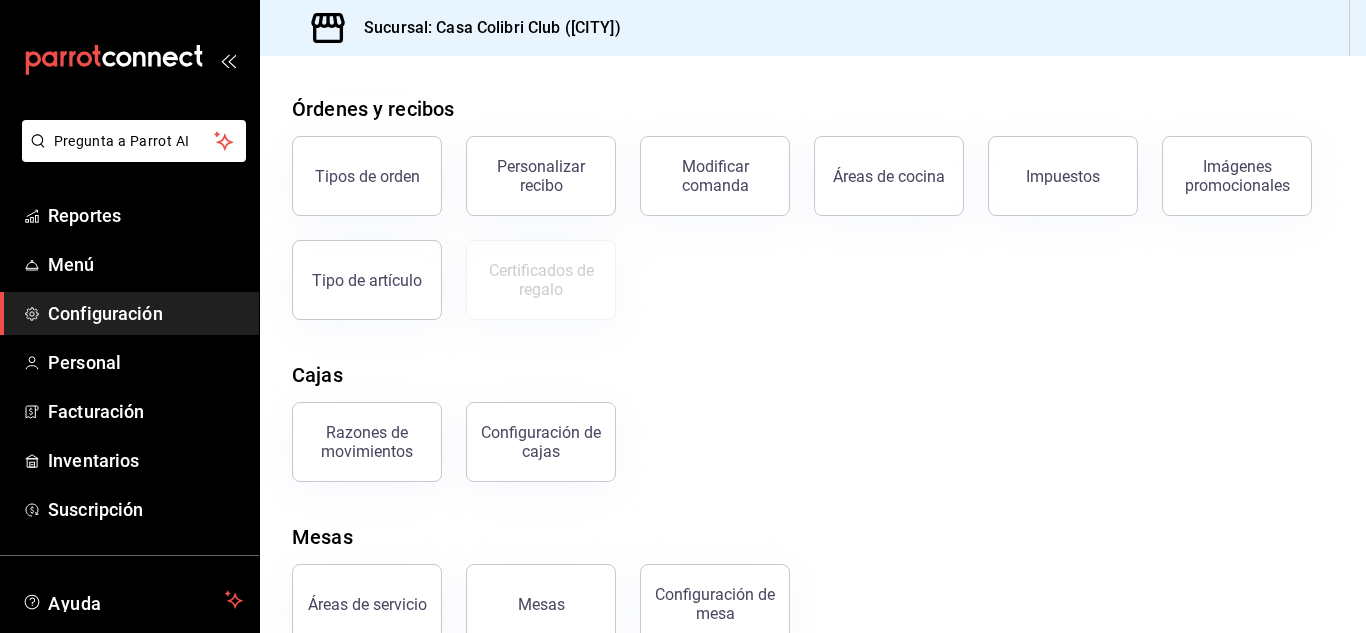 scroll, scrollTop: 381, scrollLeft: 0, axis: vertical 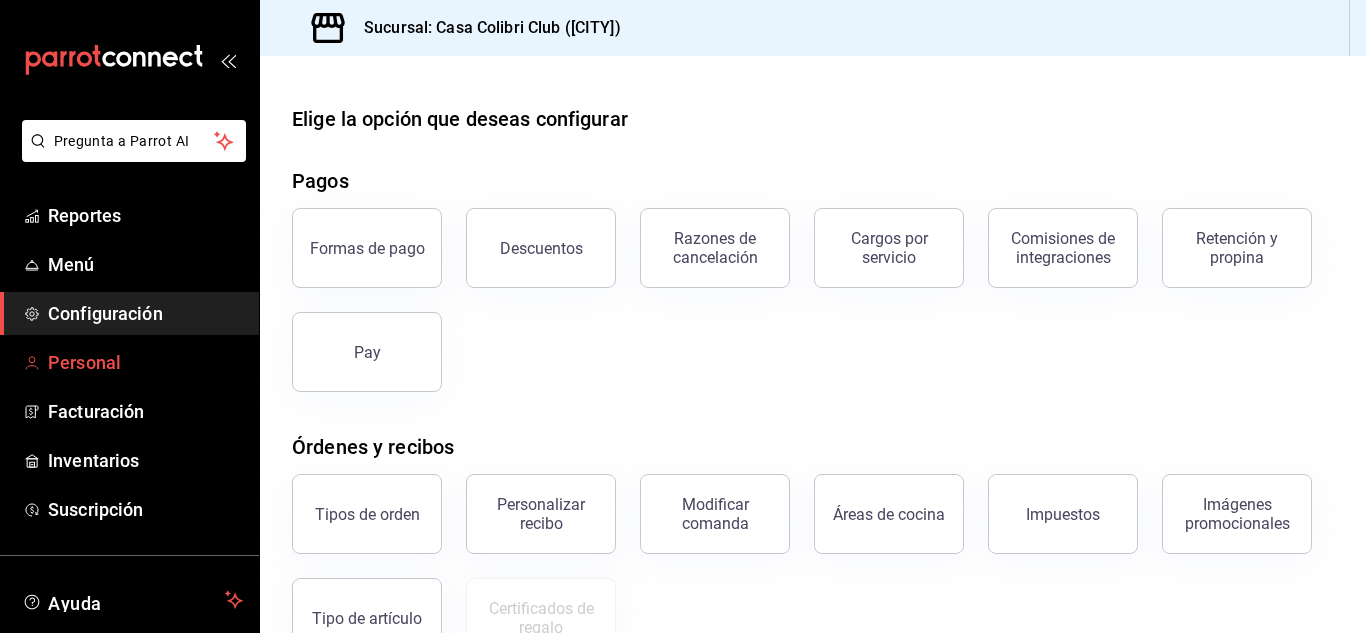 click on "Personal" at bounding box center (145, 362) 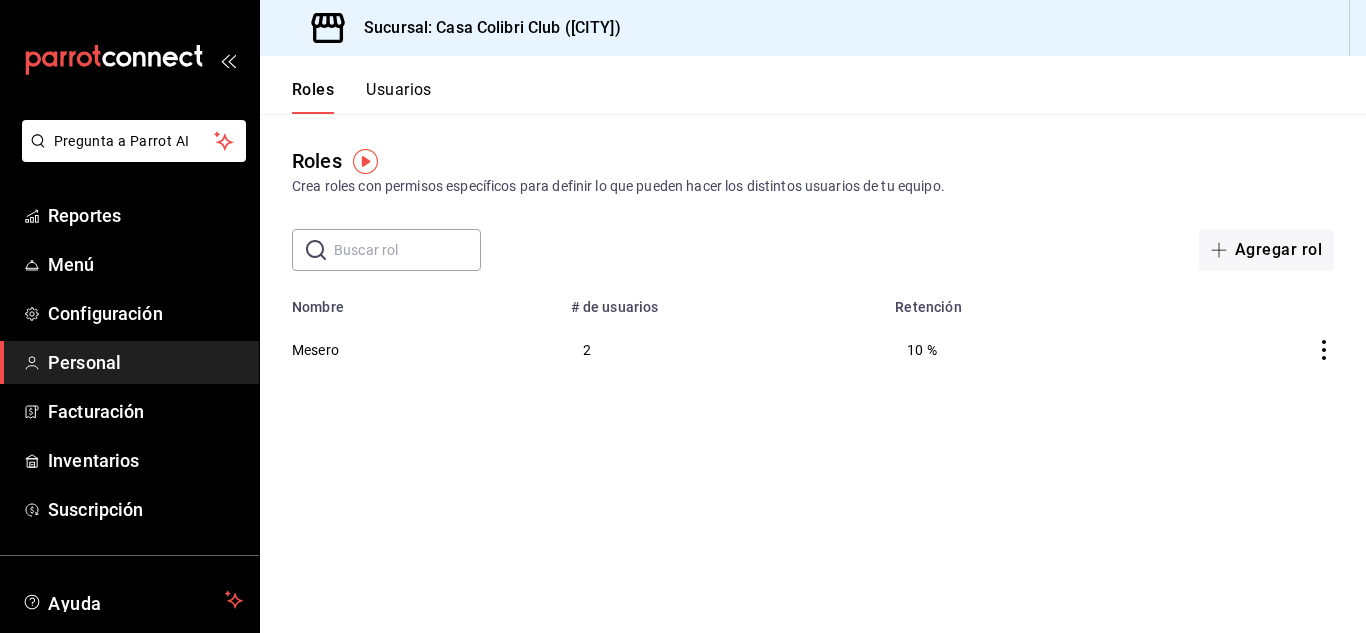 click on "Usuarios" at bounding box center (399, 97) 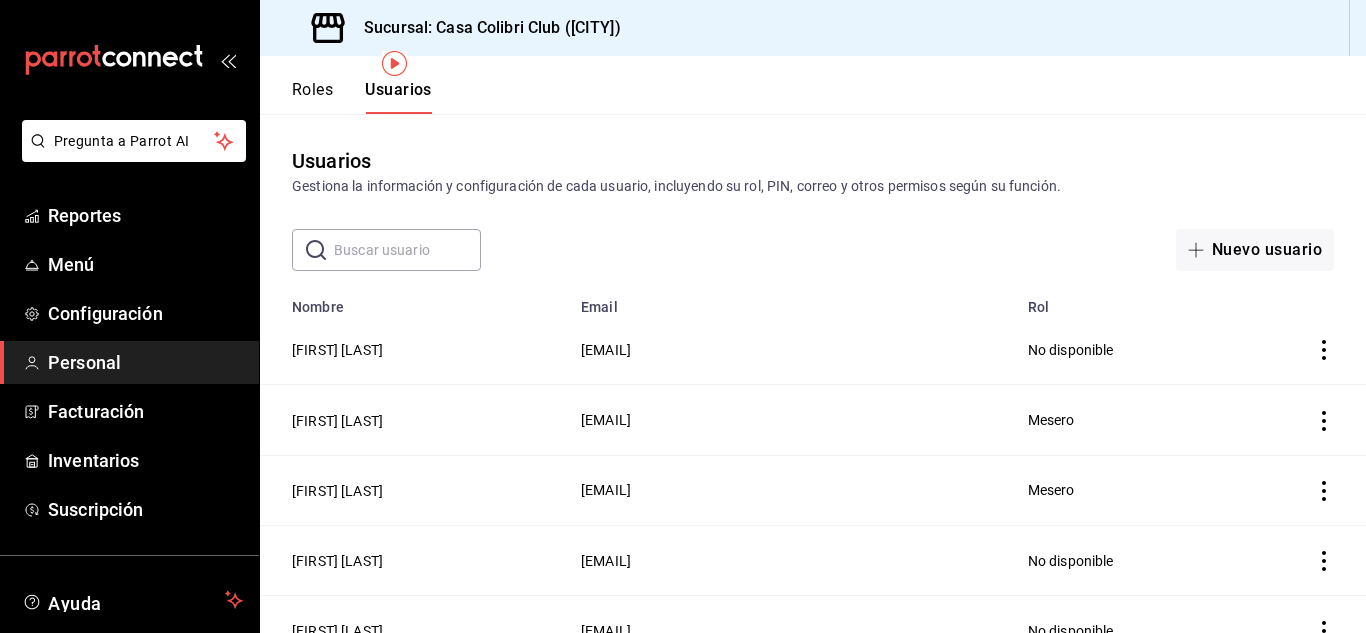 scroll, scrollTop: 98, scrollLeft: 0, axis: vertical 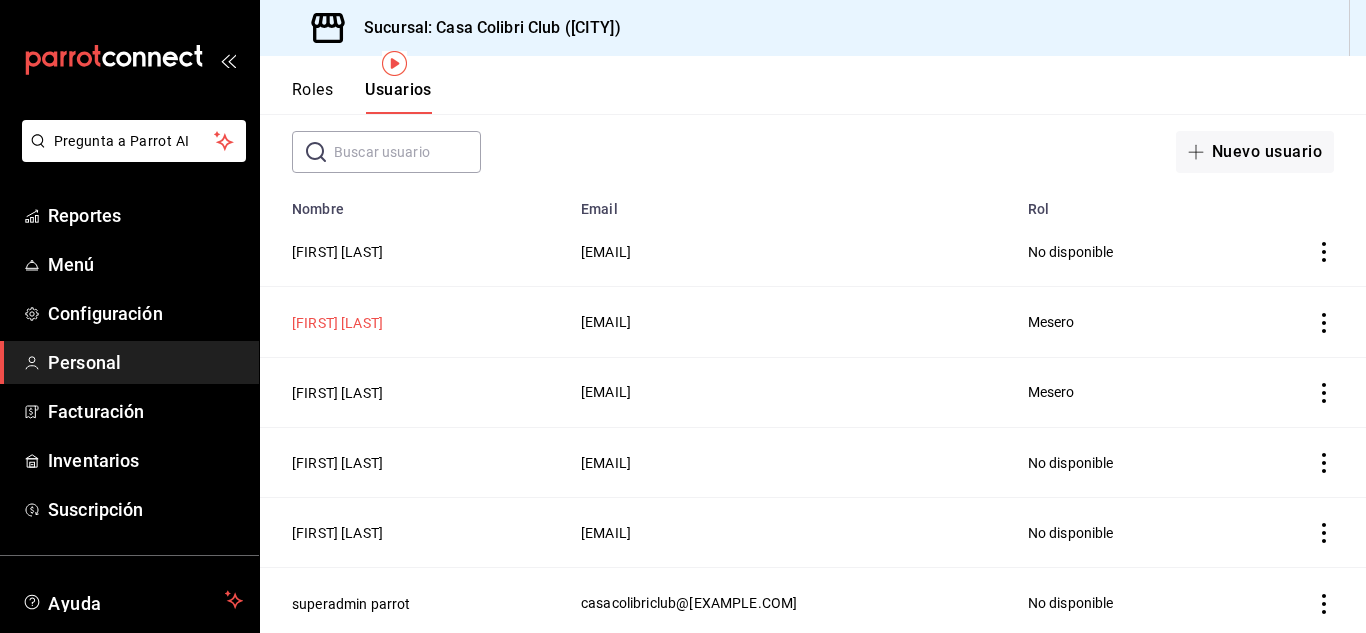 click on "[FIRST] [LAST]" at bounding box center [337, 323] 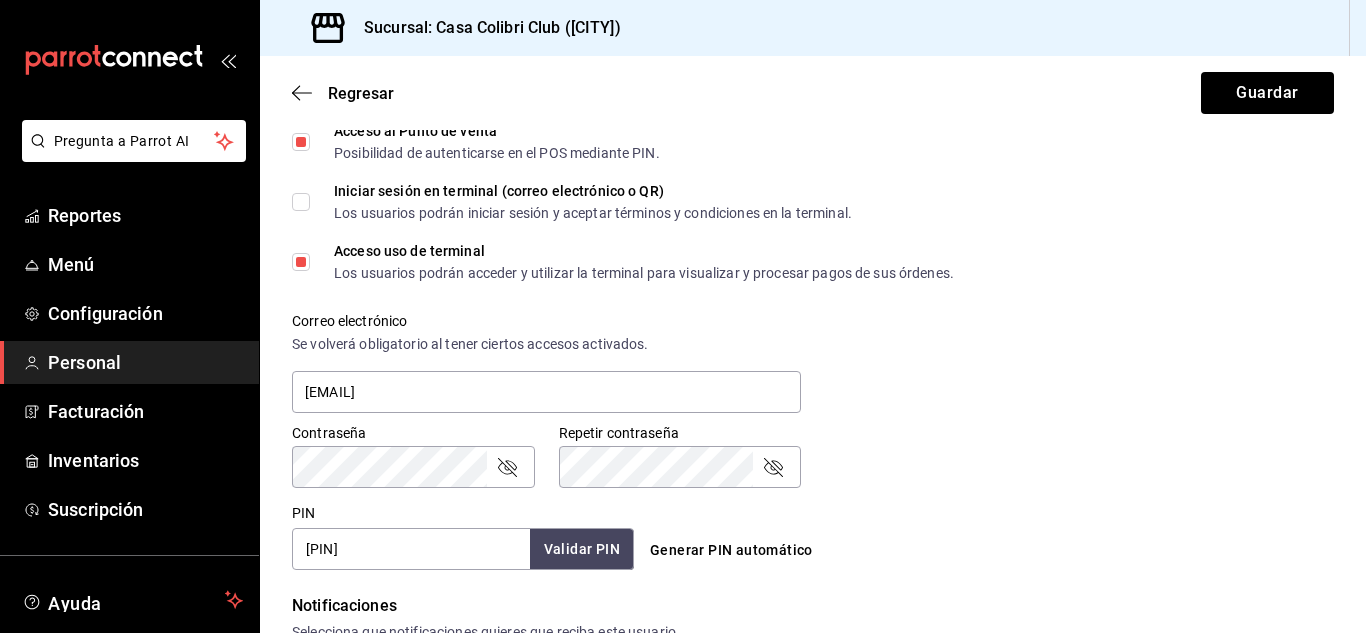 scroll, scrollTop: 585, scrollLeft: 0, axis: vertical 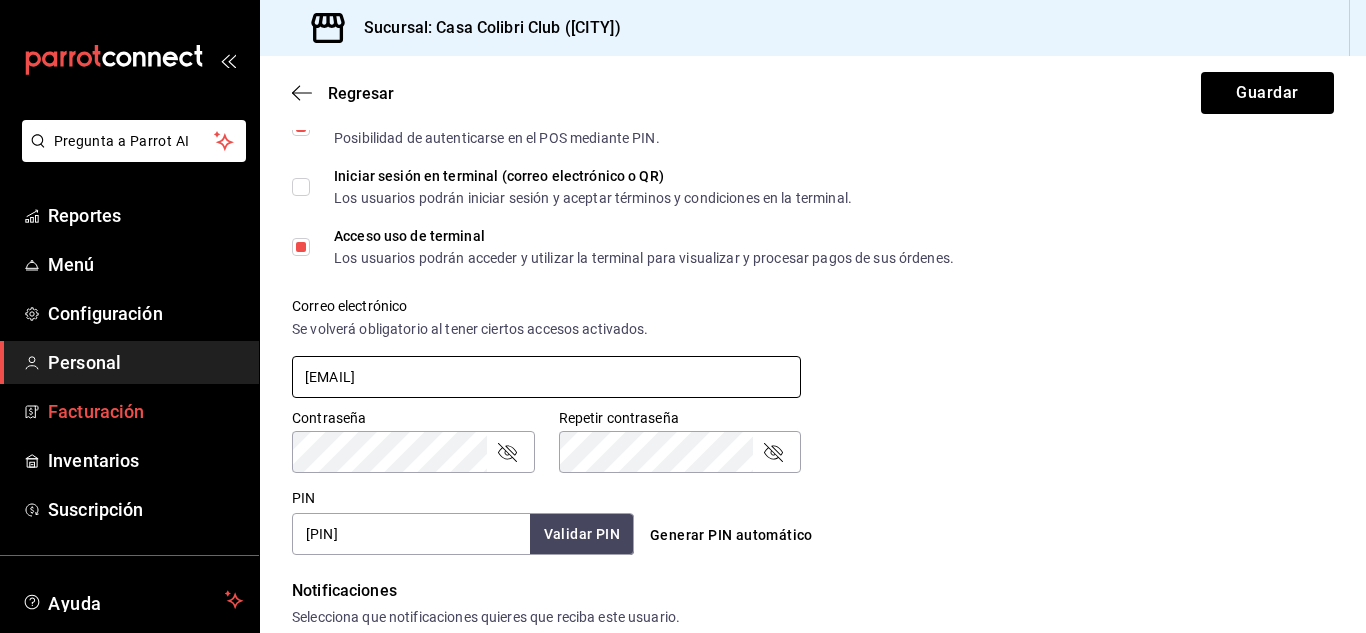 drag, startPoint x: 493, startPoint y: 372, endPoint x: 196, endPoint y: 391, distance: 297.60712 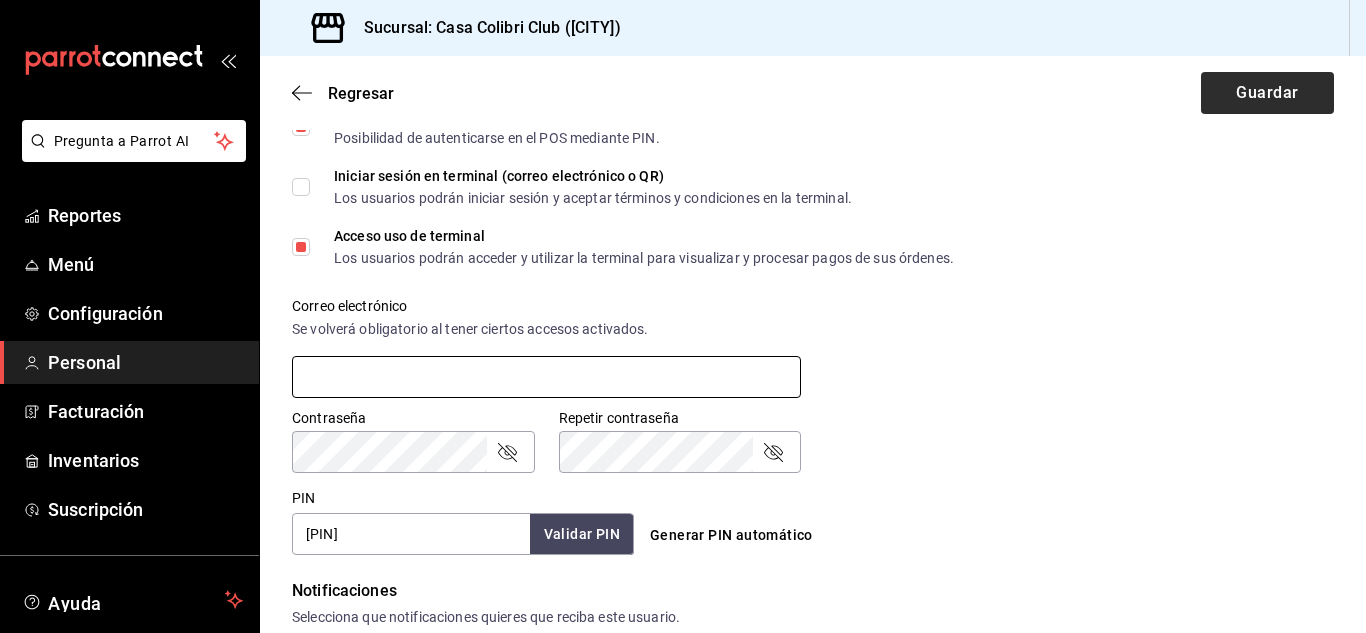 type 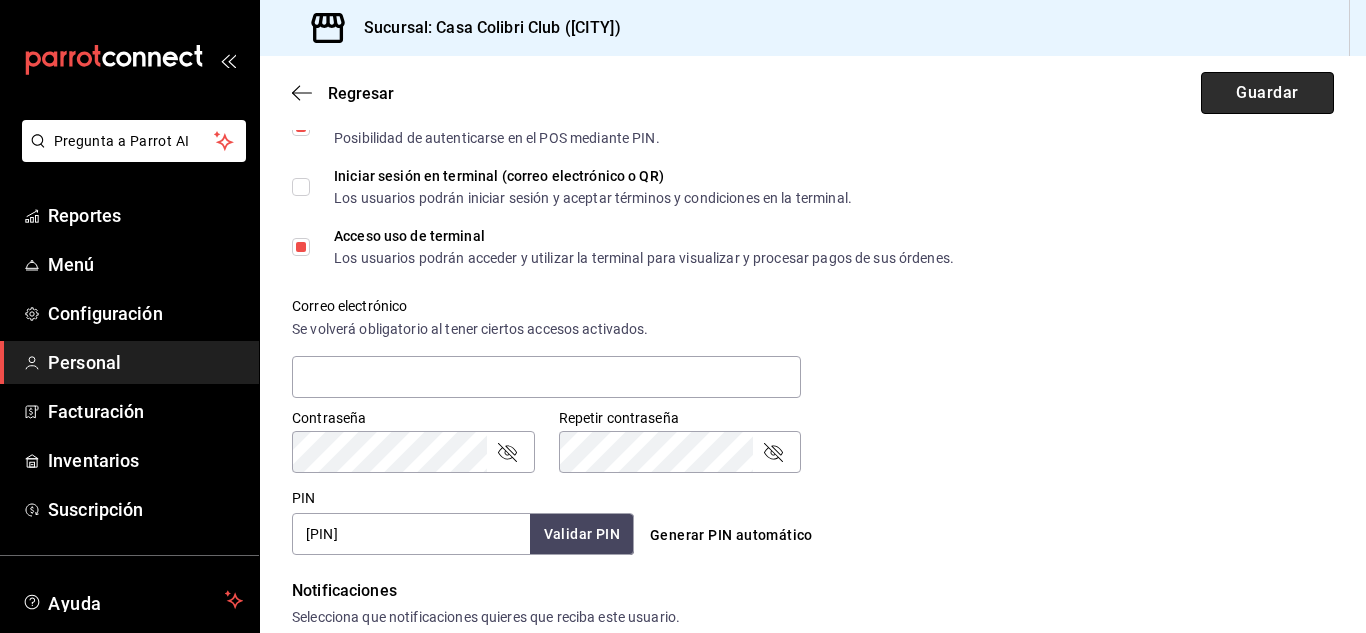 click on "Guardar" at bounding box center [1267, 93] 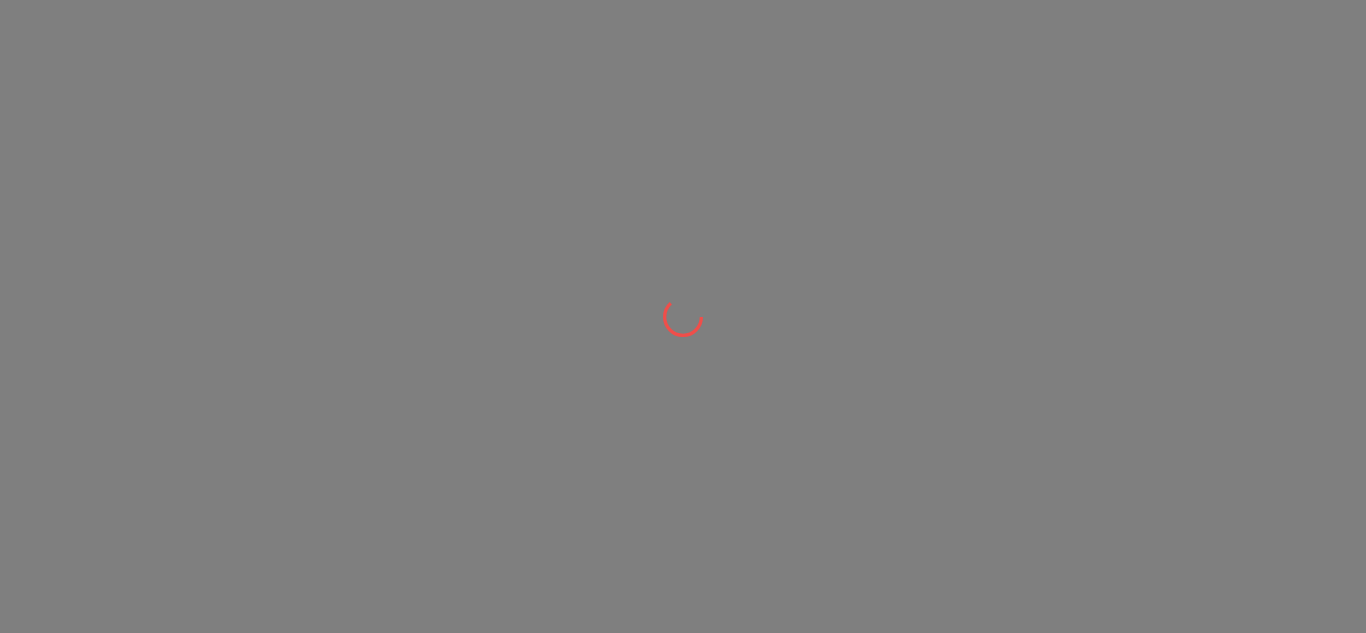 scroll, scrollTop: 0, scrollLeft: 0, axis: both 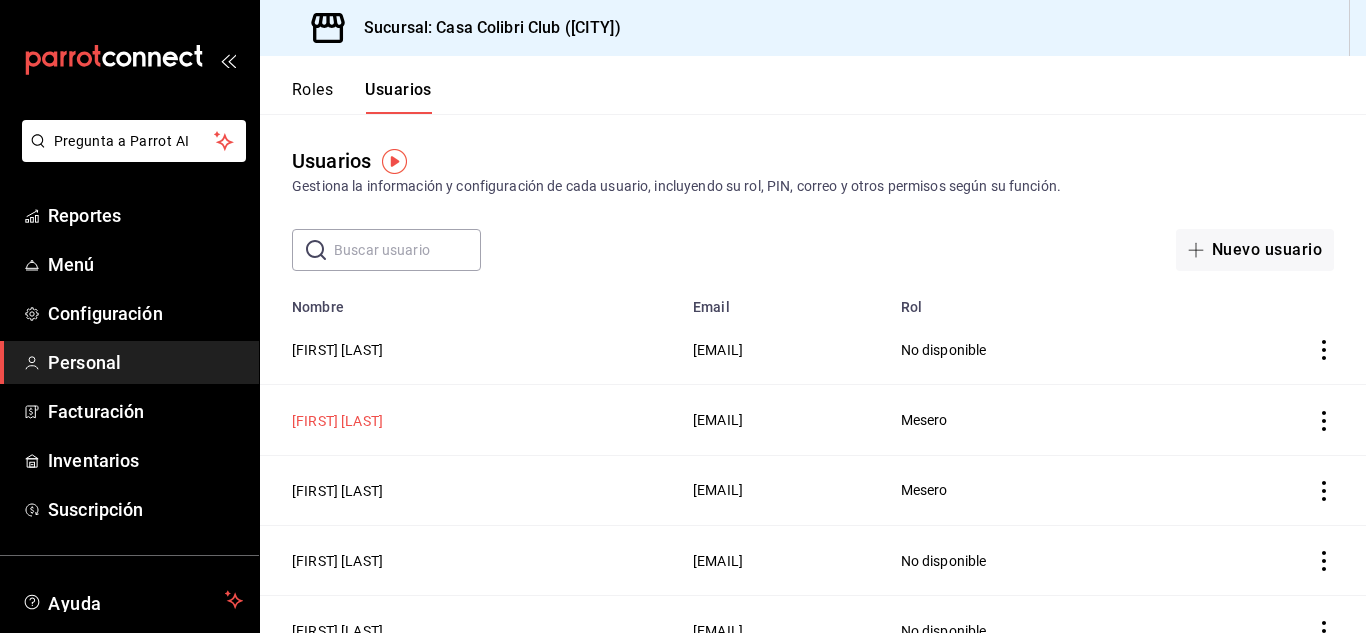 click on "[FIRST] [LAST]" at bounding box center (337, 421) 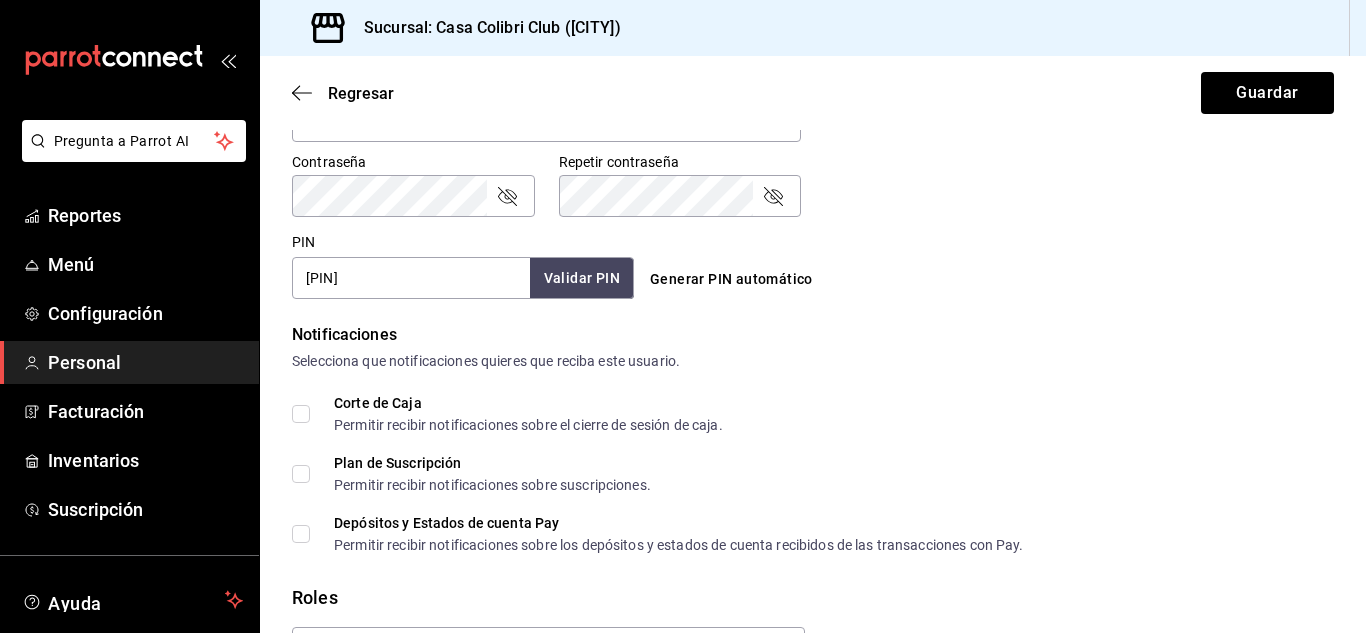 scroll, scrollTop: 823, scrollLeft: 0, axis: vertical 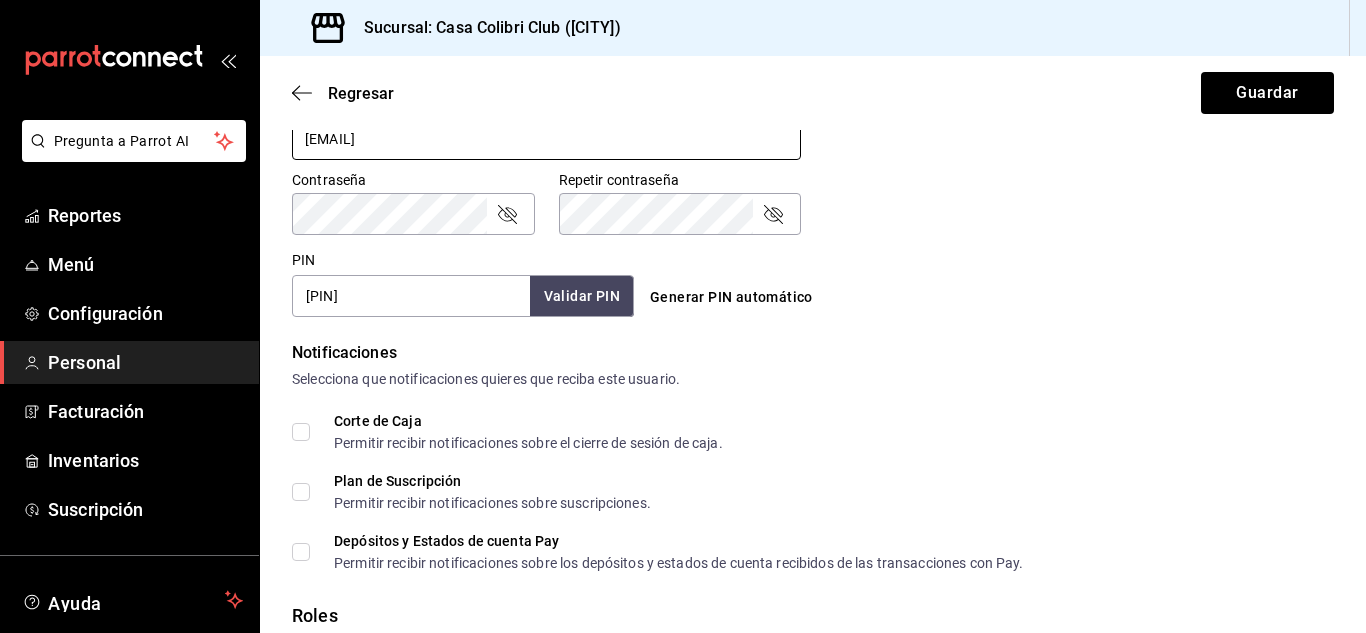 drag, startPoint x: 564, startPoint y: 154, endPoint x: 332, endPoint y: 165, distance: 232.26064 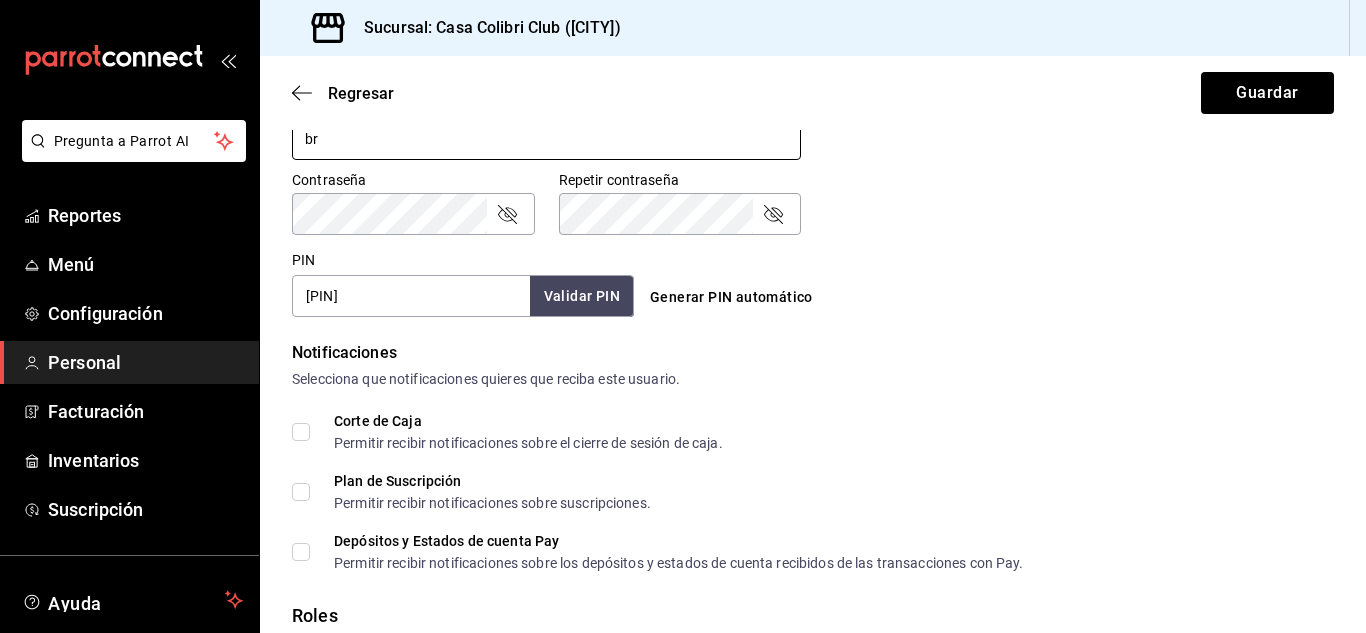 type on "b" 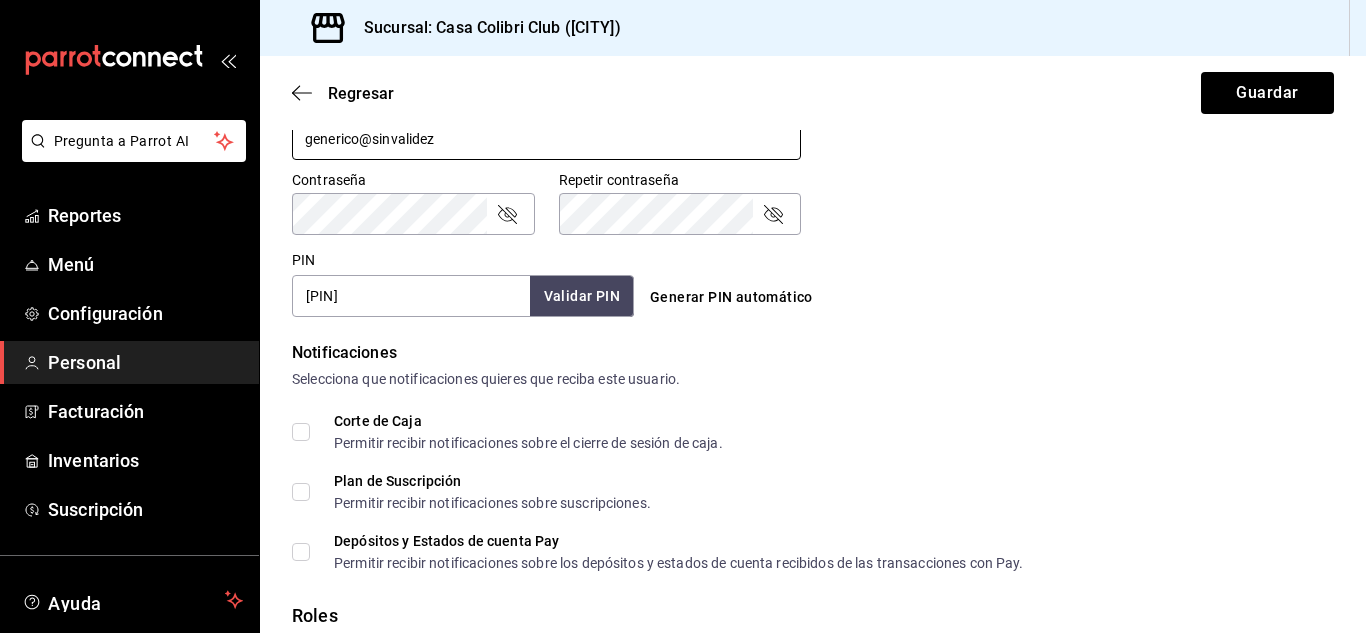 click on "Guardar" at bounding box center (1267, 93) 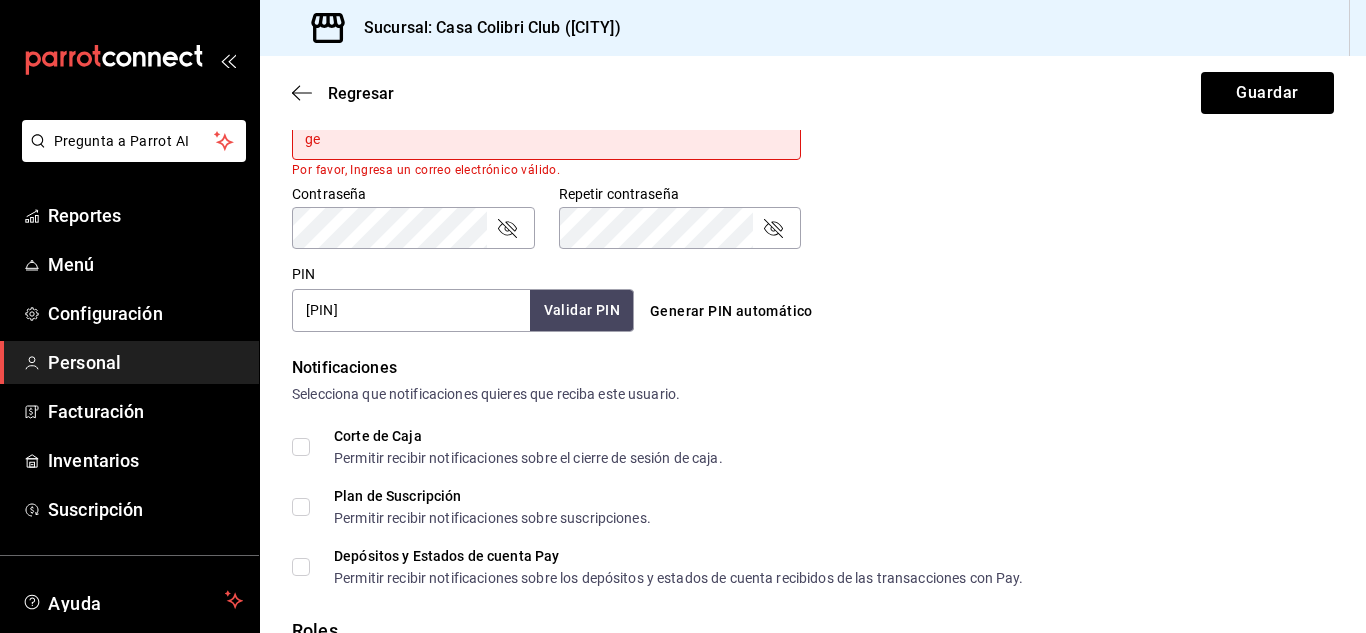 type on "g" 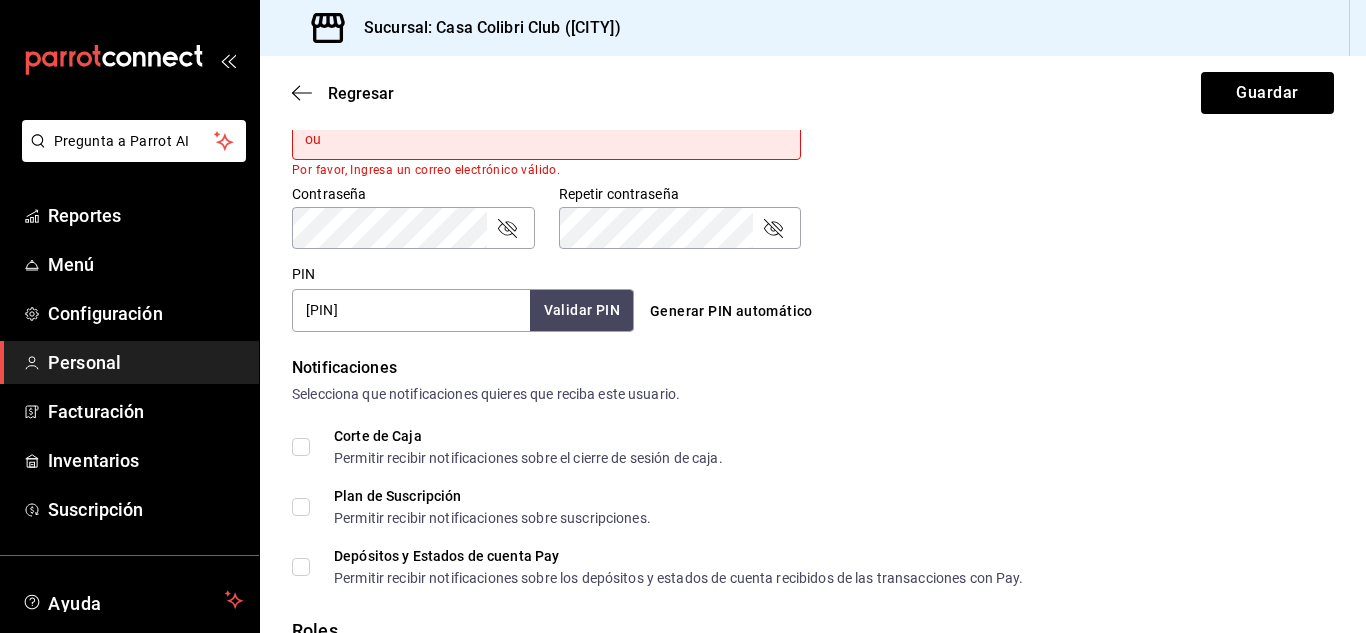 type on "o" 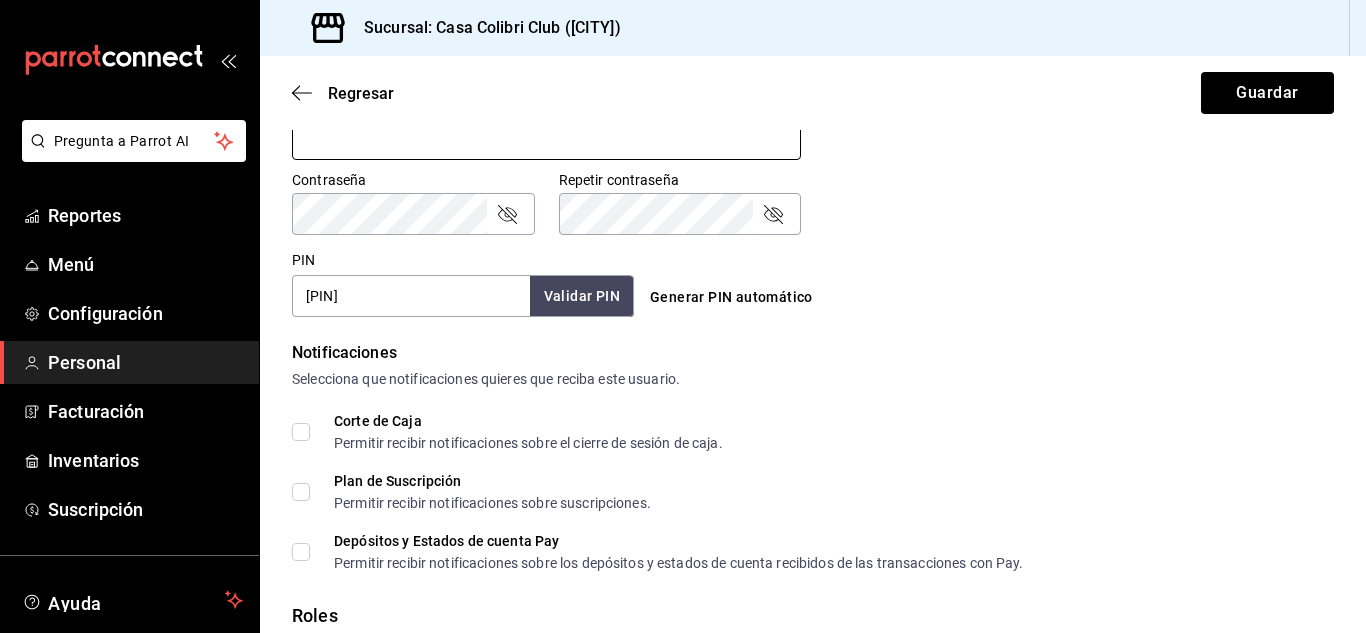 scroll, scrollTop: 1031, scrollLeft: 0, axis: vertical 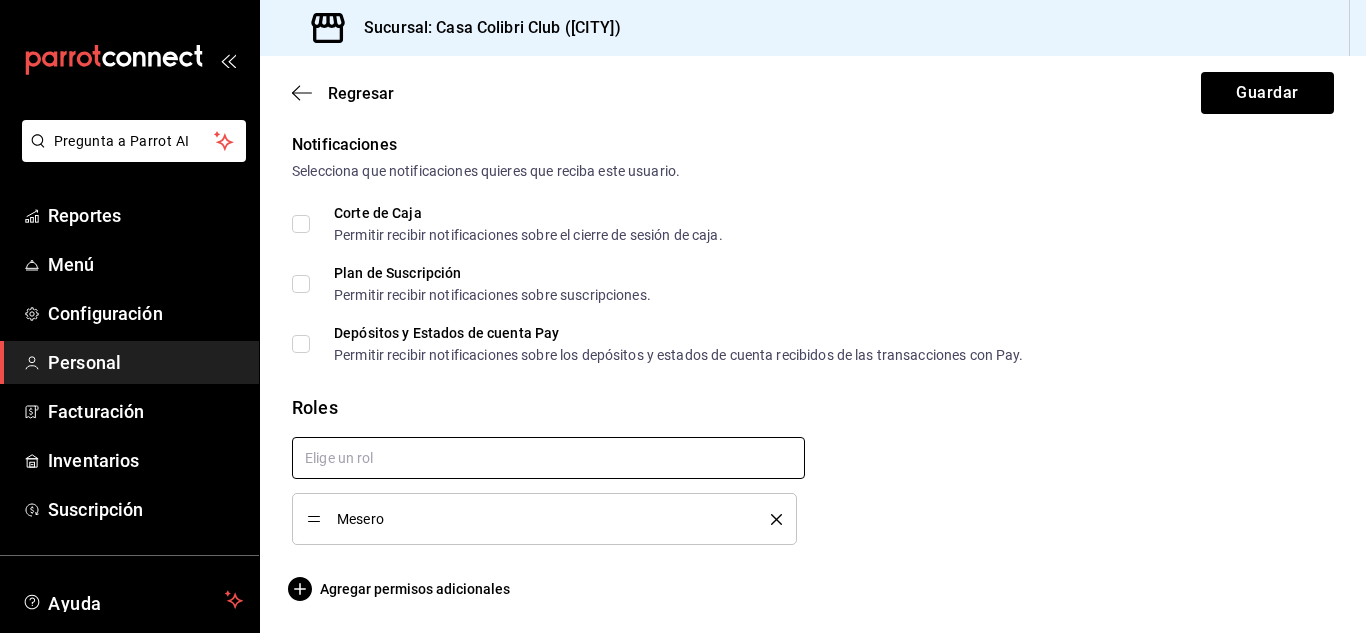 type 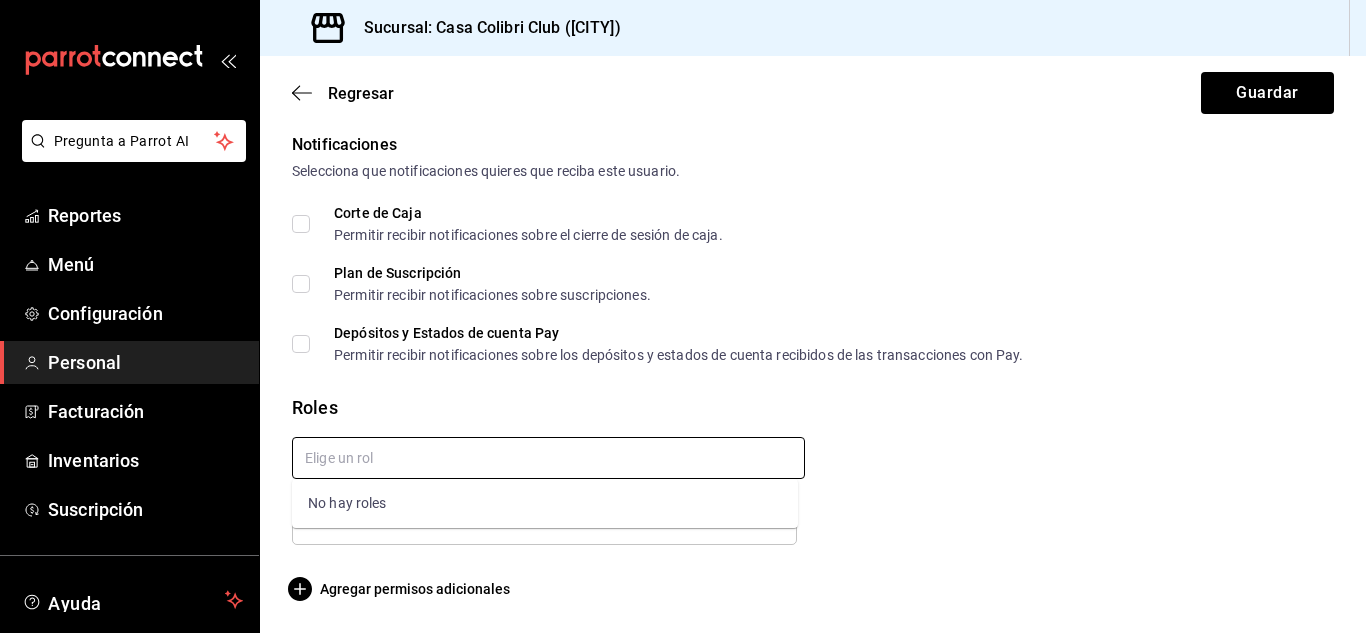 click at bounding box center (548, 458) 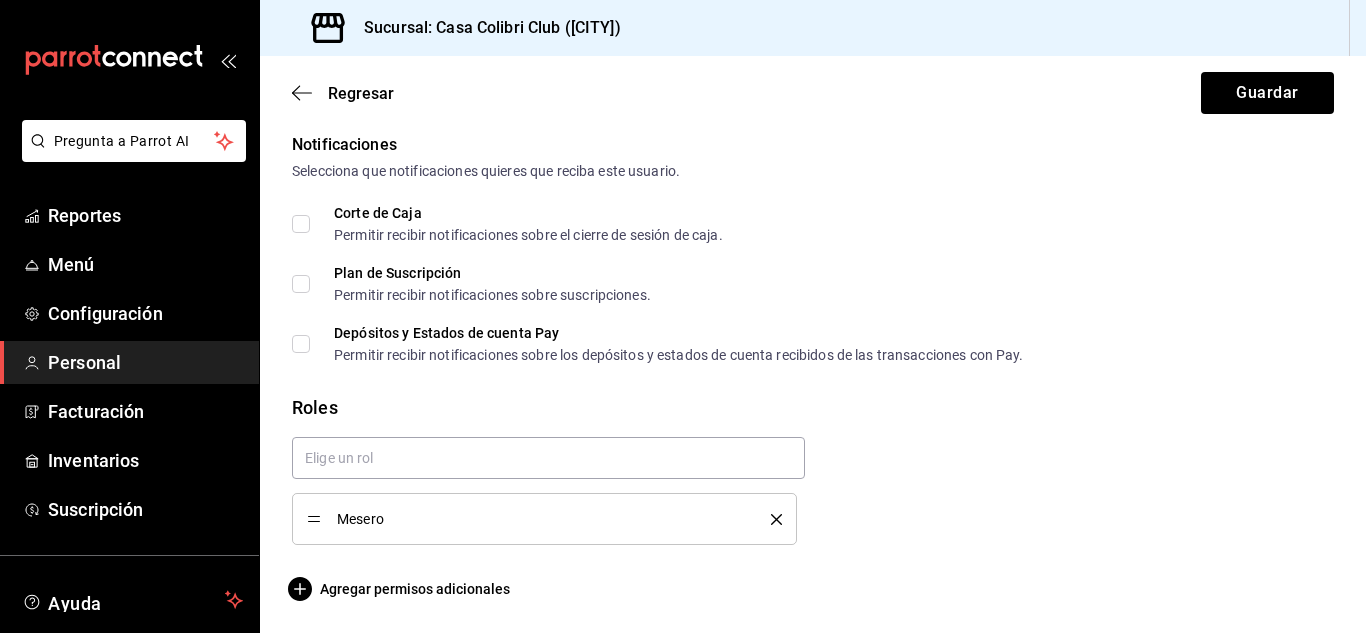 click on "Mesero" at bounding box center [805, 483] 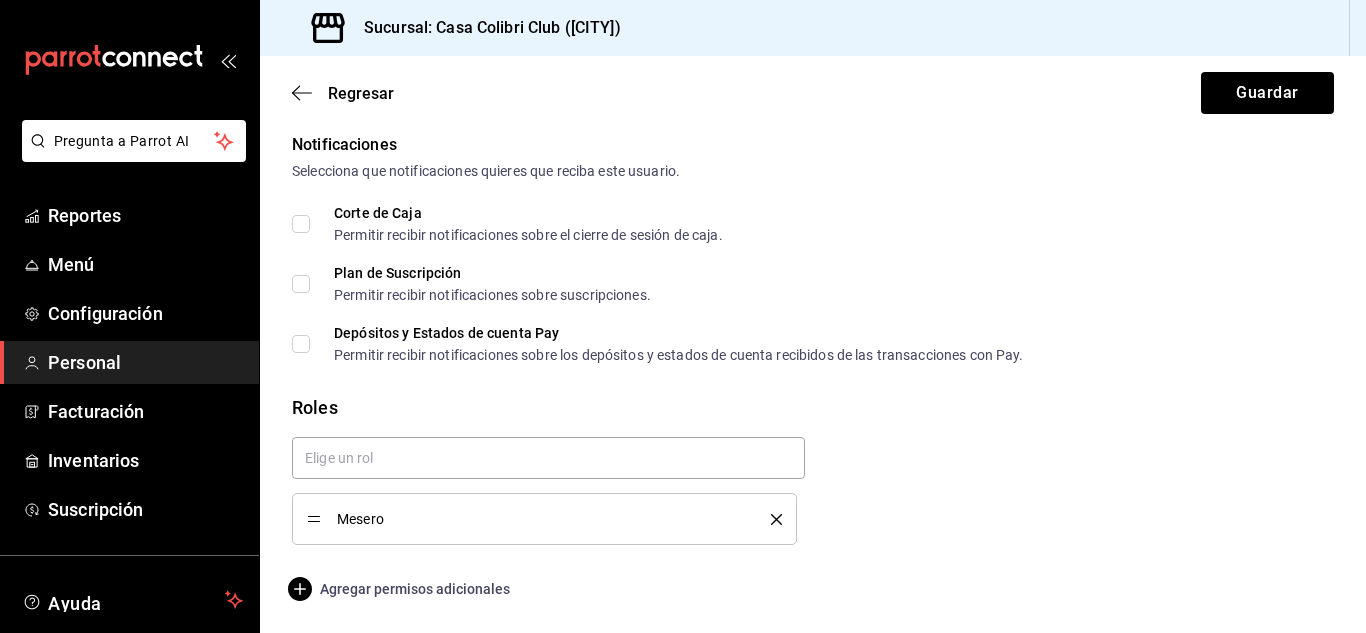 click on "Agregar permisos adicionales" at bounding box center [401, 589] 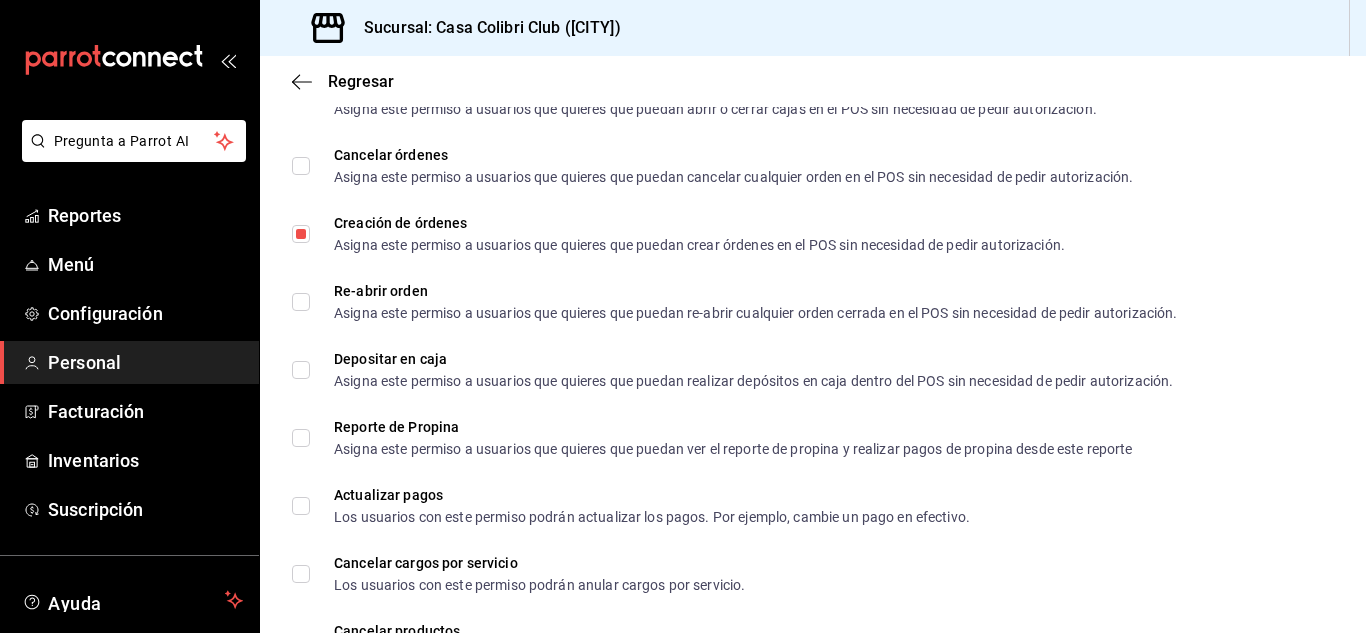 scroll, scrollTop: 2004, scrollLeft: 0, axis: vertical 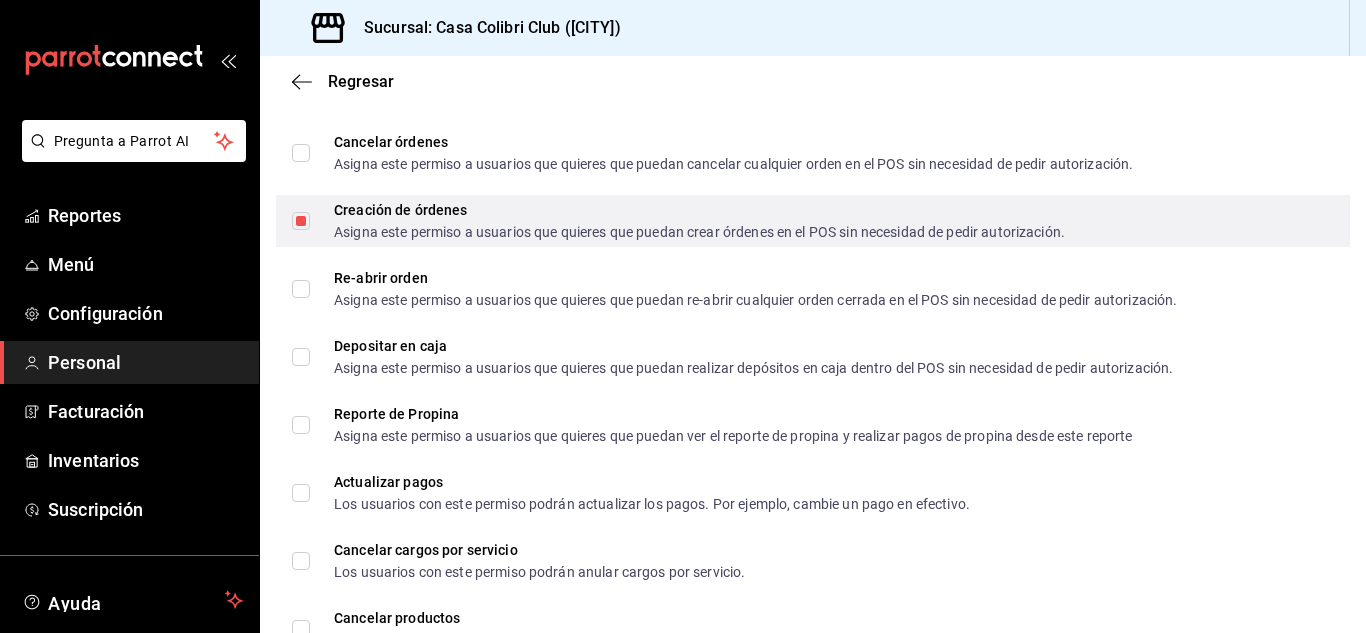 click on "Creación de órdenes Asigna este permiso a usuarios que quieres que puedan crear órdenes en el POS sin necesidad de pedir autorización." at bounding box center [301, 221] 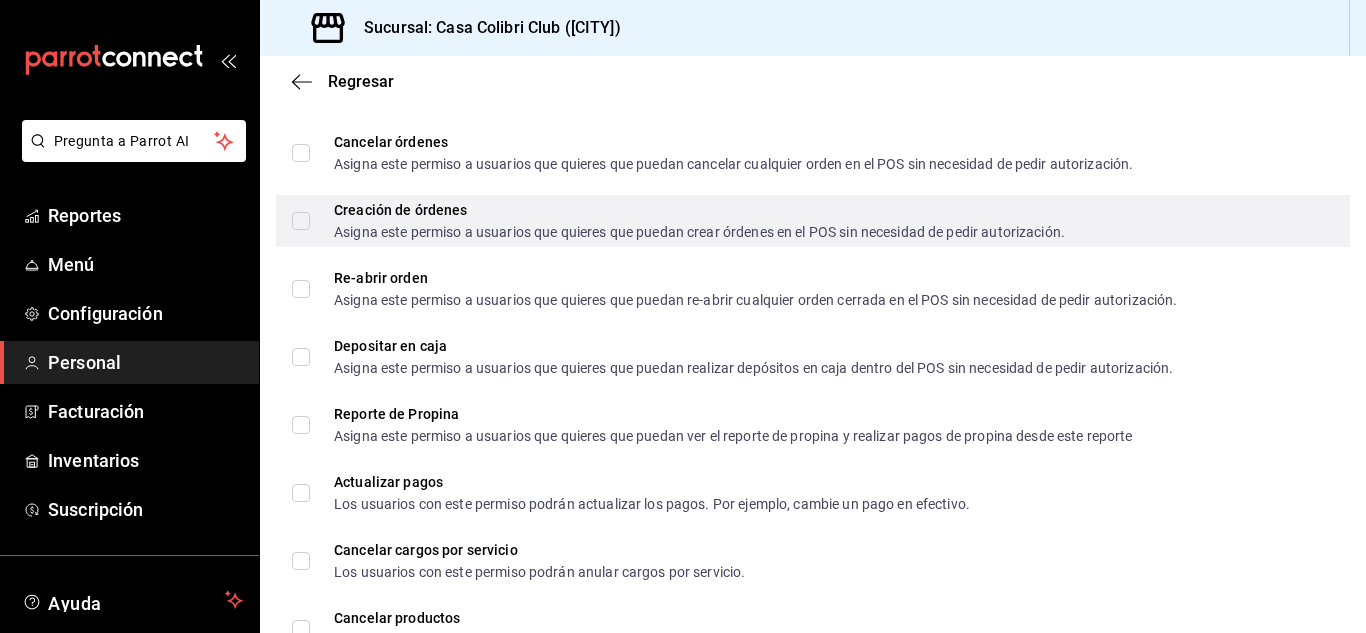click on "Creación de órdenes Asigna este permiso a usuarios que quieres que puedan crear órdenes en el POS sin necesidad de pedir autorización." at bounding box center [687, 221] 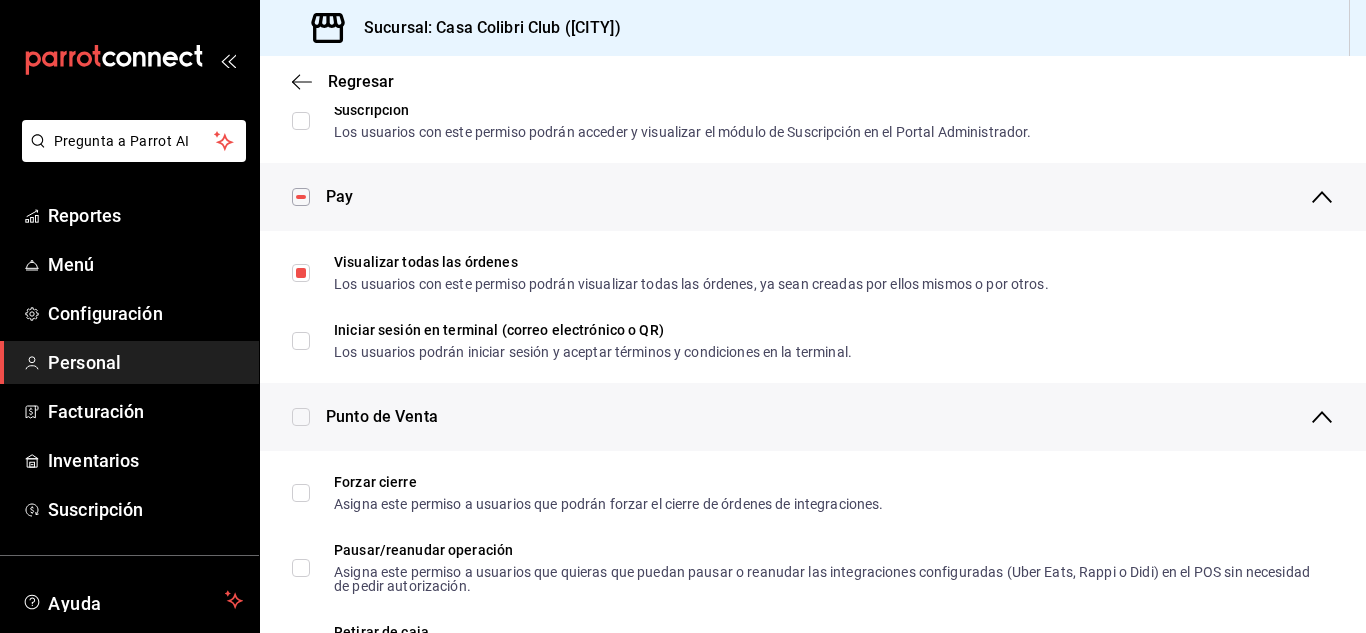 scroll, scrollTop: 0, scrollLeft: 0, axis: both 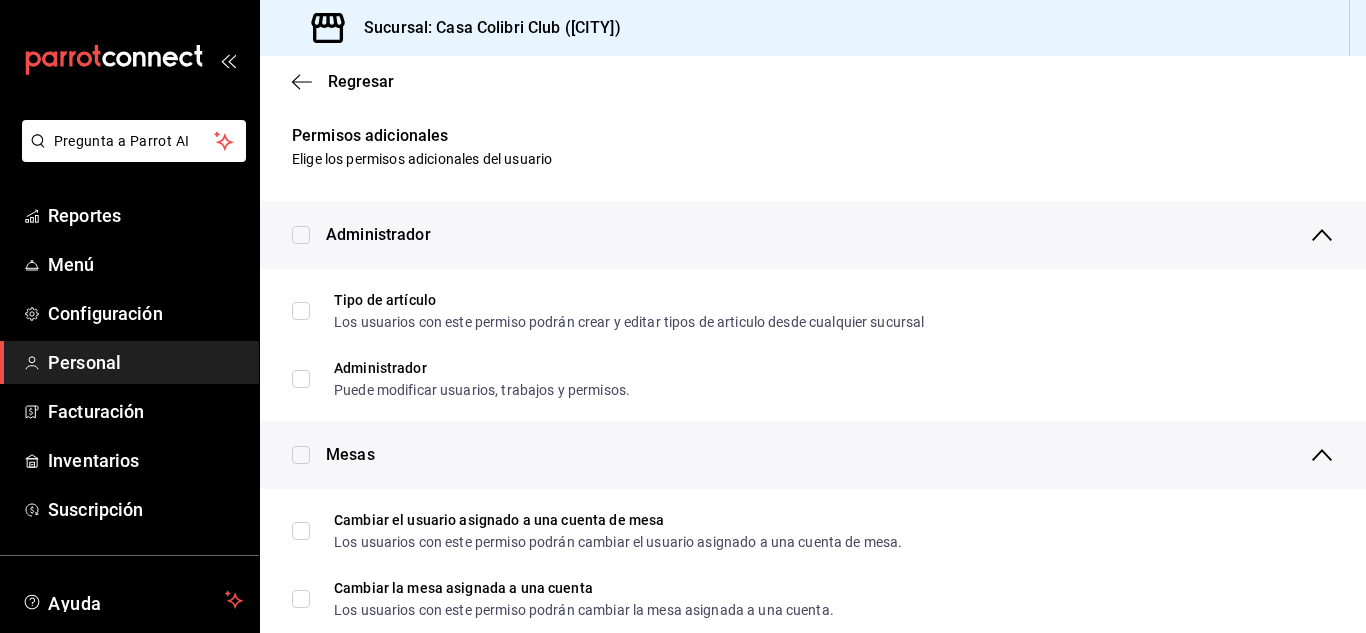 click on "Regresar" at bounding box center [813, 81] 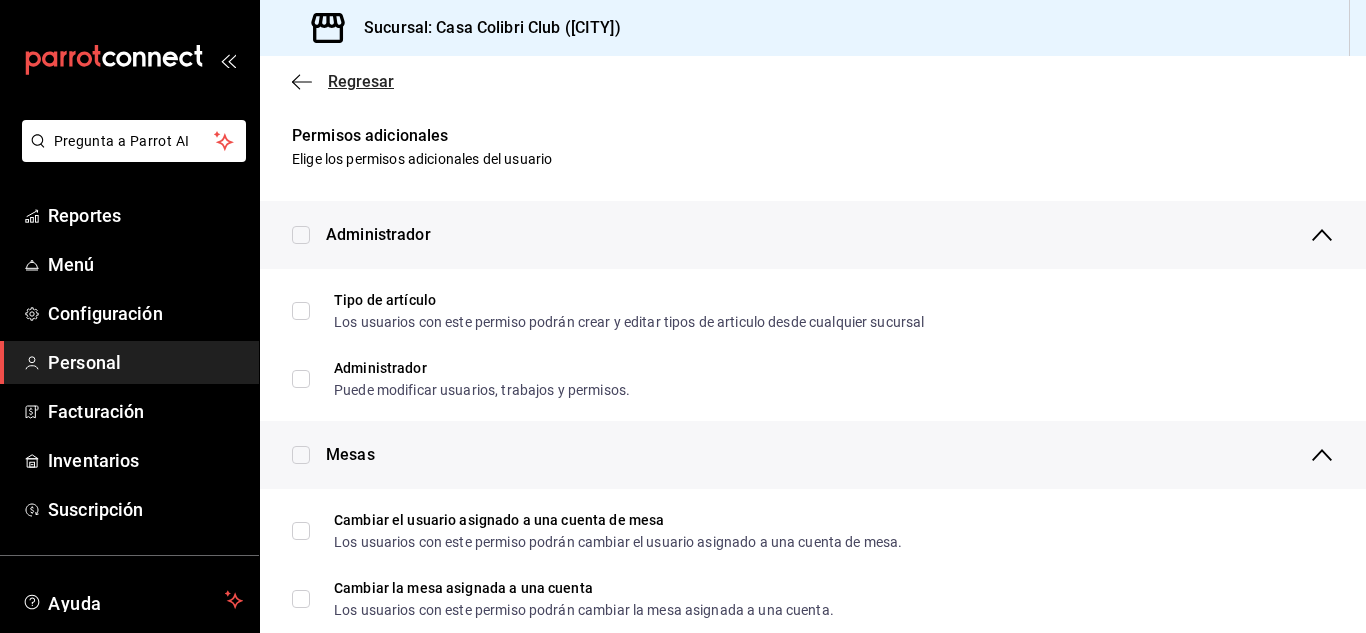 click on "Regresar" at bounding box center (813, 81) 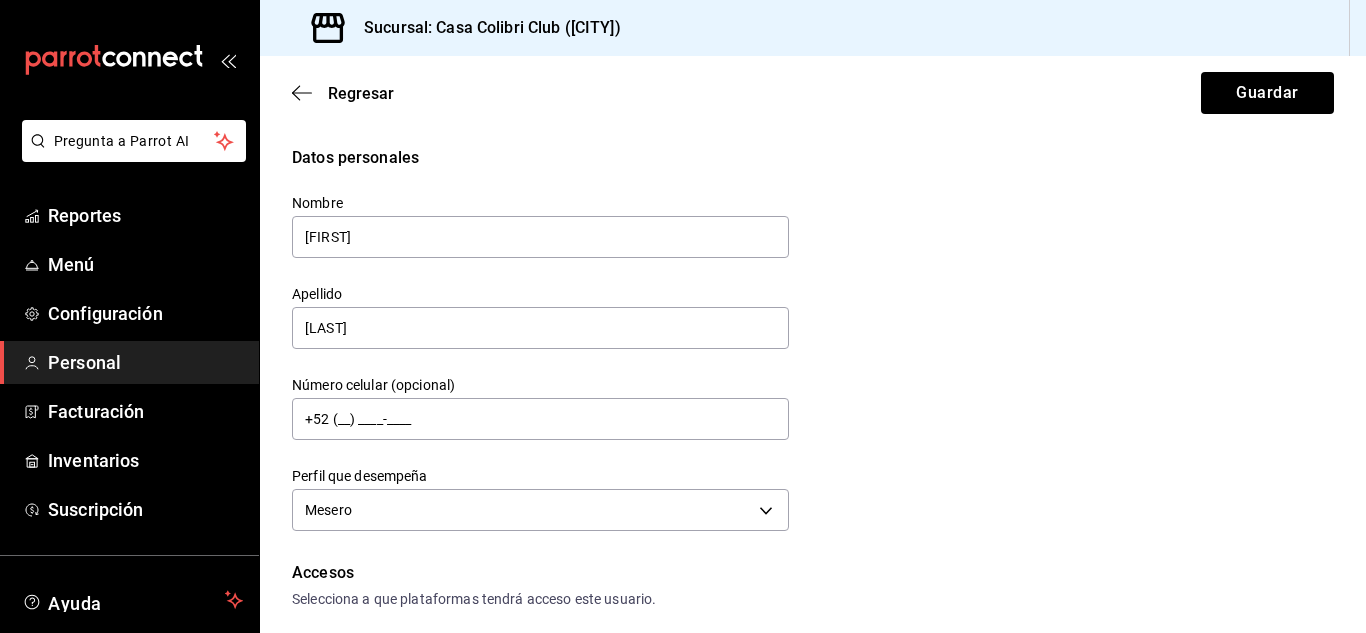 click 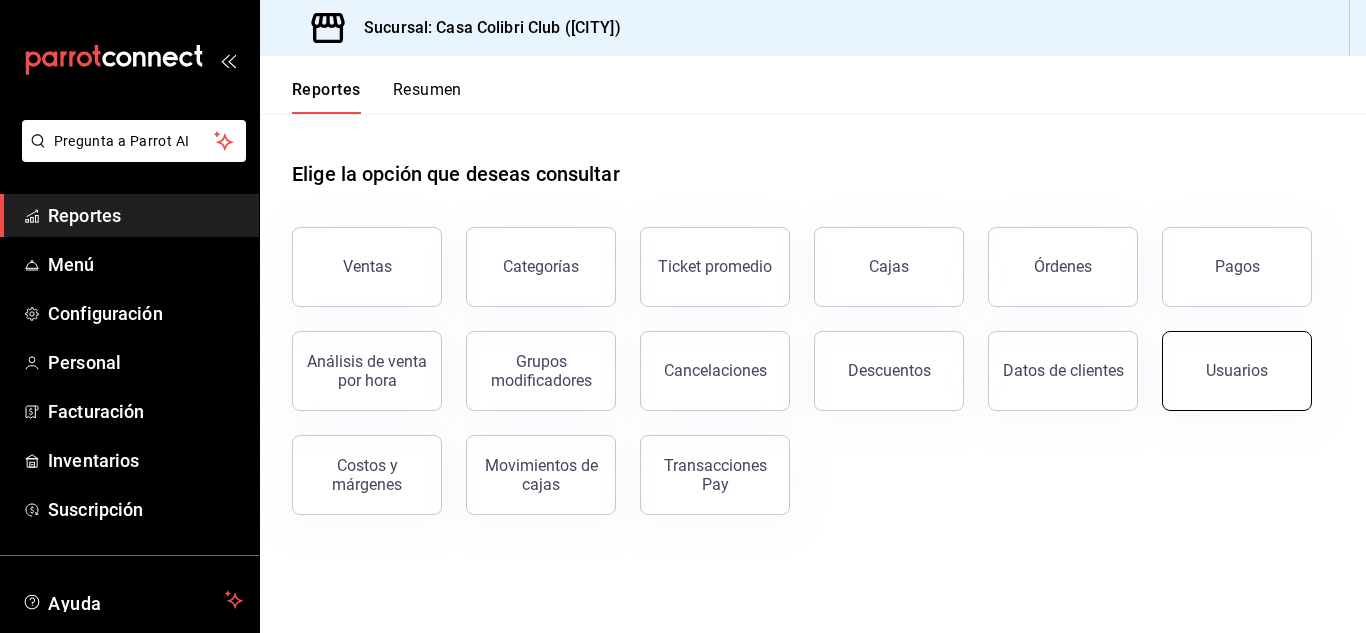 click on "Usuarios" at bounding box center (1237, 371) 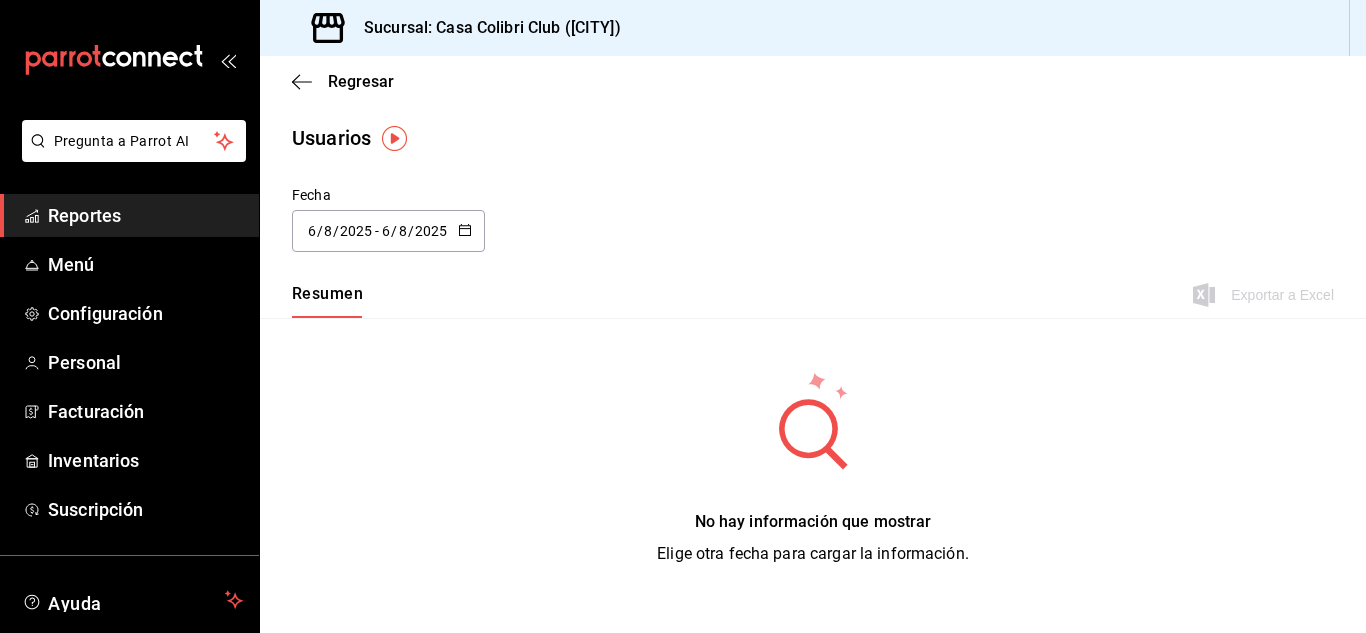 click on "Resumen" at bounding box center [327, 301] 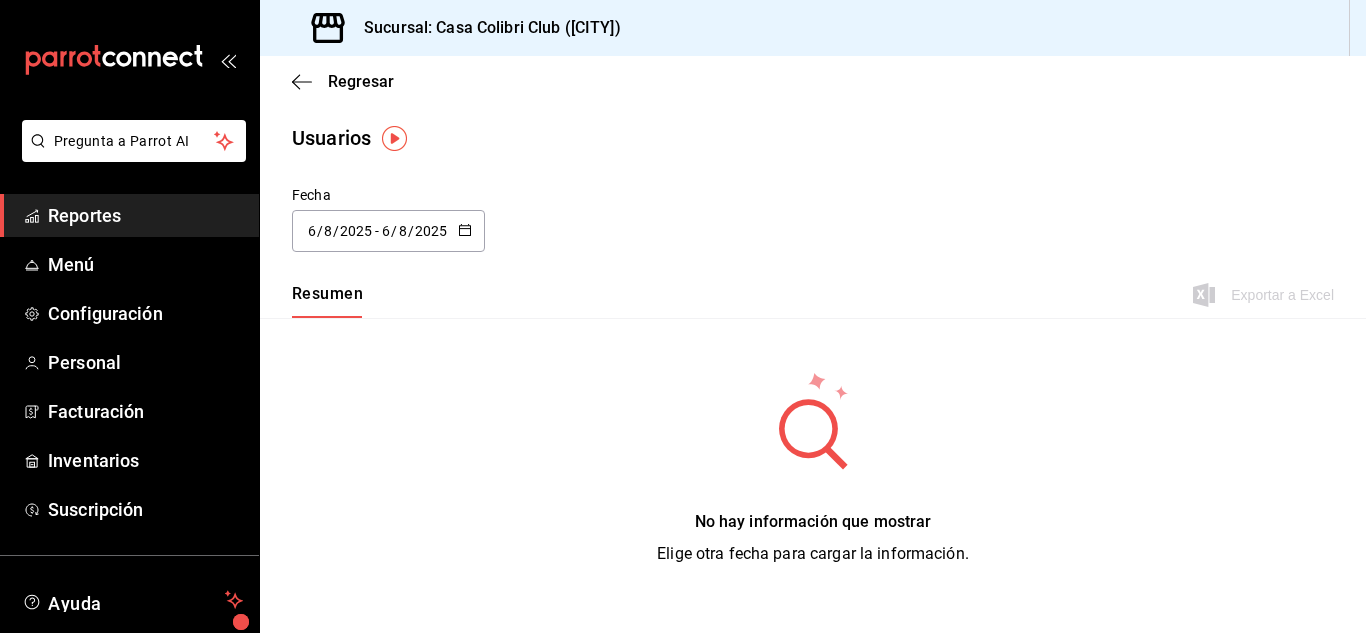 scroll, scrollTop: 122, scrollLeft: 0, axis: vertical 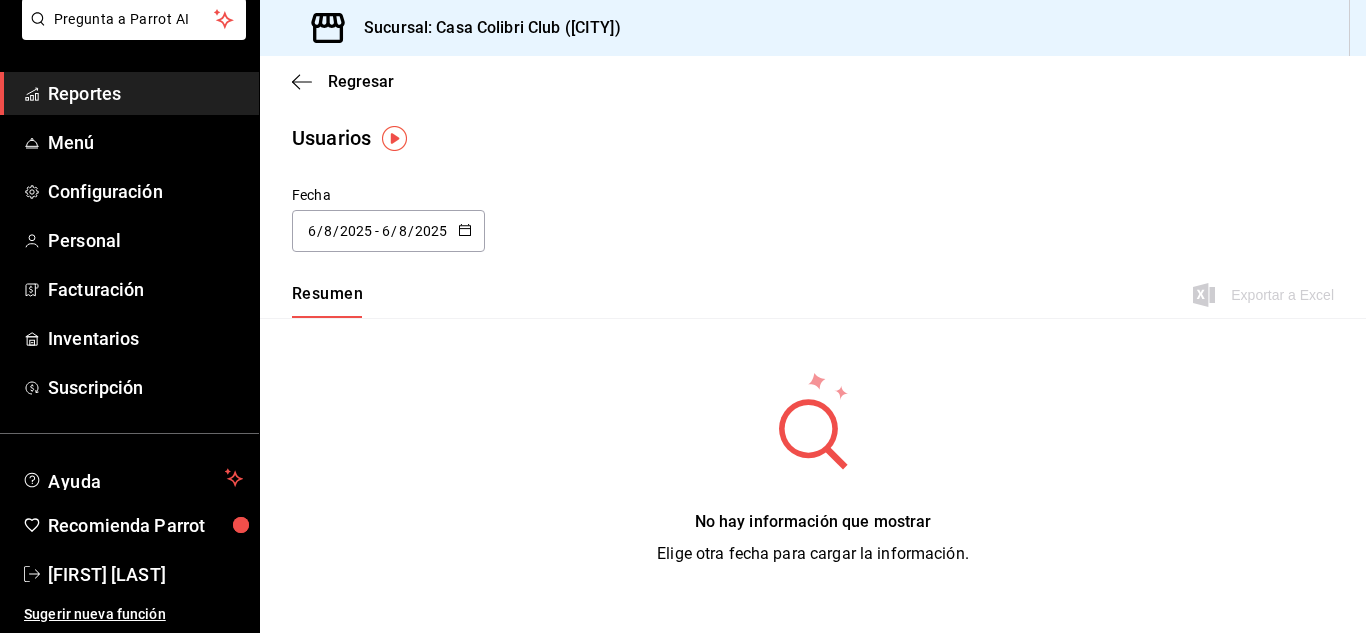drag, startPoint x: 158, startPoint y: 562, endPoint x: 446, endPoint y: 339, distance: 364.24304 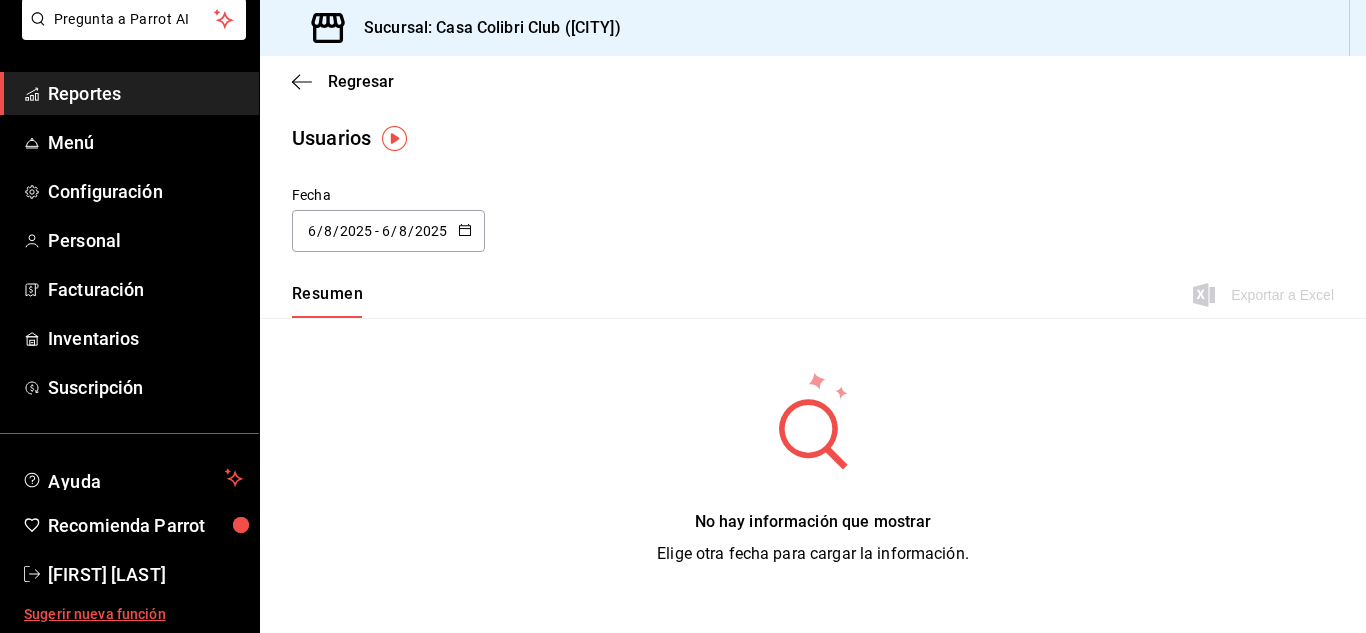 click on "Sugerir nueva función" at bounding box center (133, 614) 